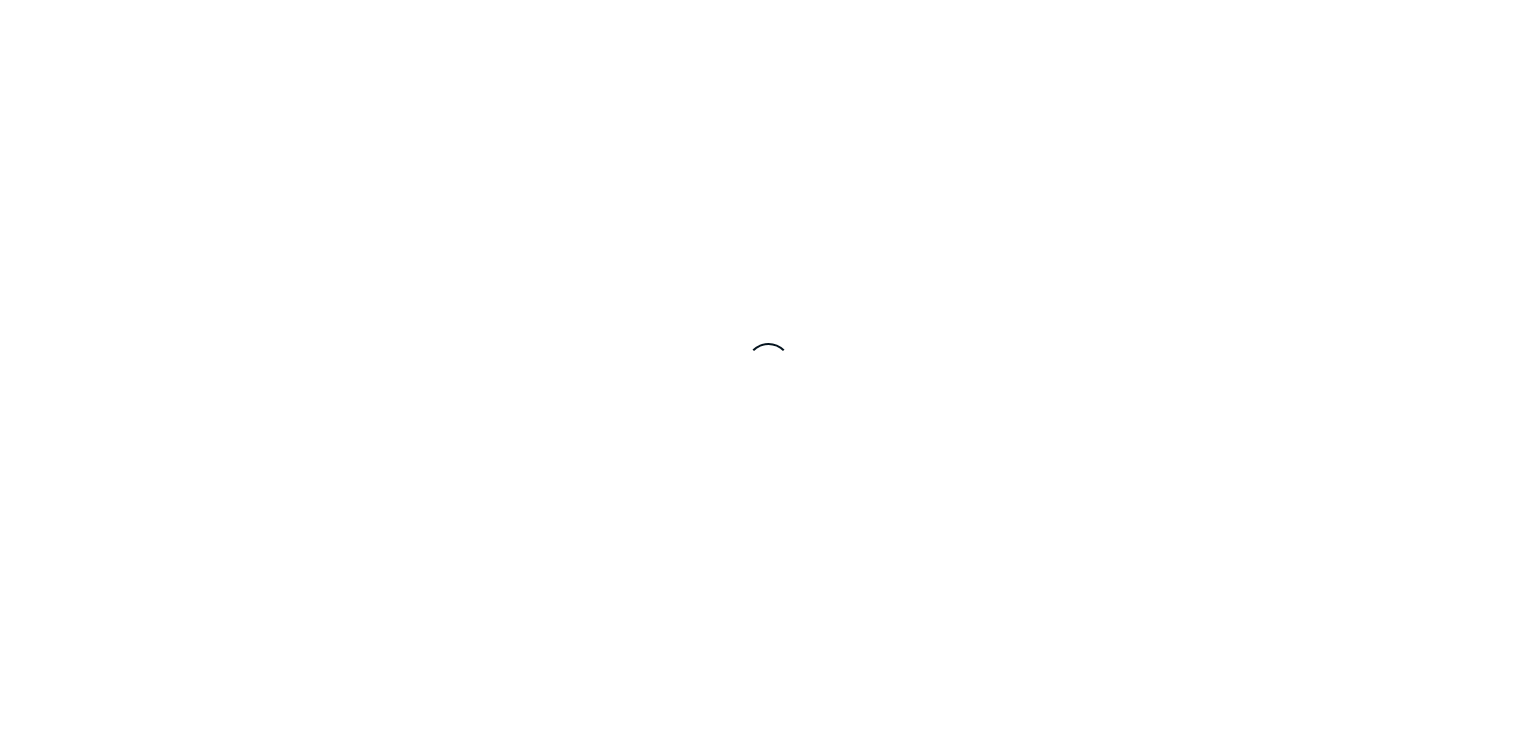 scroll, scrollTop: 0, scrollLeft: 0, axis: both 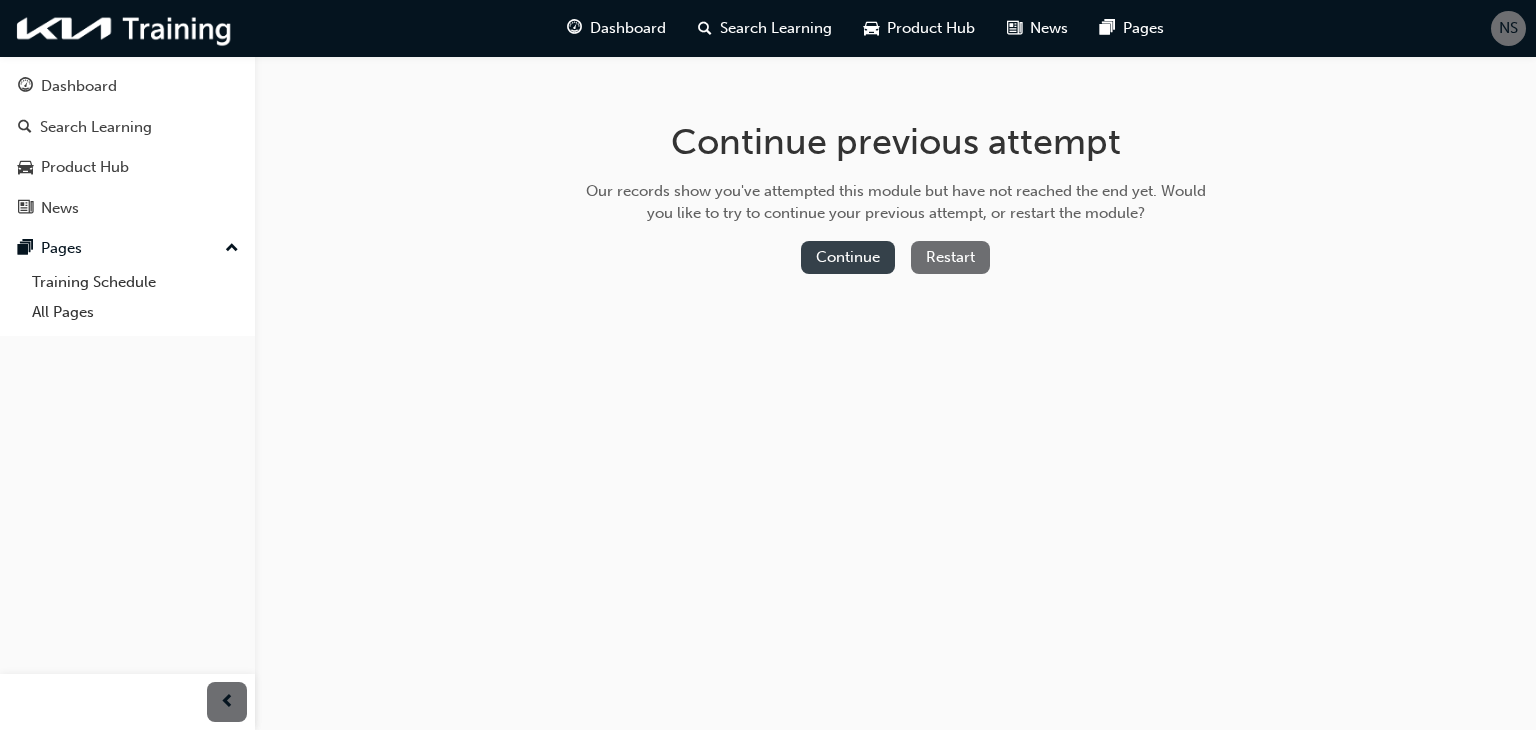click on "Continue" at bounding box center (848, 257) 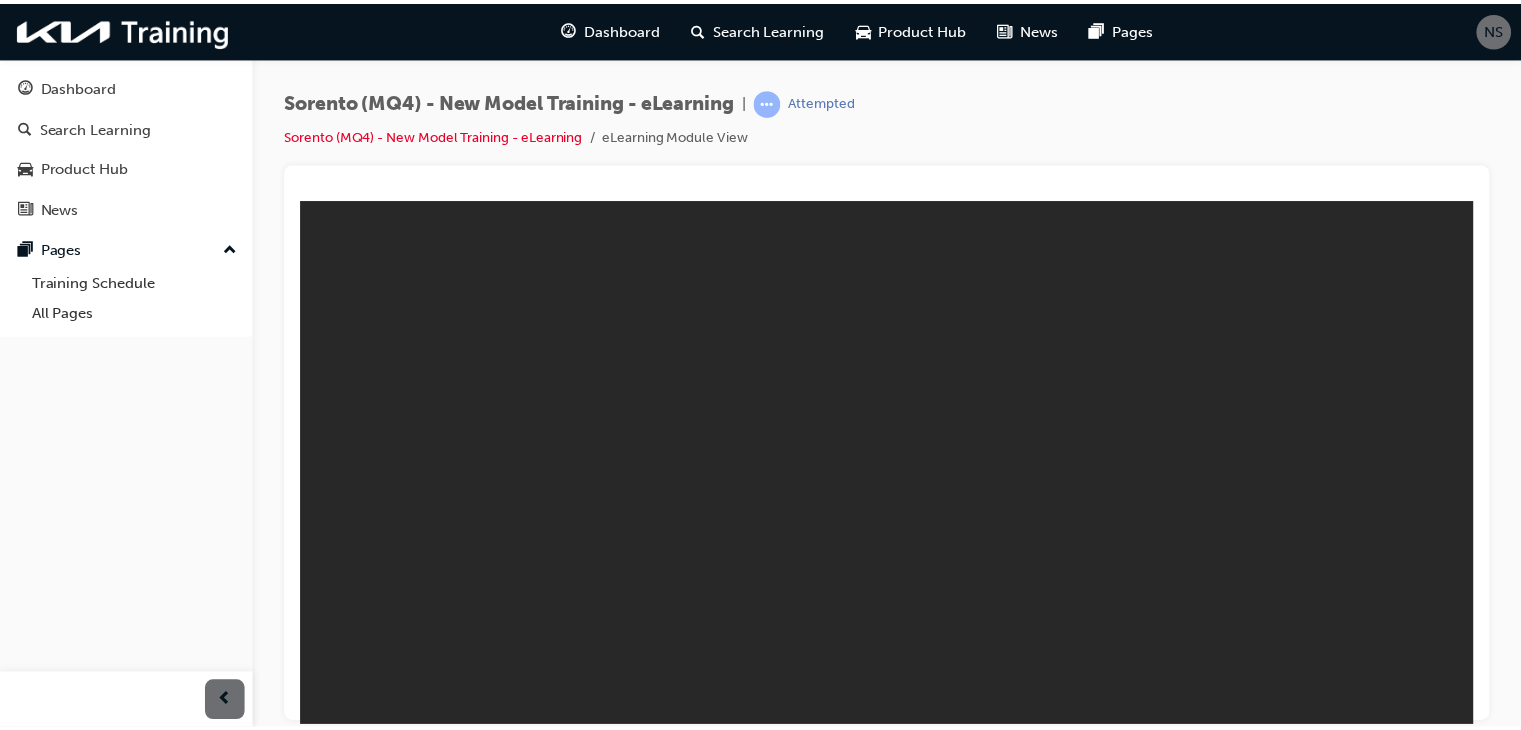 scroll, scrollTop: 0, scrollLeft: 0, axis: both 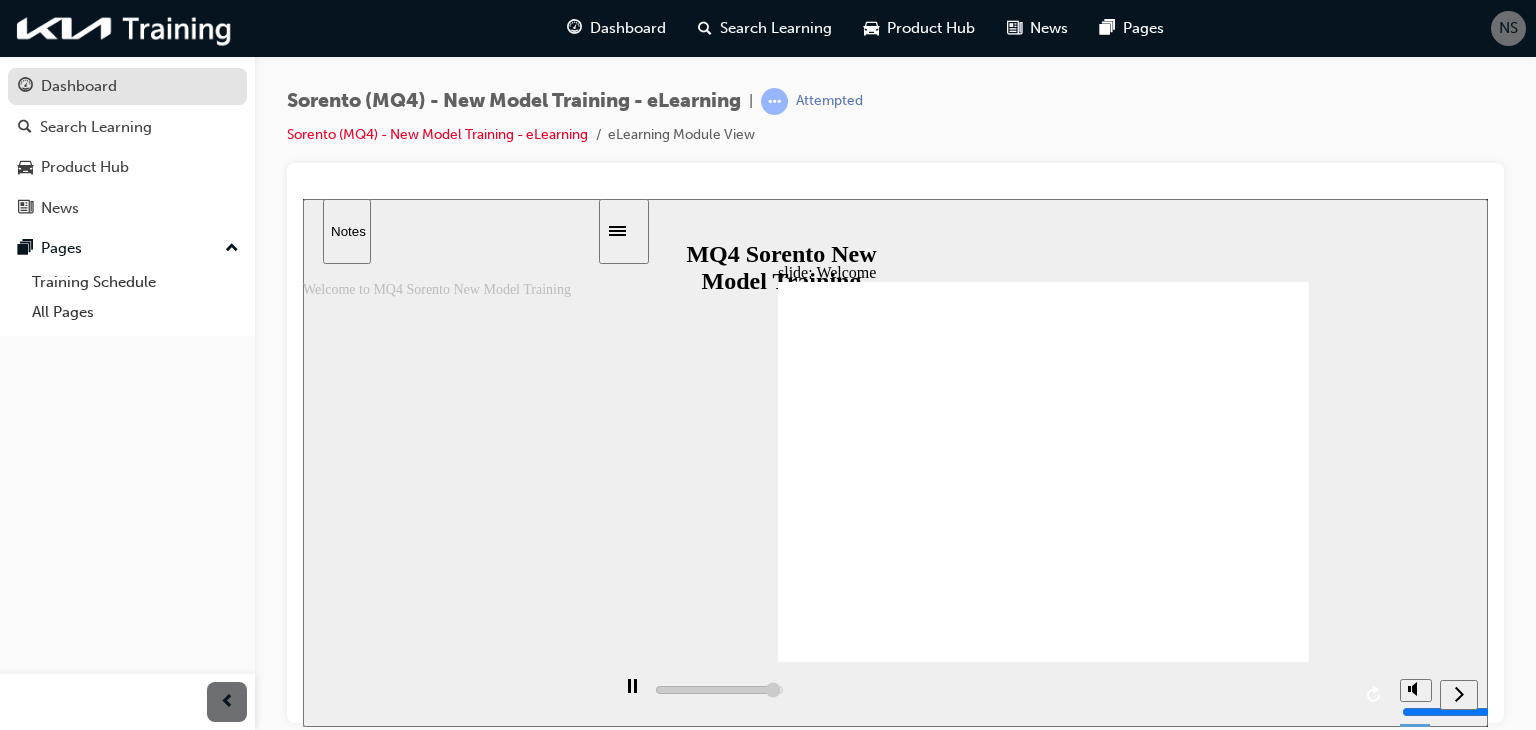 click on "Dashboard" at bounding box center (79, 86) 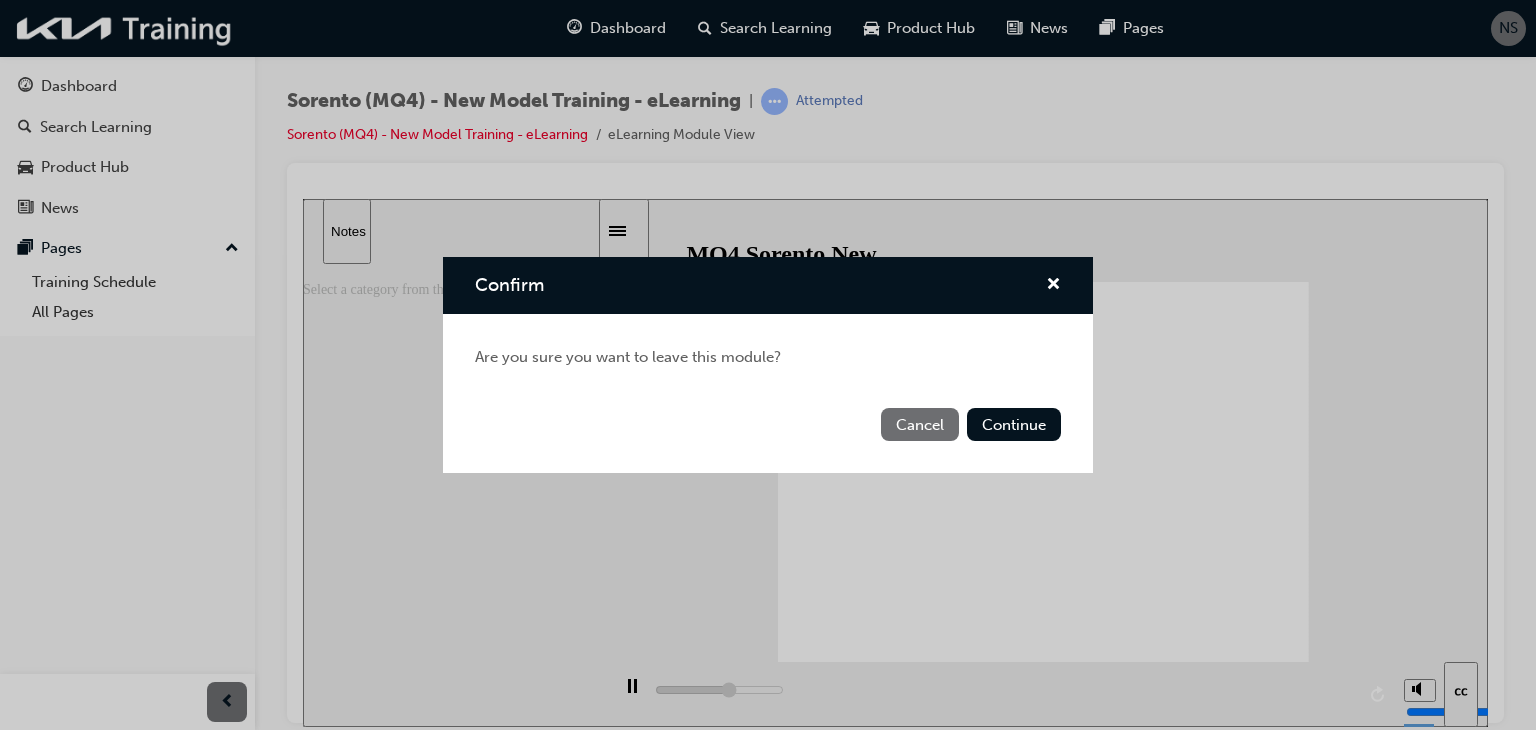 click on "Cancel" at bounding box center [920, 424] 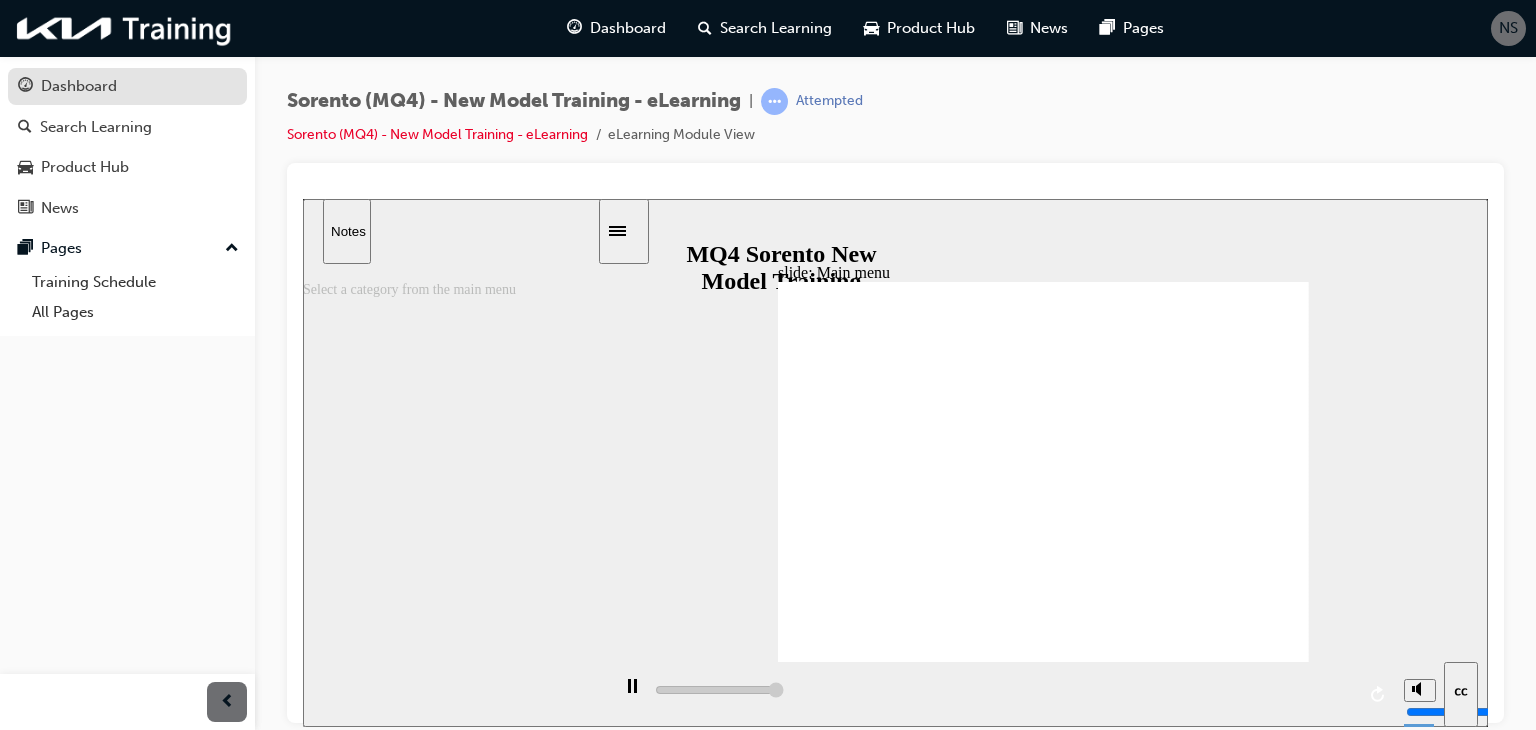 type on "5000" 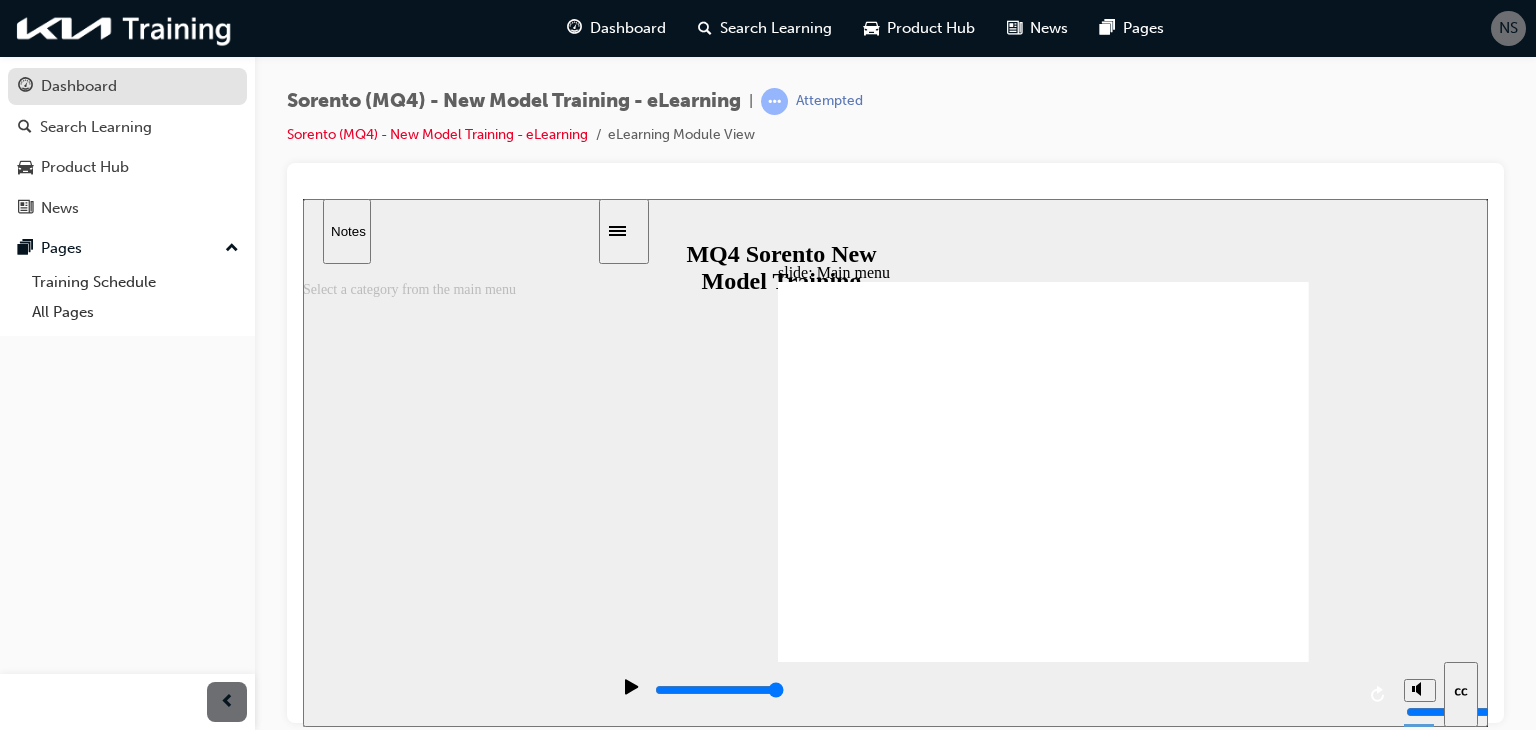 click on "Dashboard" at bounding box center (79, 86) 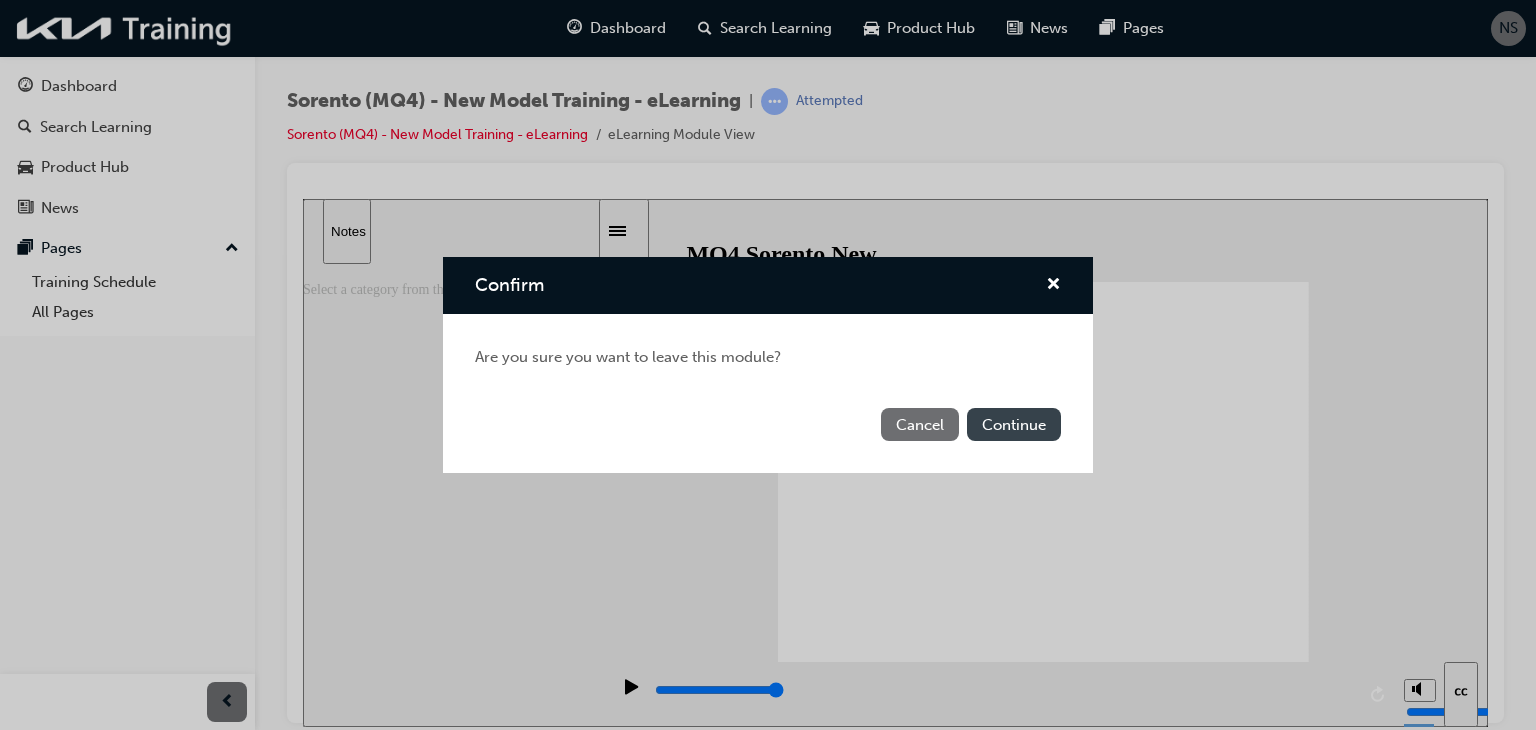 click on "Continue" at bounding box center (1014, 424) 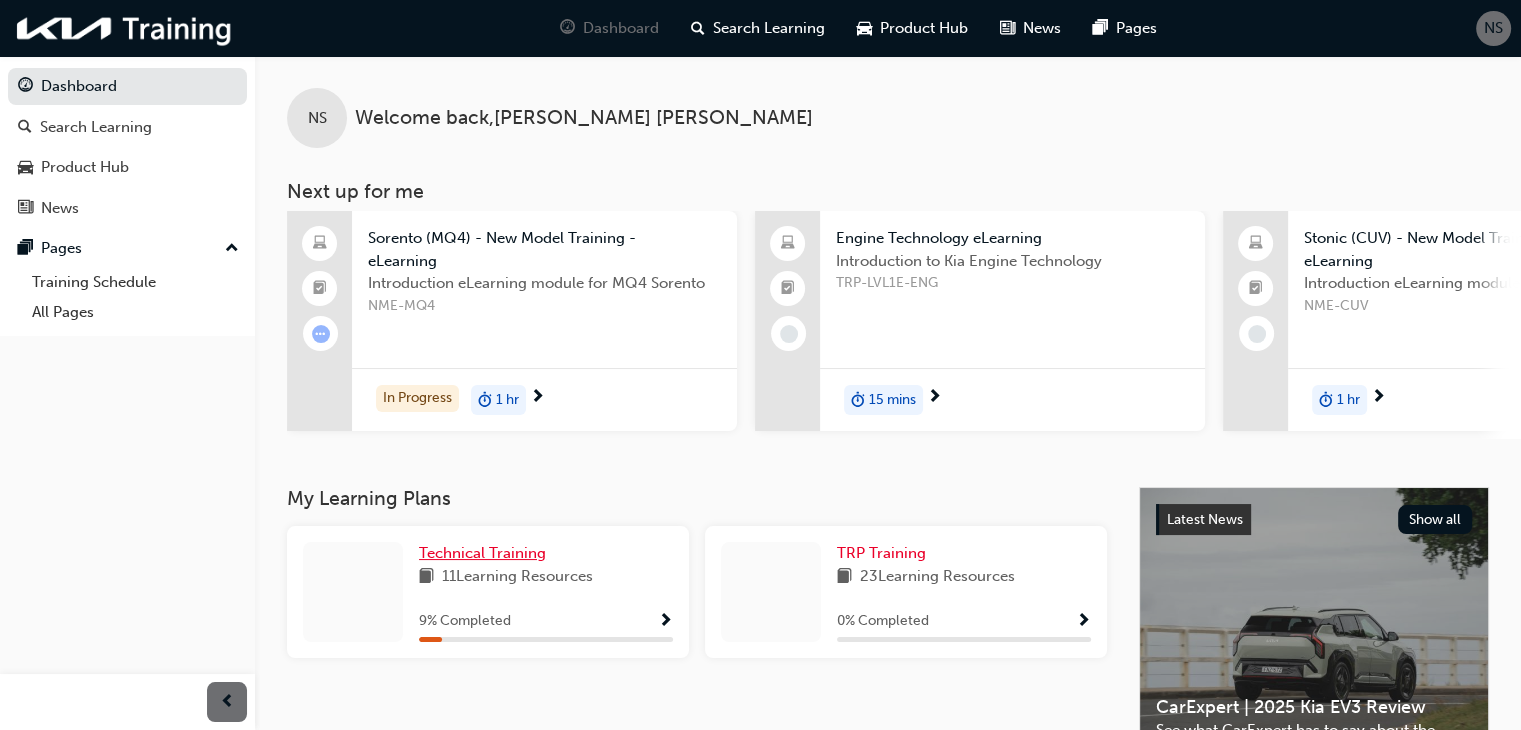 click on "Technical Training" at bounding box center (482, 553) 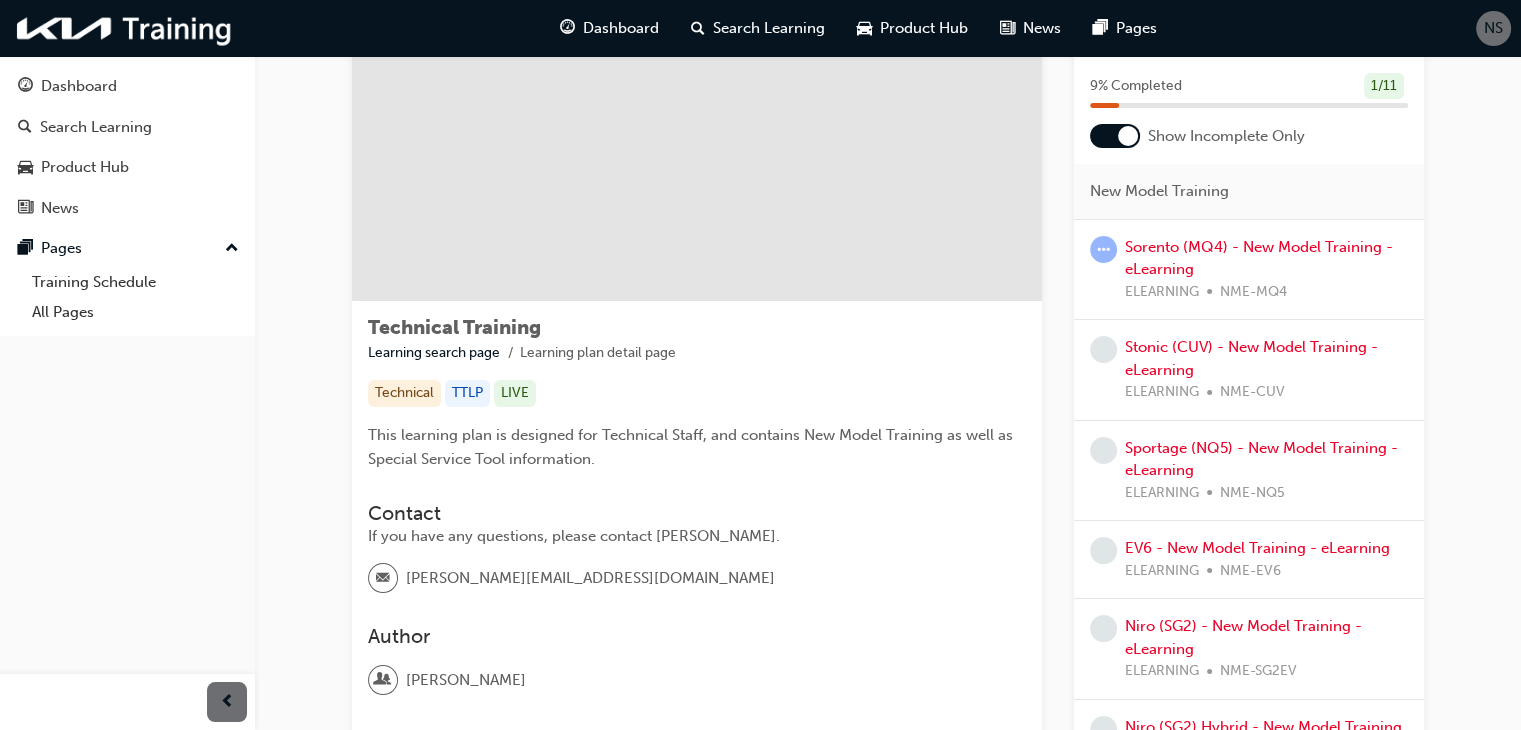 scroll, scrollTop: 107, scrollLeft: 0, axis: vertical 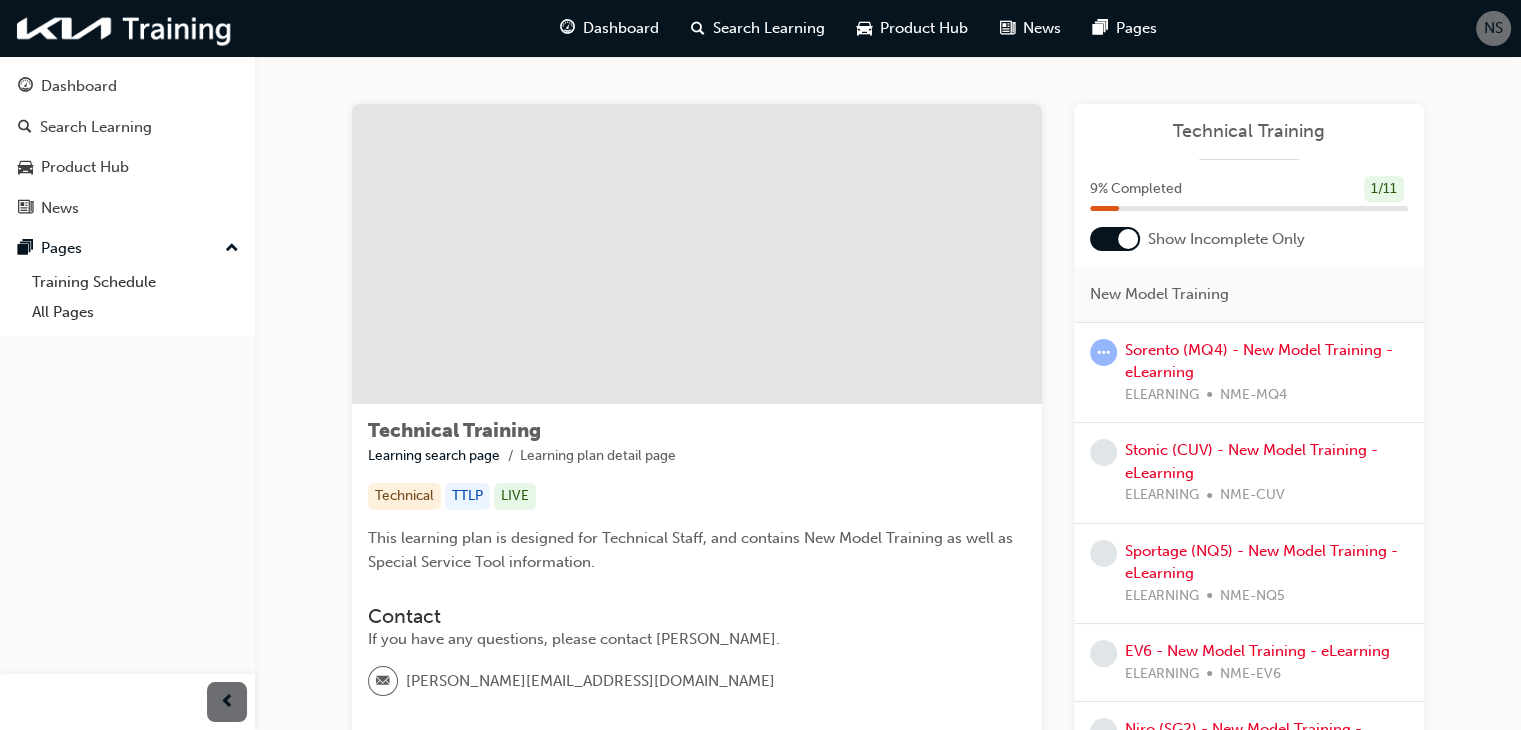 click on "New Model Training" at bounding box center [1159, 294] 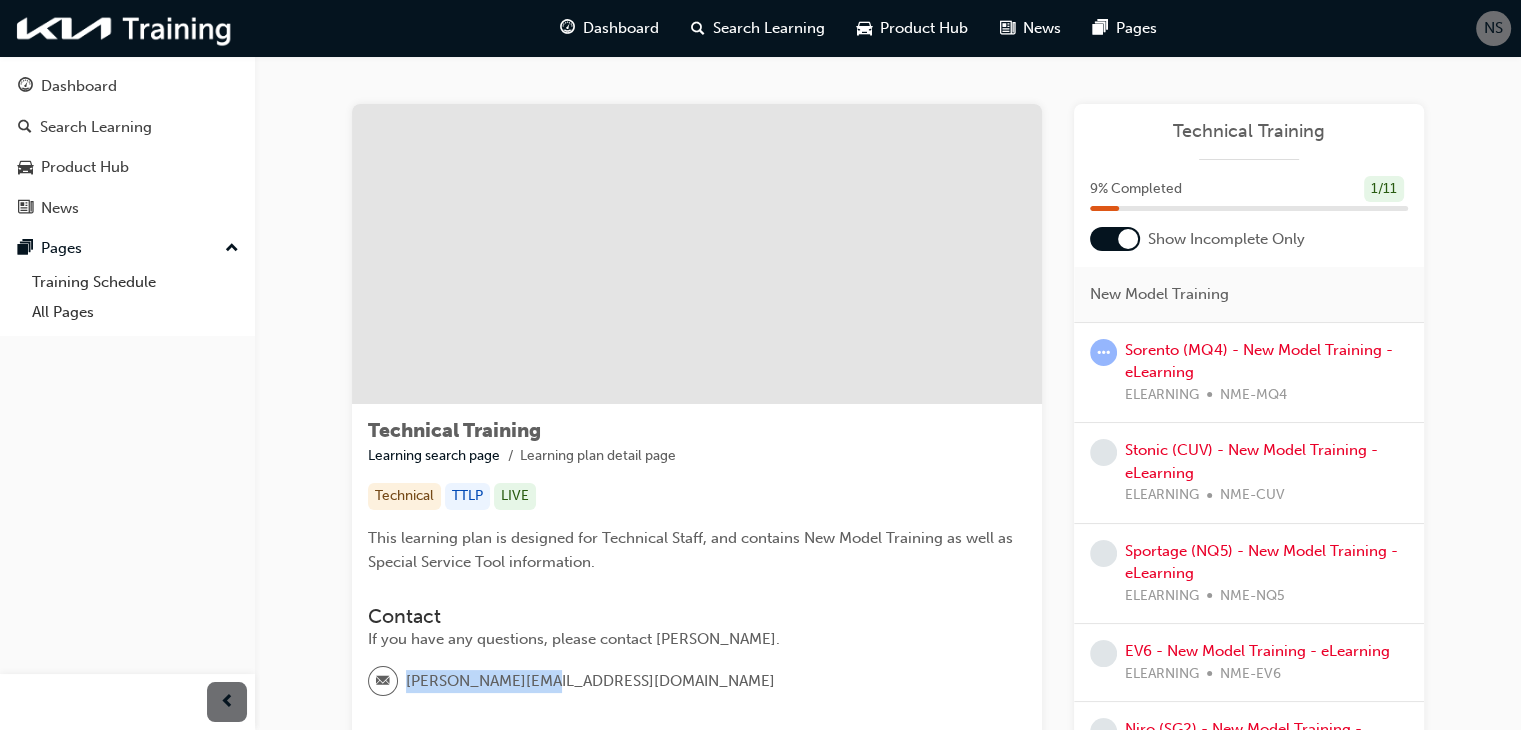 drag, startPoint x: 406, startPoint y: 681, endPoint x: 561, endPoint y: 684, distance: 155.02902 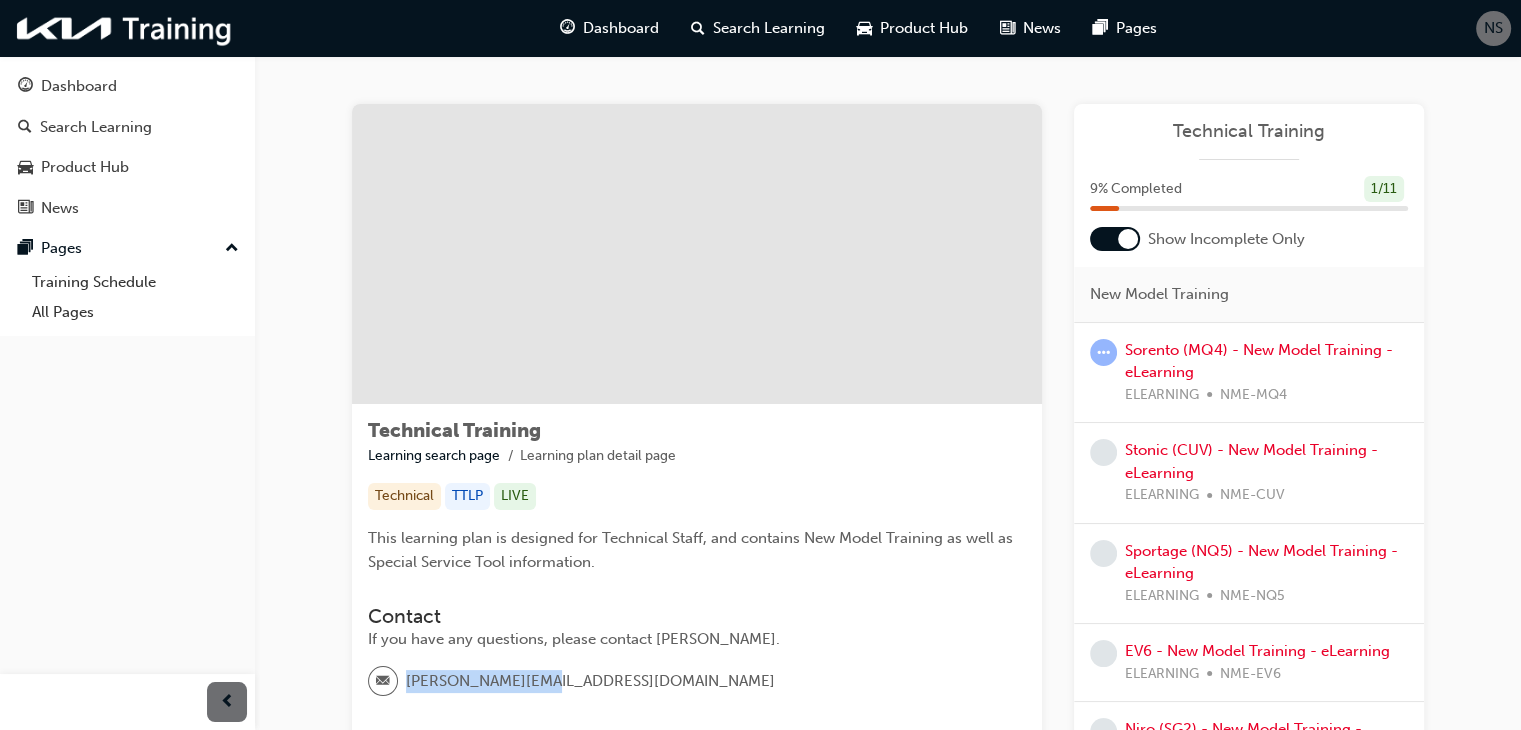 copy on "[PERSON_NAME][EMAIL_ADDRESS][DOMAIN_NAME]" 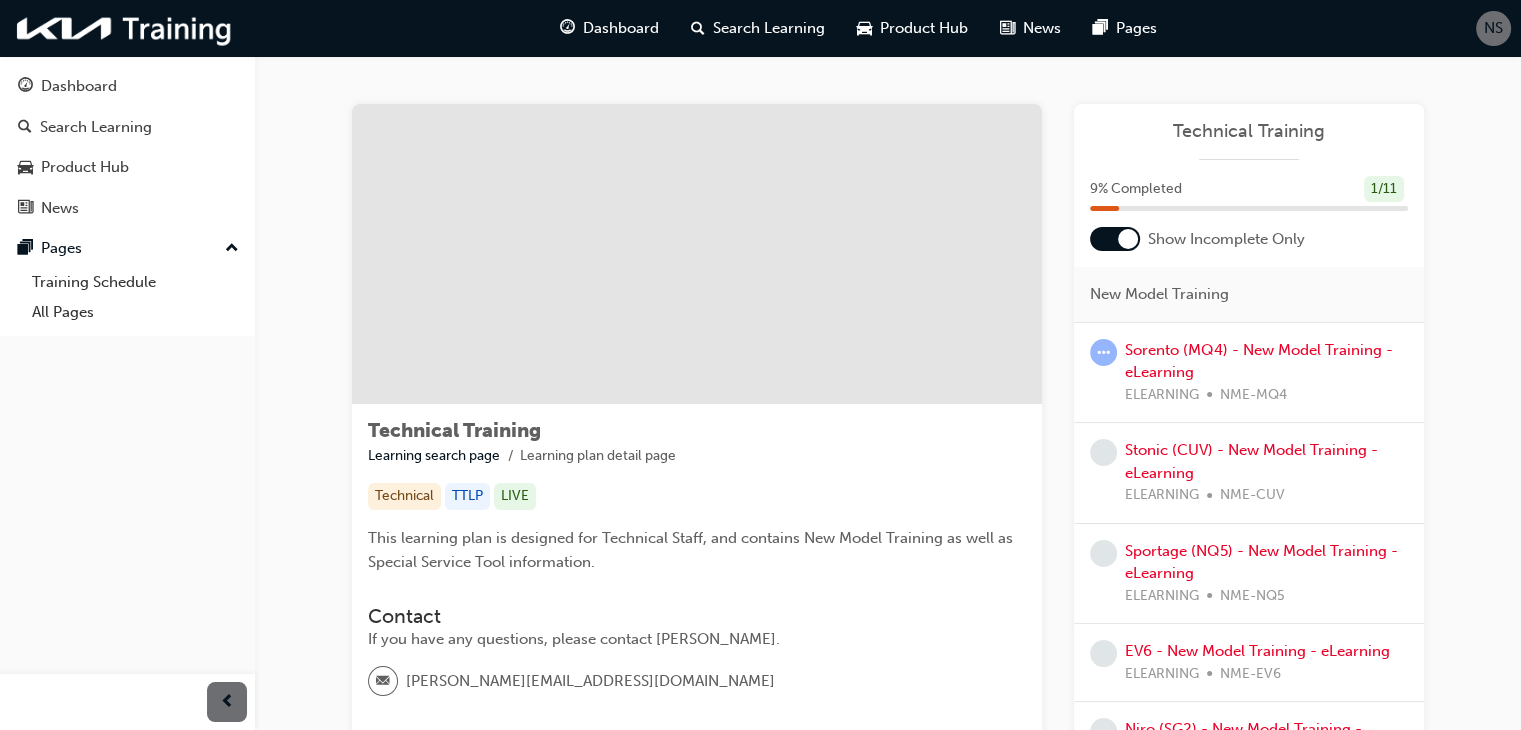 click on "[PERSON_NAME][EMAIL_ADDRESS][DOMAIN_NAME]" at bounding box center (590, 681) 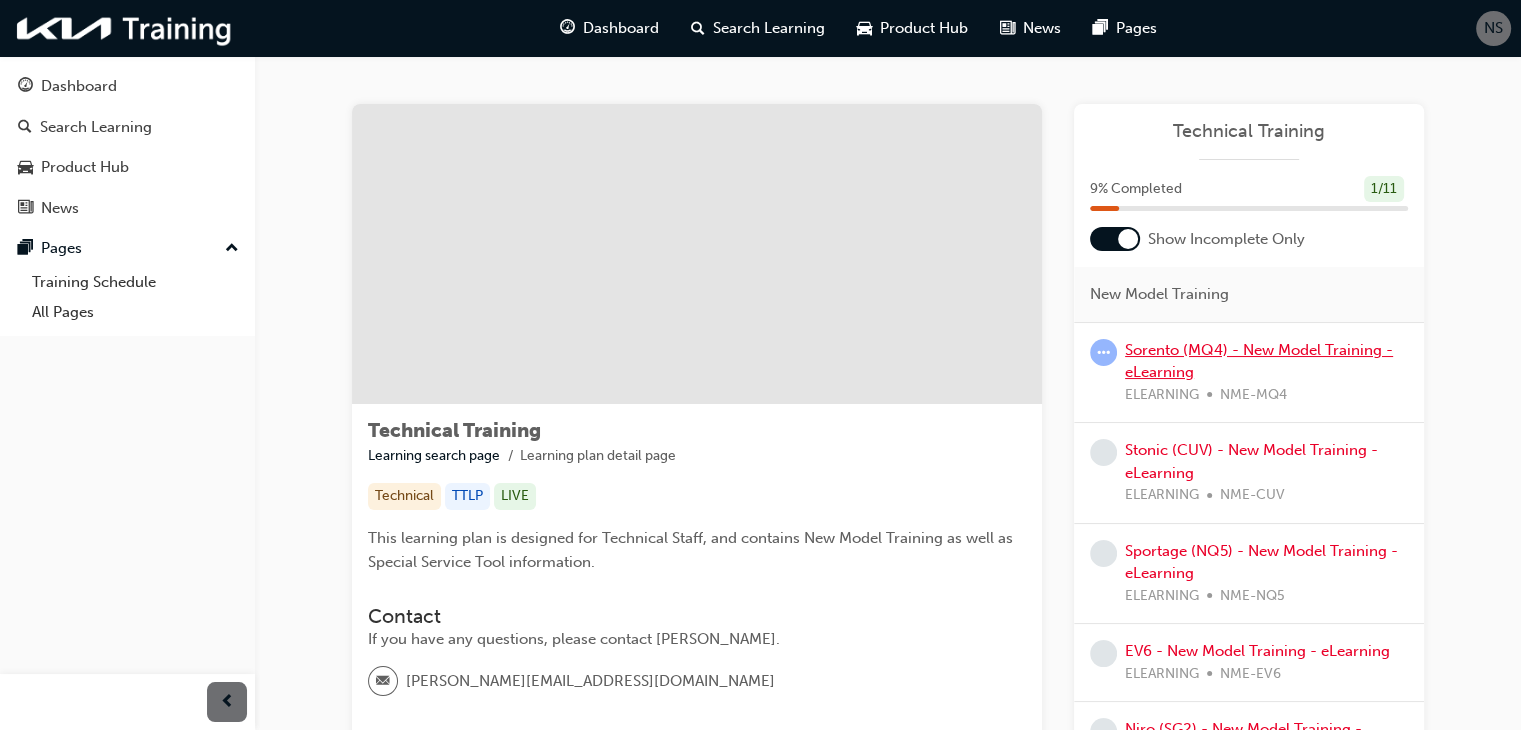 click on "Sorento (MQ4) - New Model Training - eLearning" at bounding box center [1259, 361] 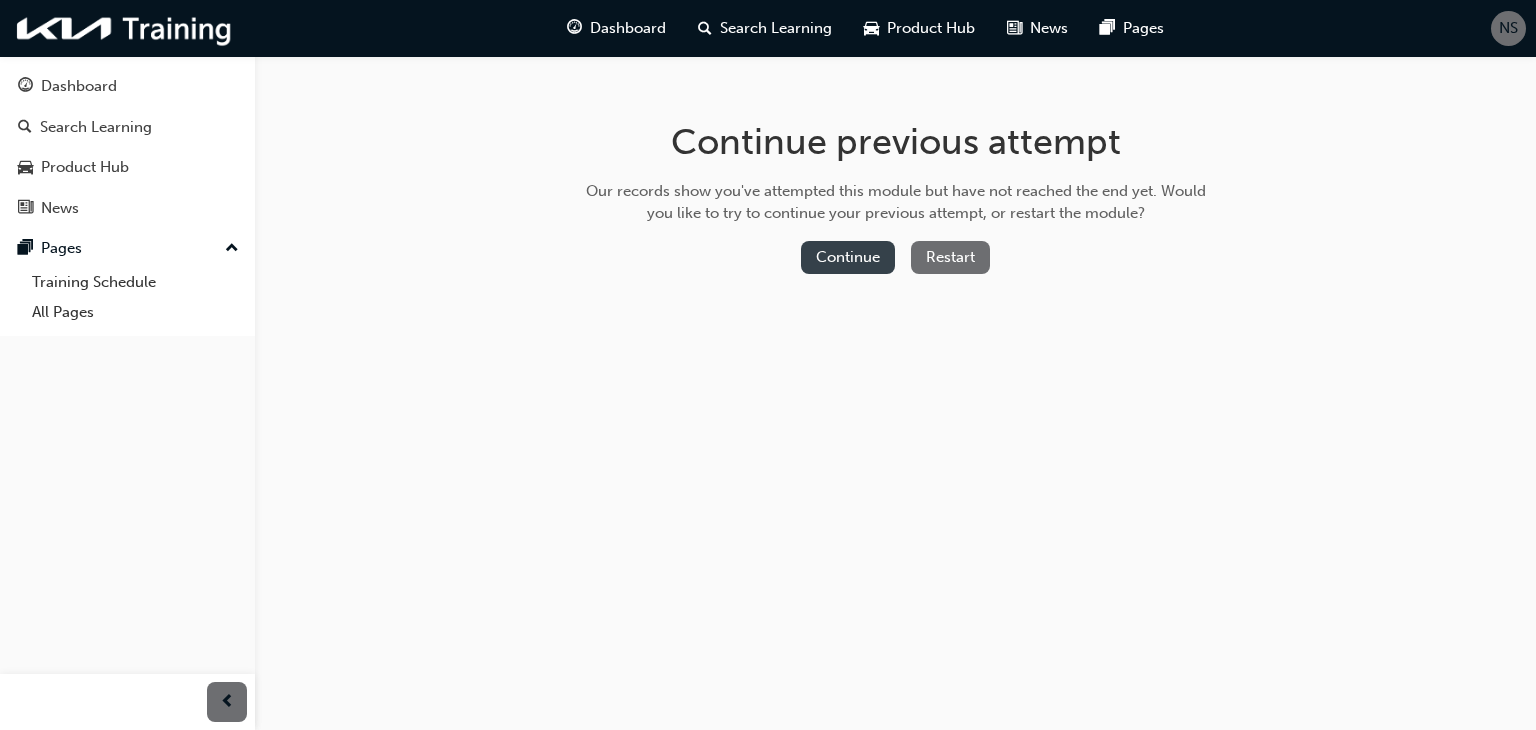 click on "Continue" at bounding box center [848, 257] 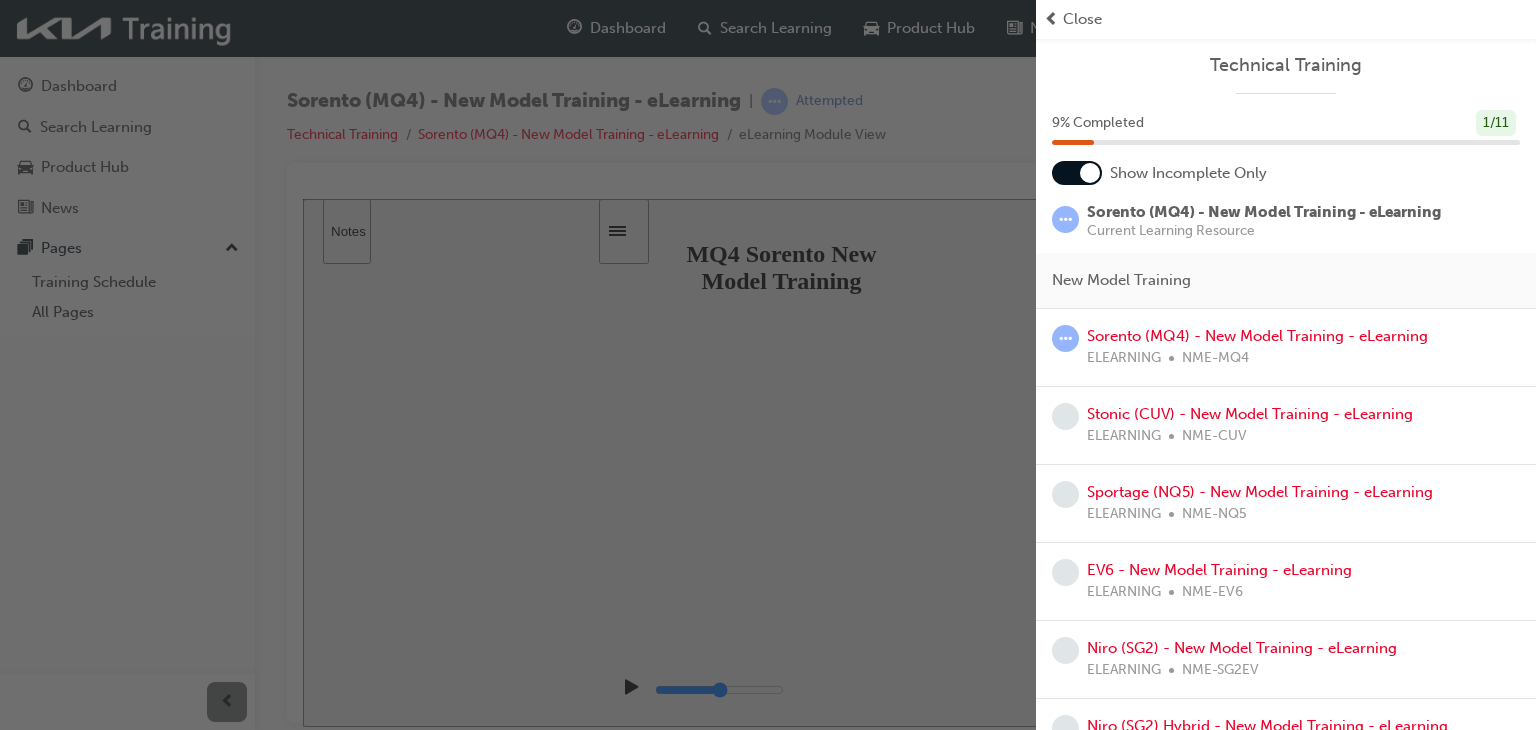 scroll, scrollTop: 0, scrollLeft: 0, axis: both 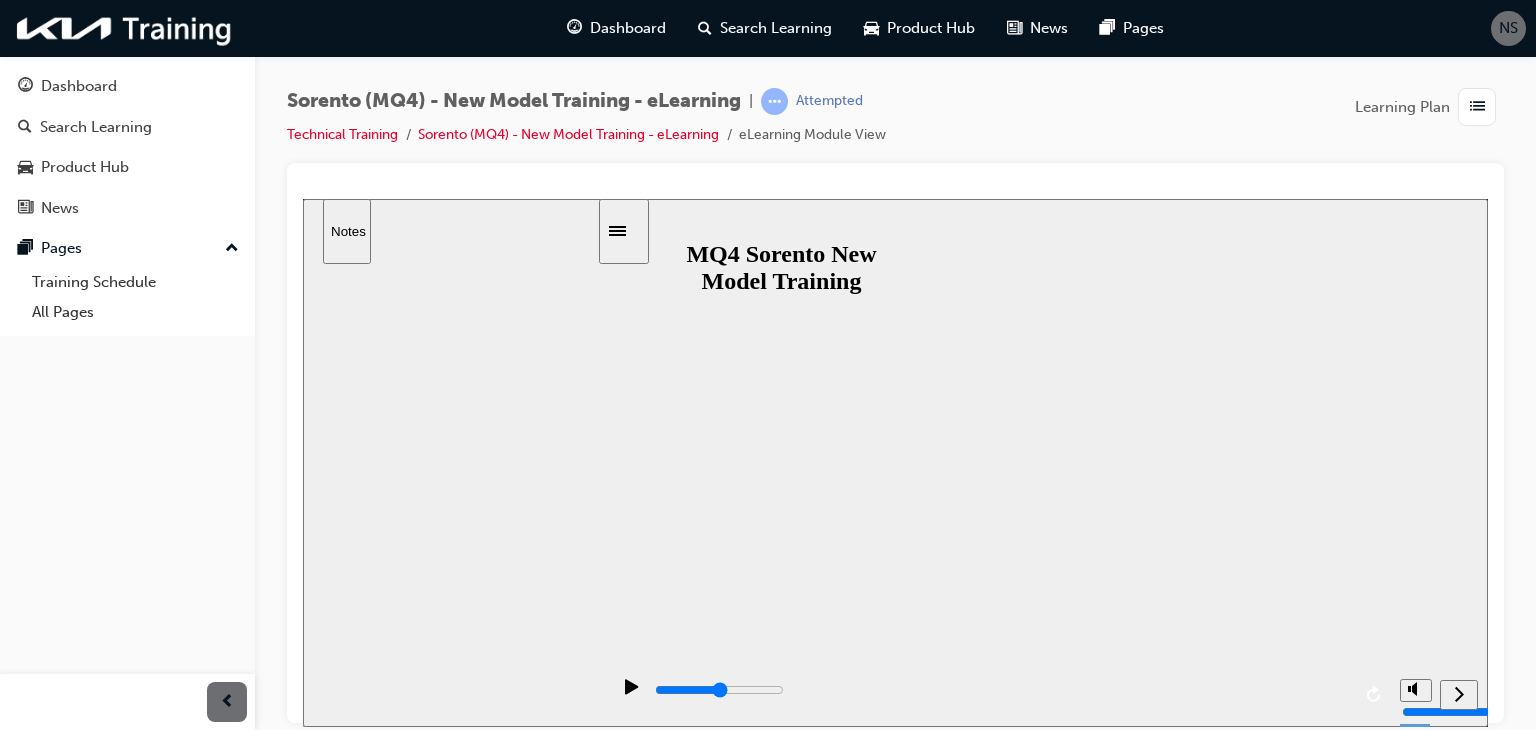 click on "Resume" at bounding box center [341, 1098] 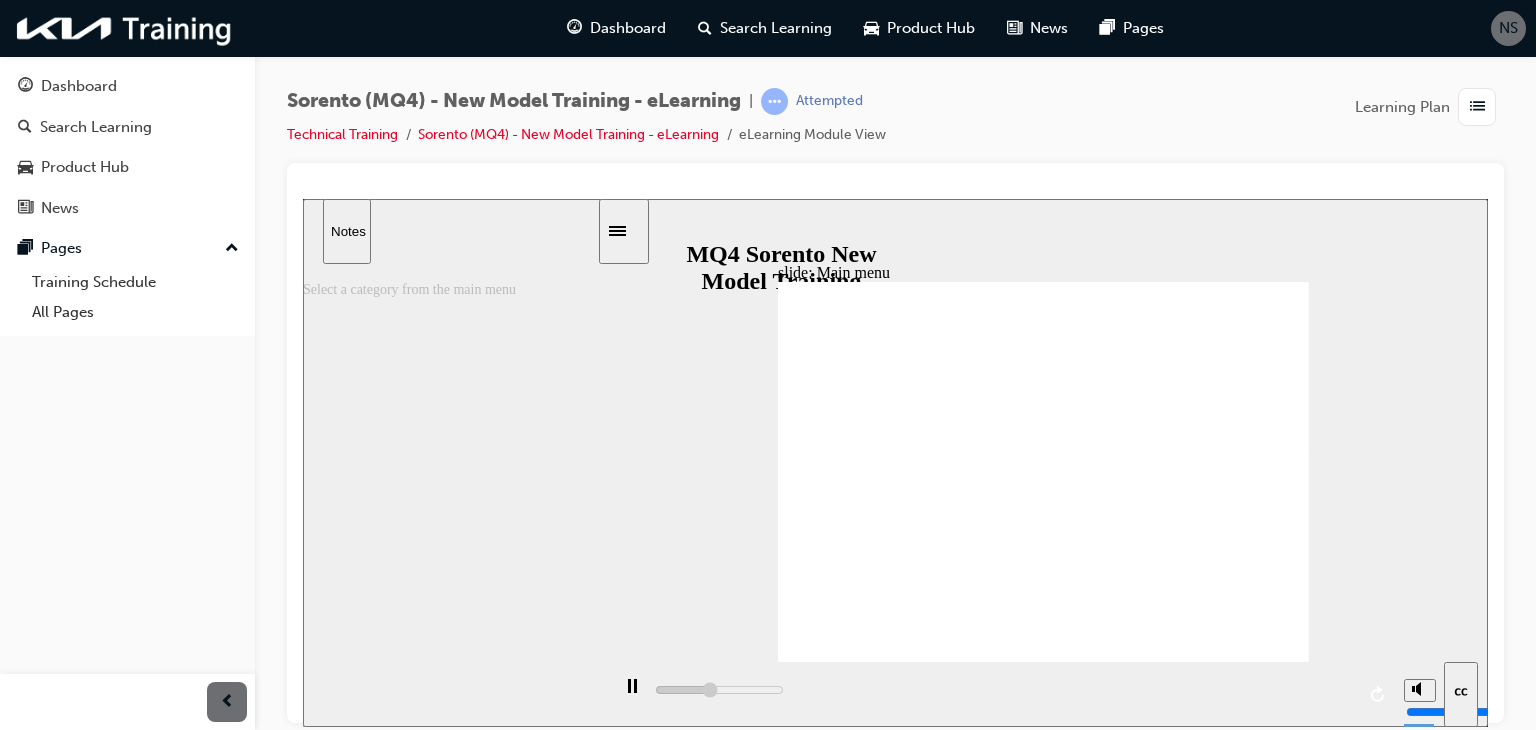 click 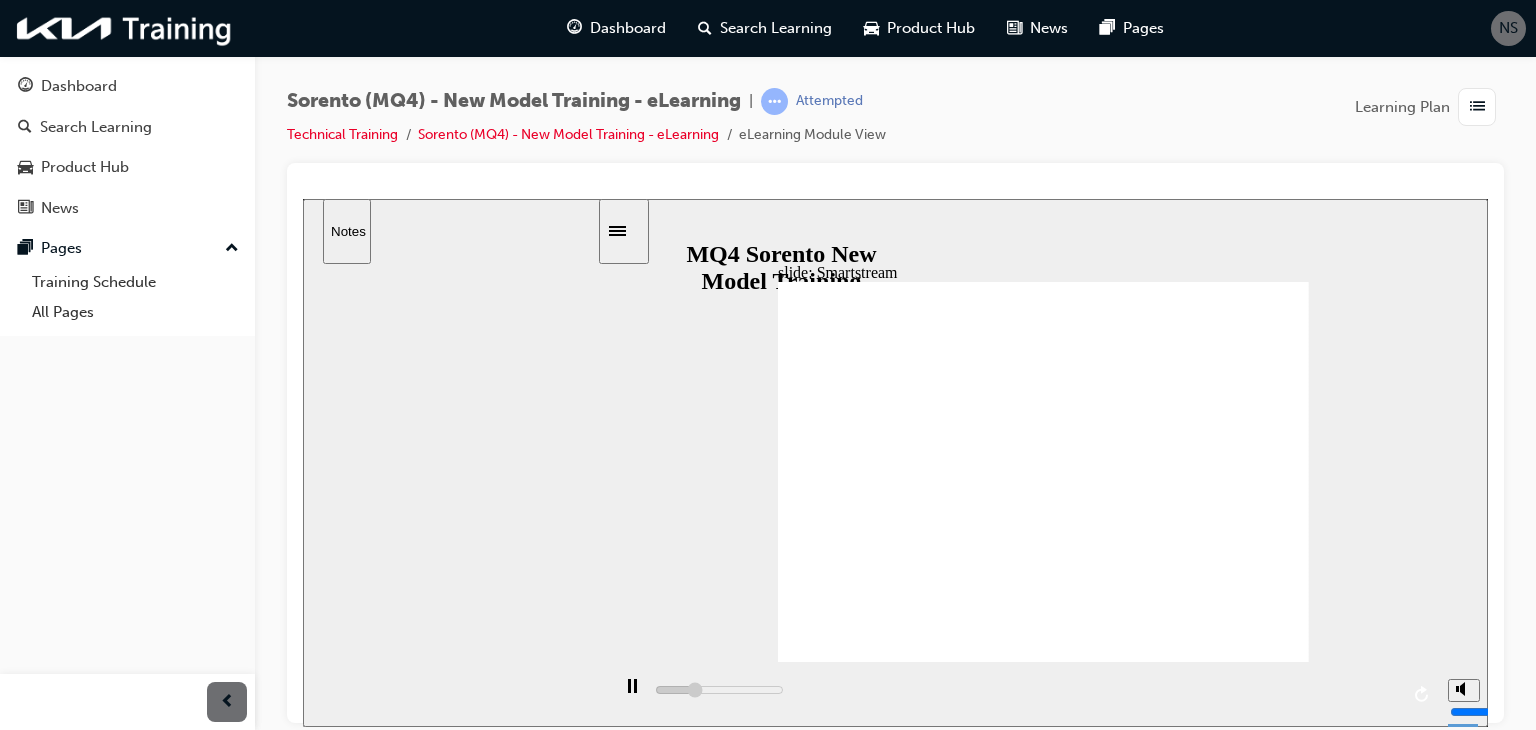 click 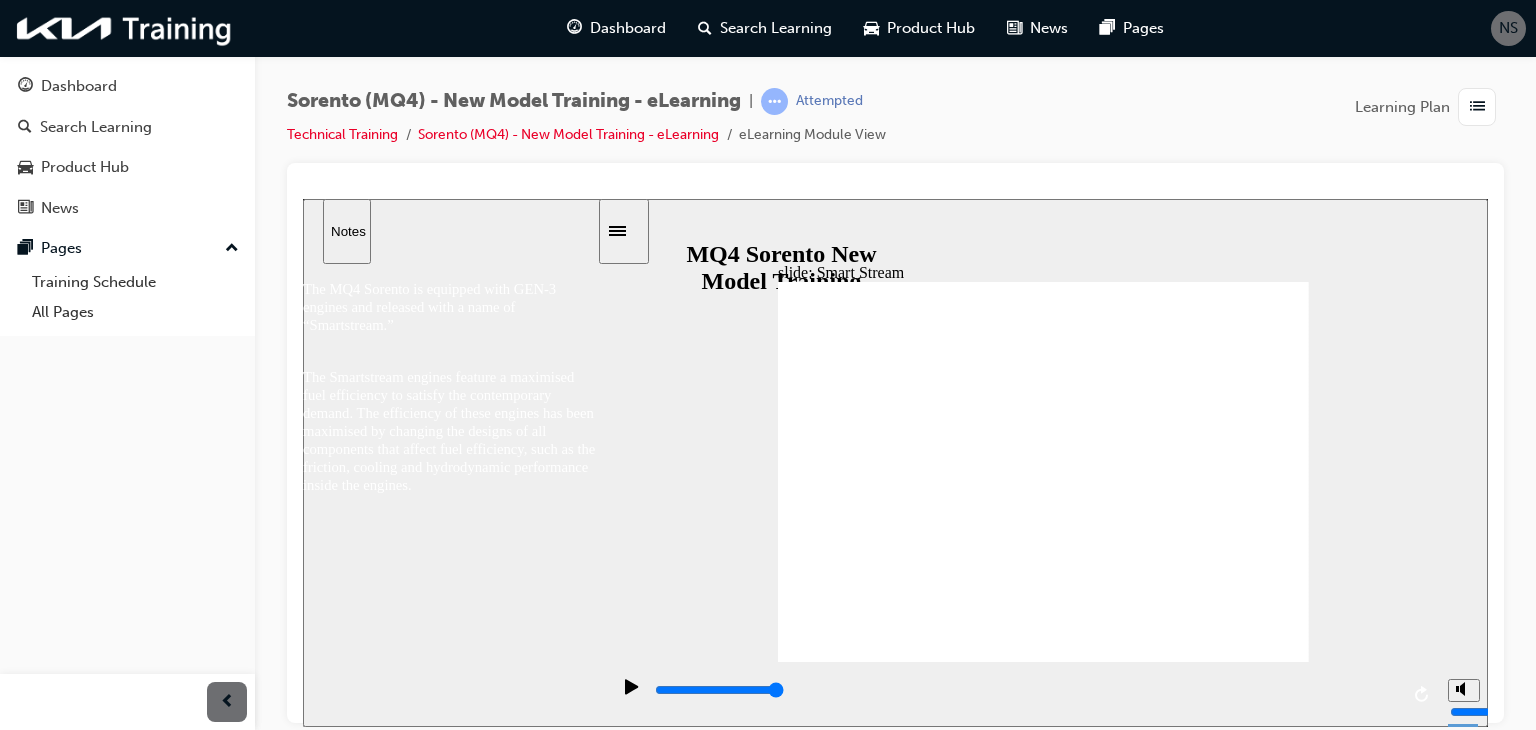 click 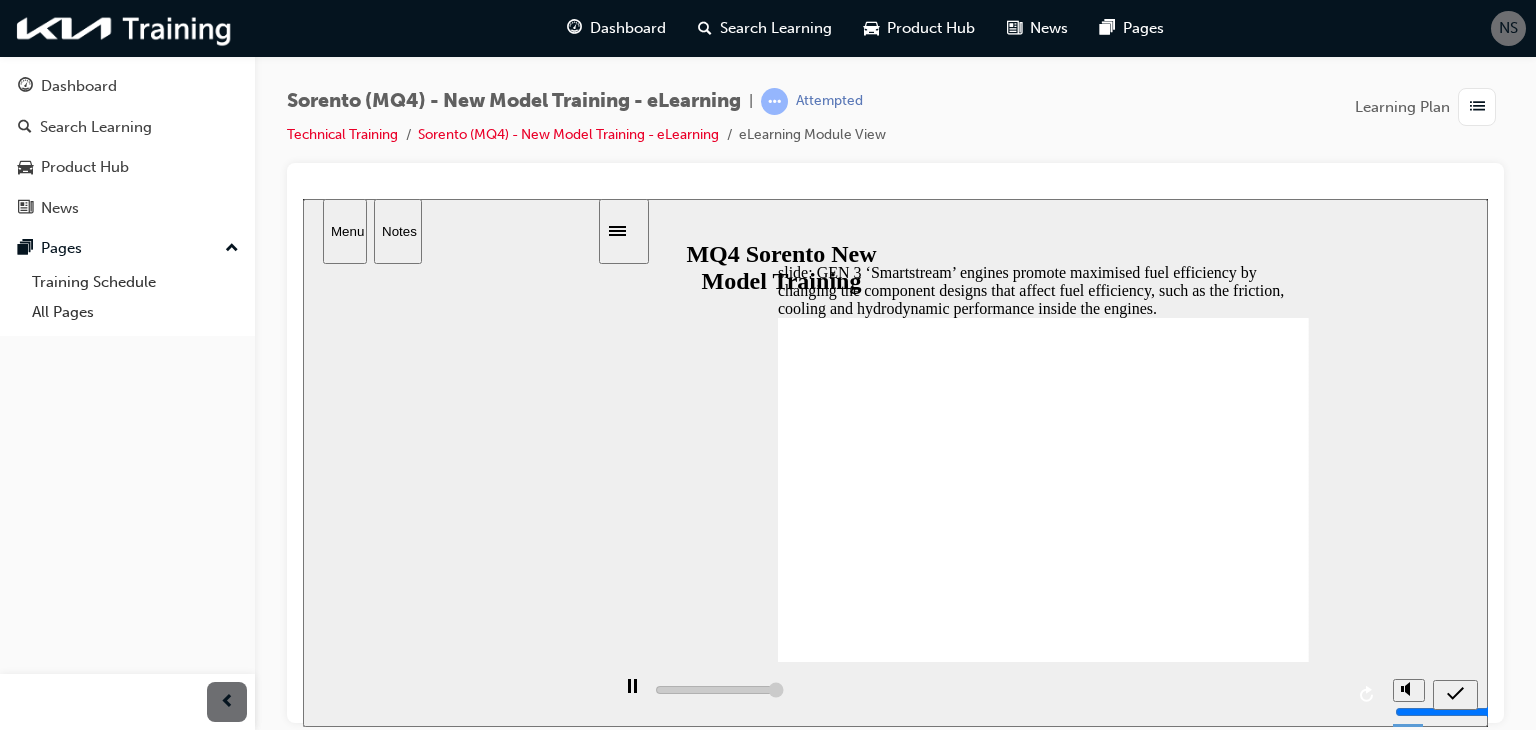 type on "5000" 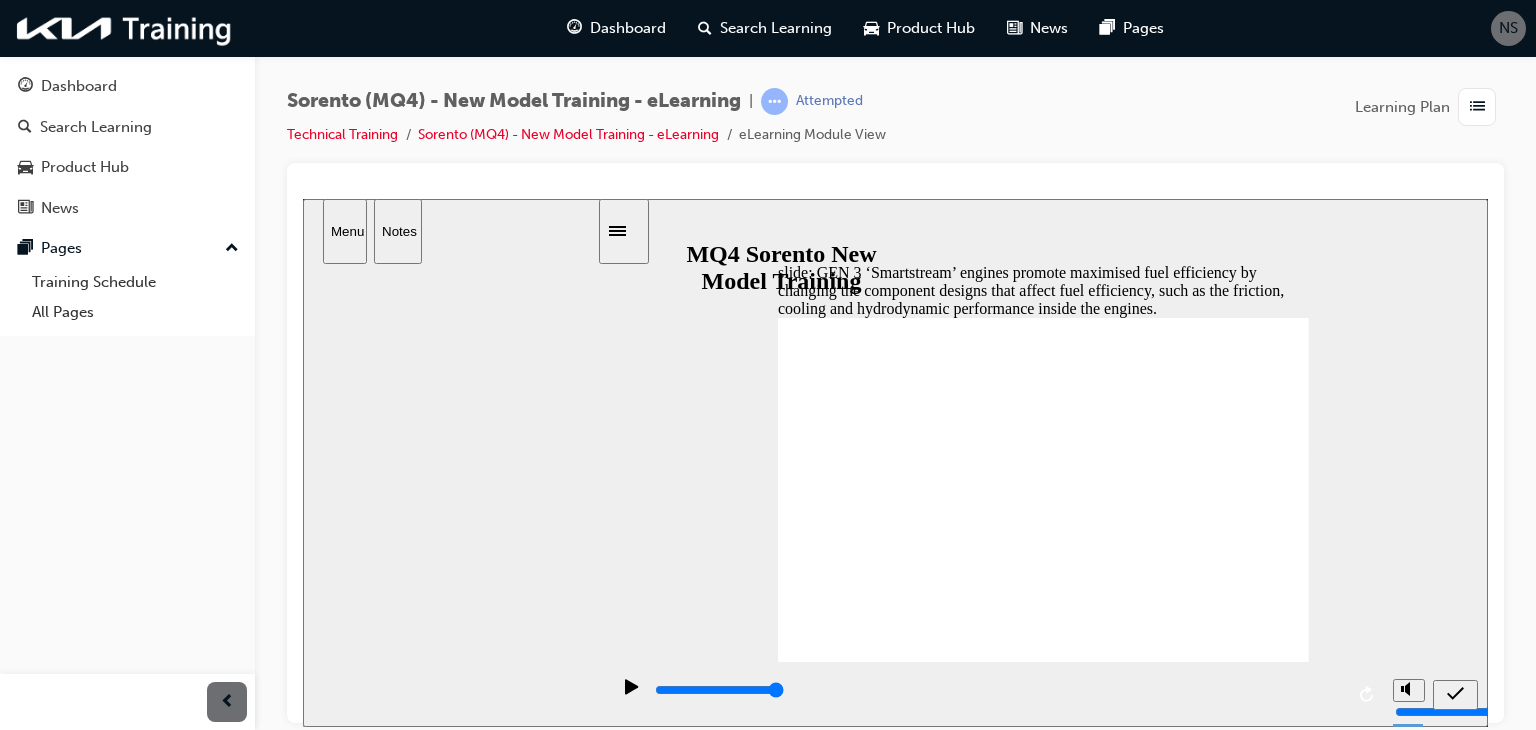 click 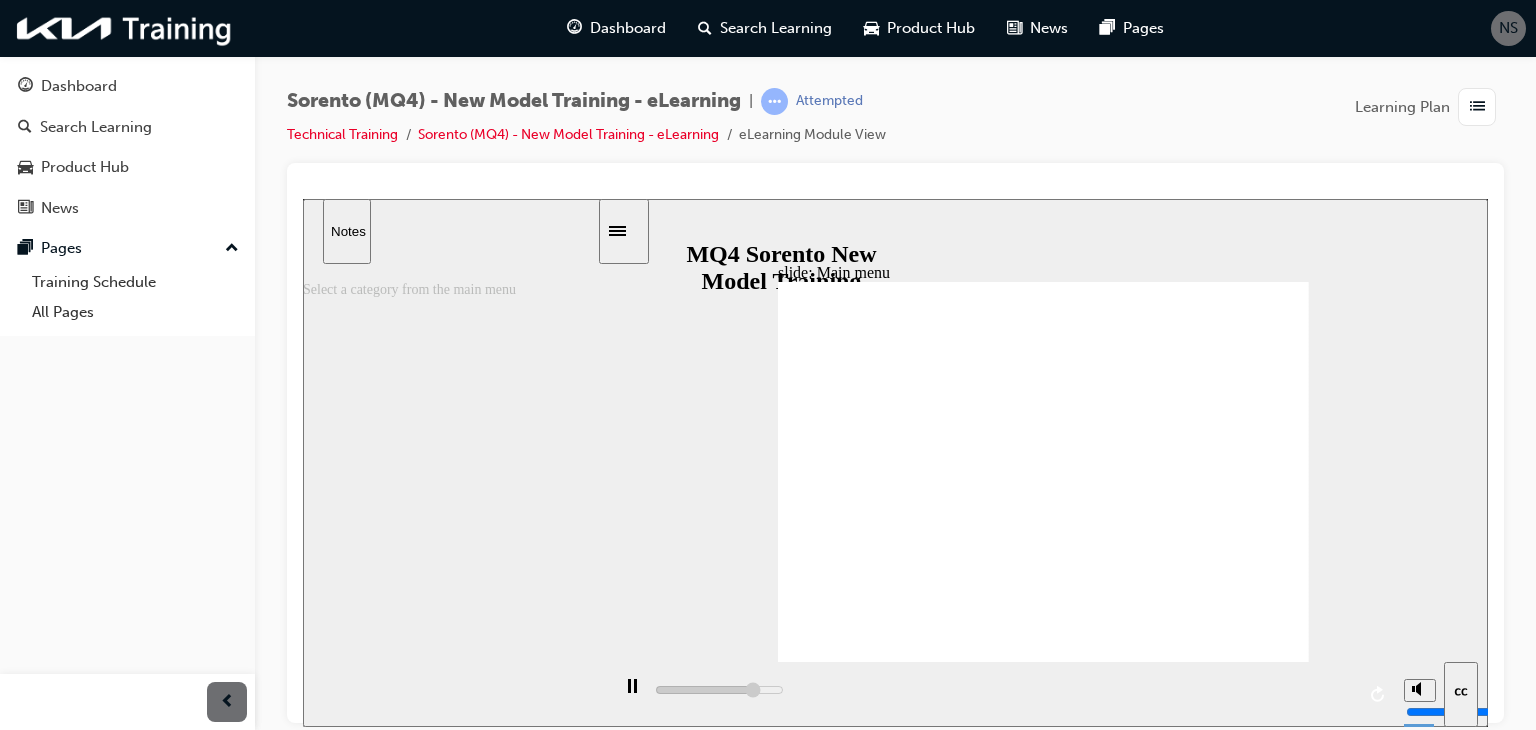 click 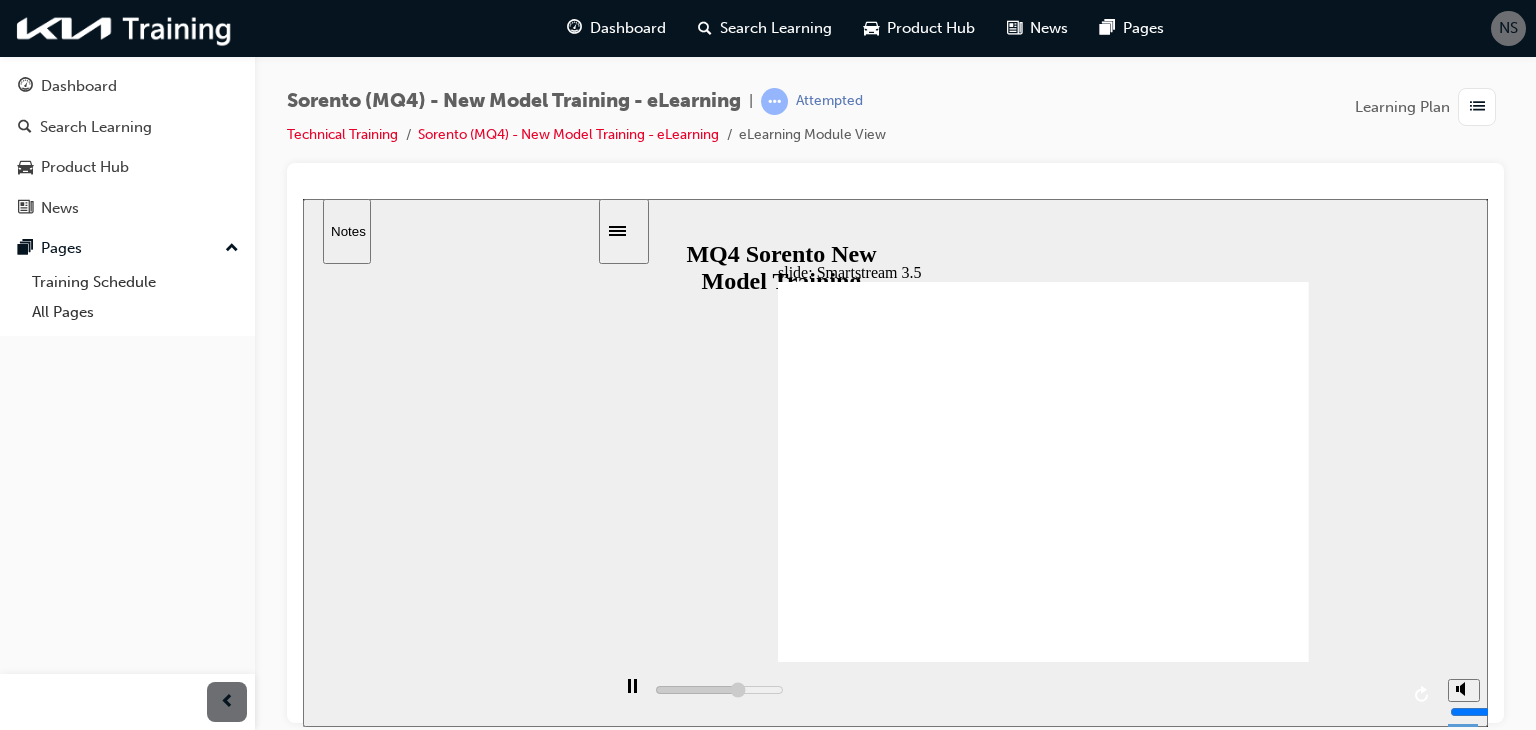 click 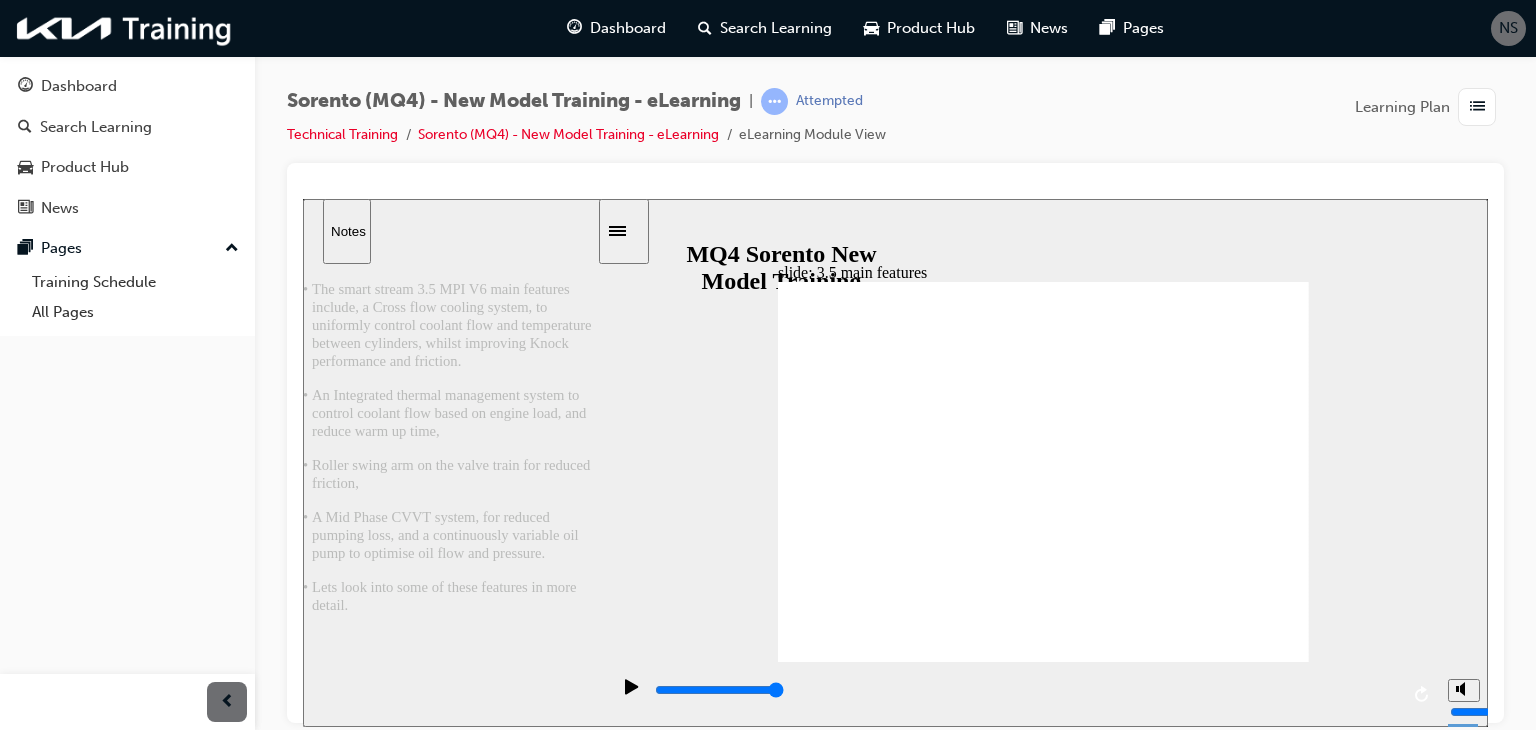 click 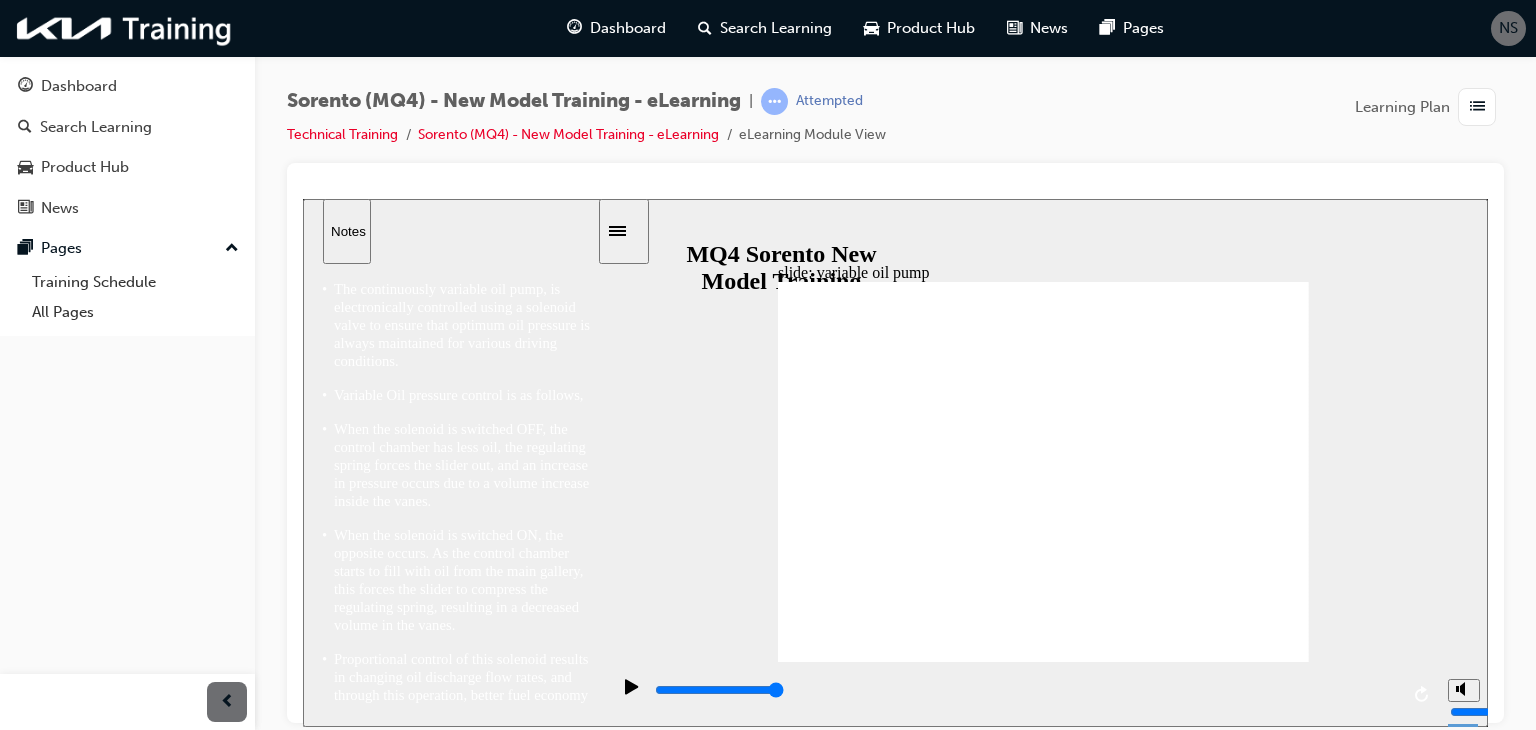 click 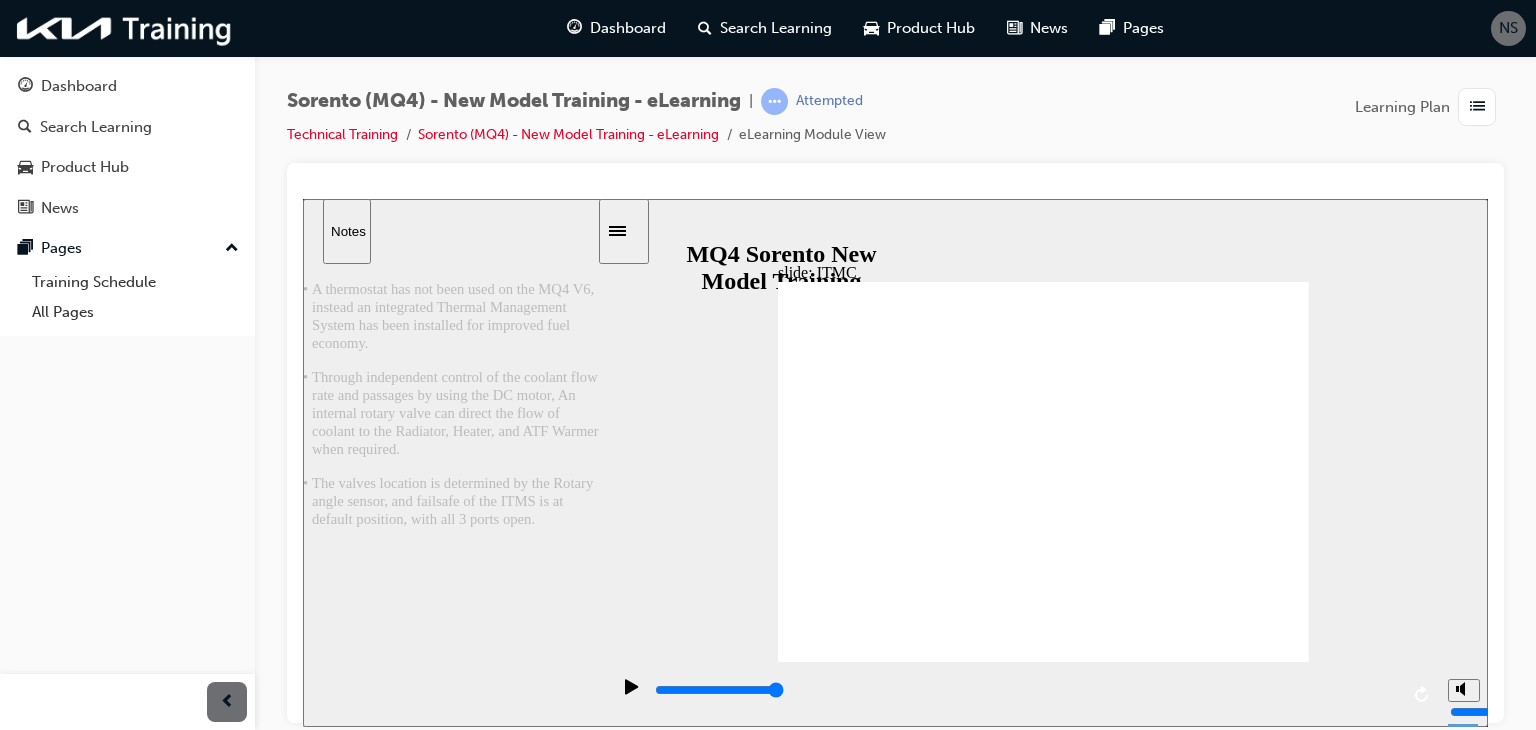 click 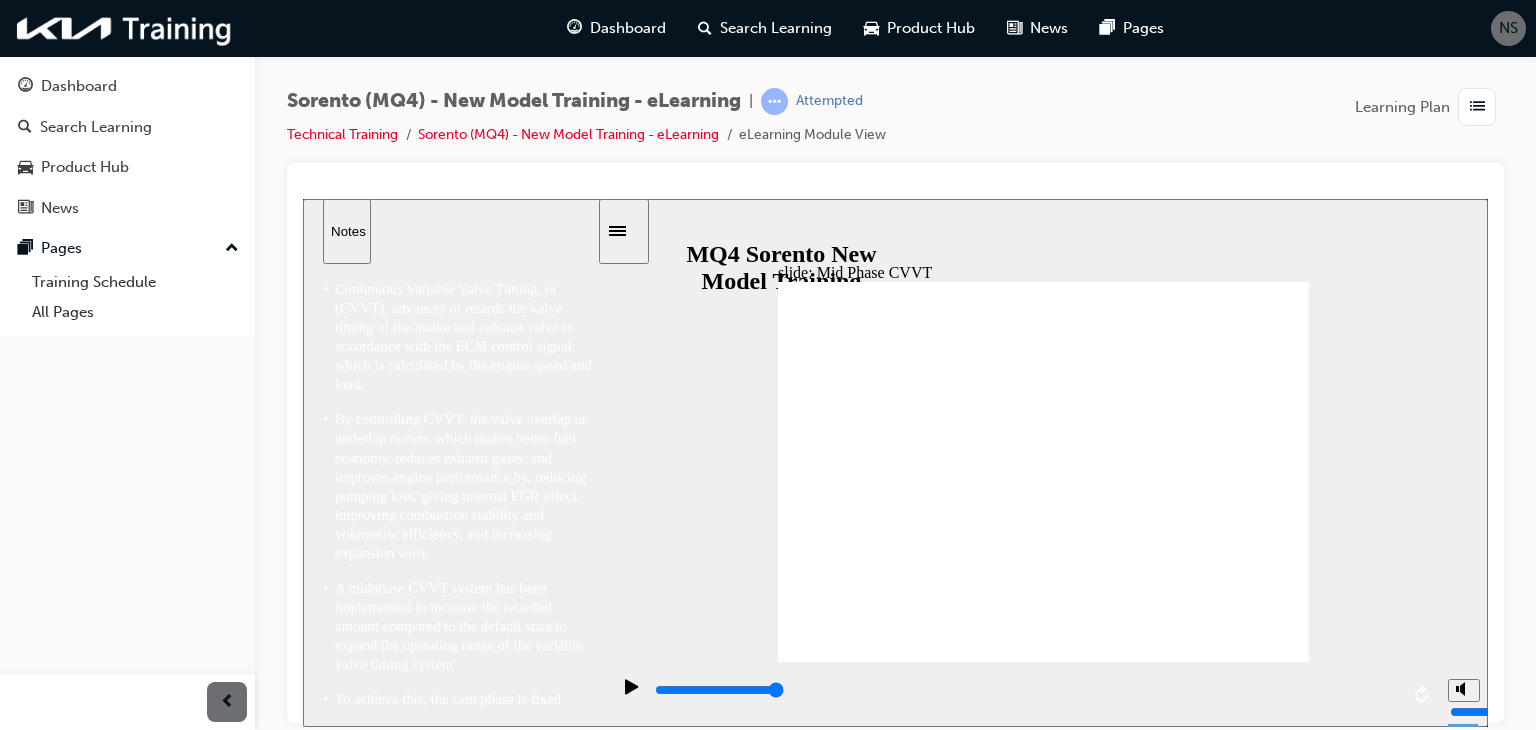 click 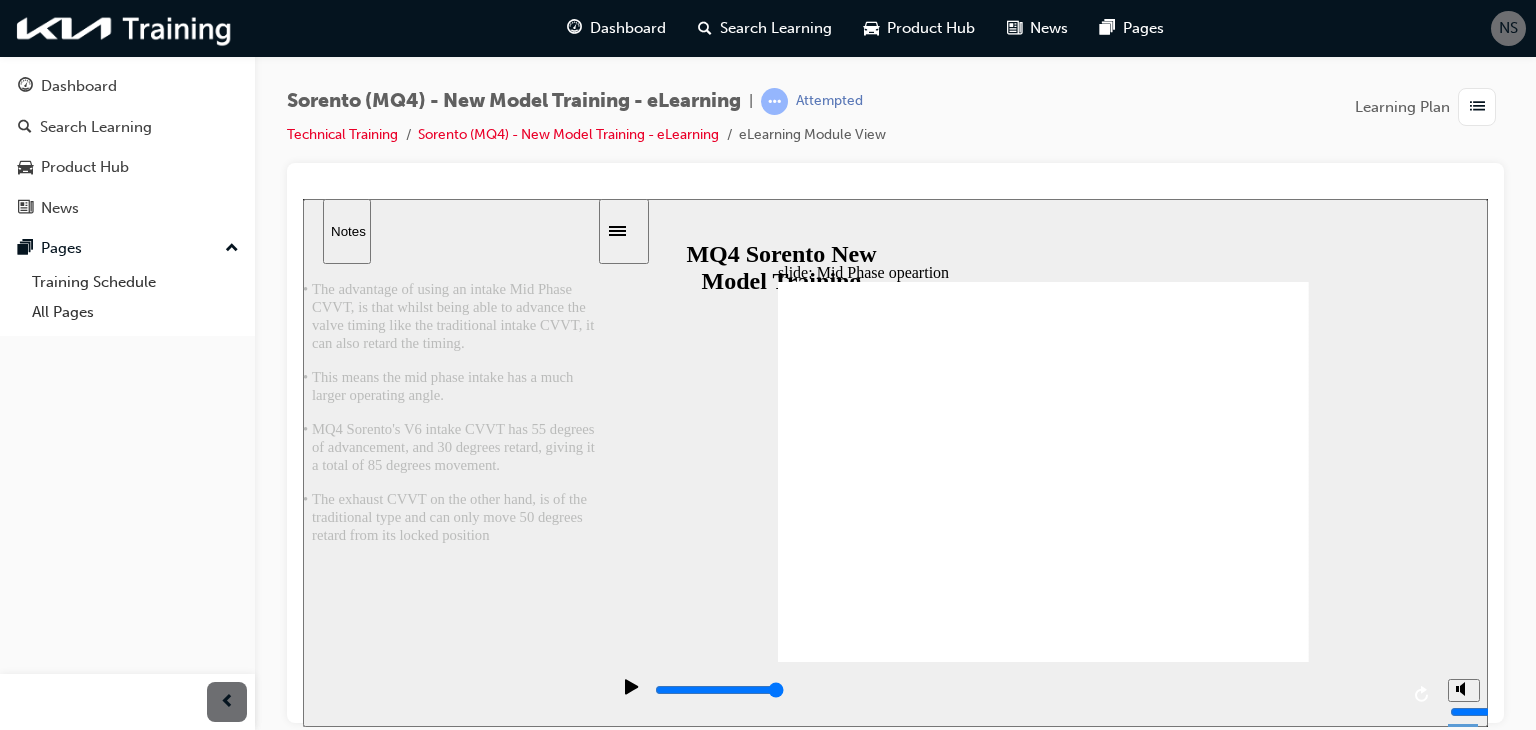 click 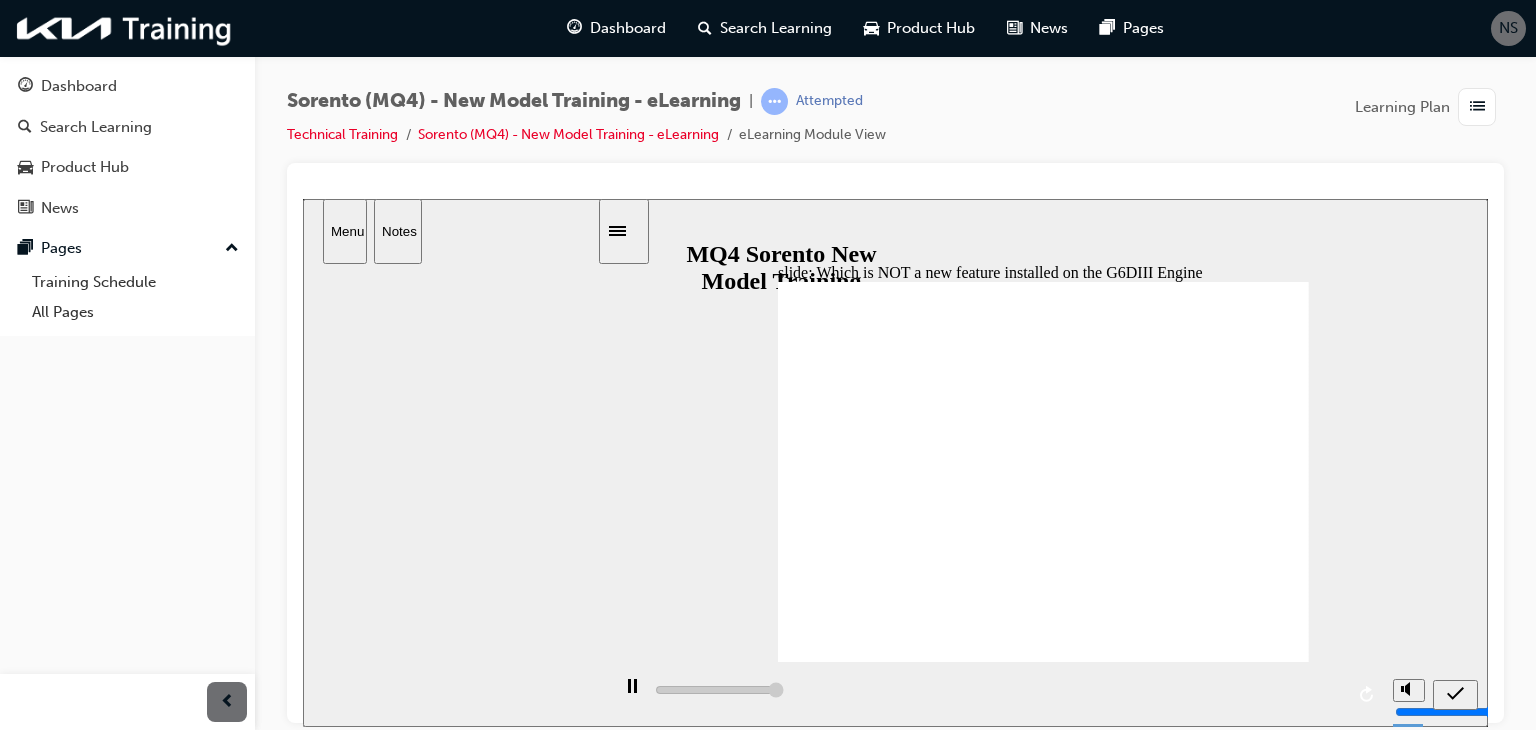 type on "5000" 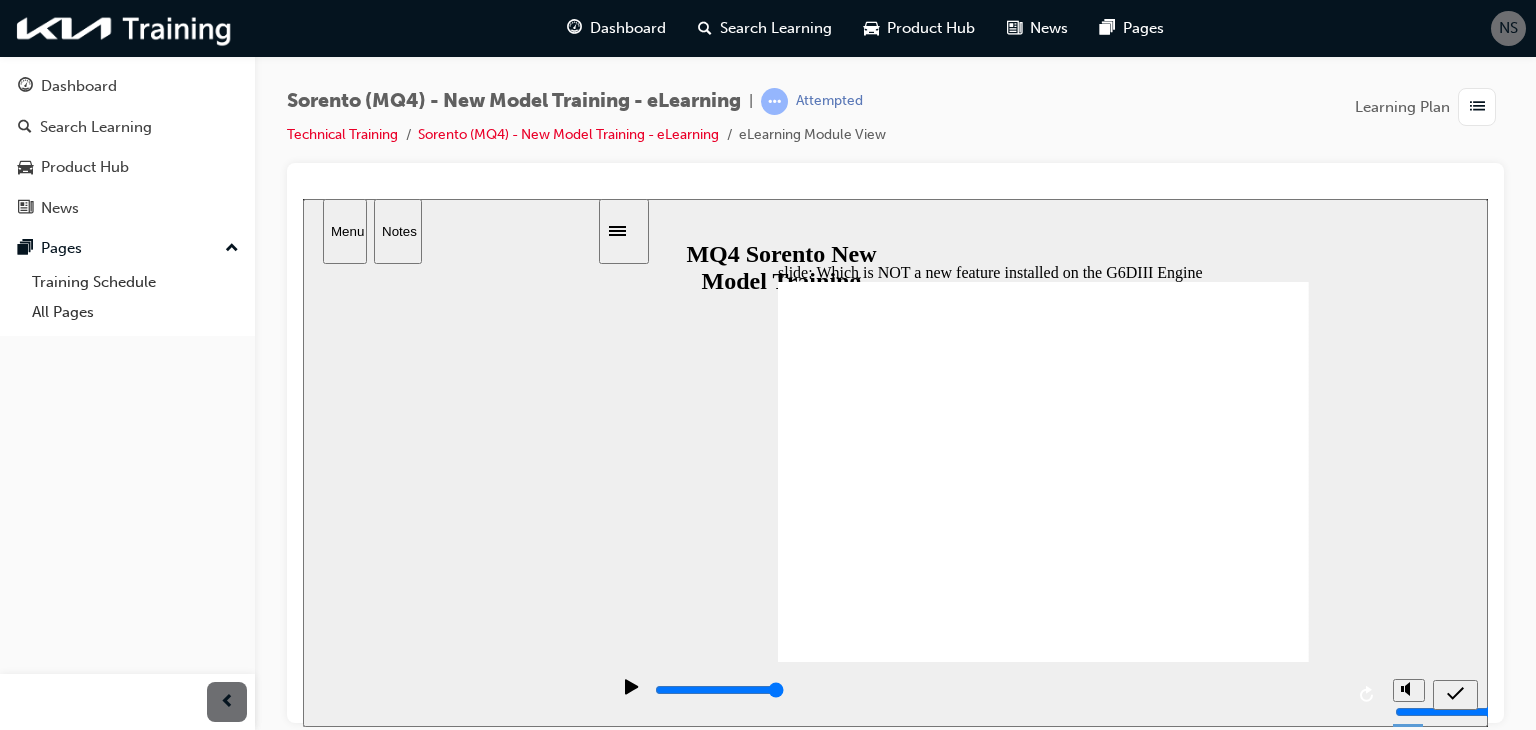 click 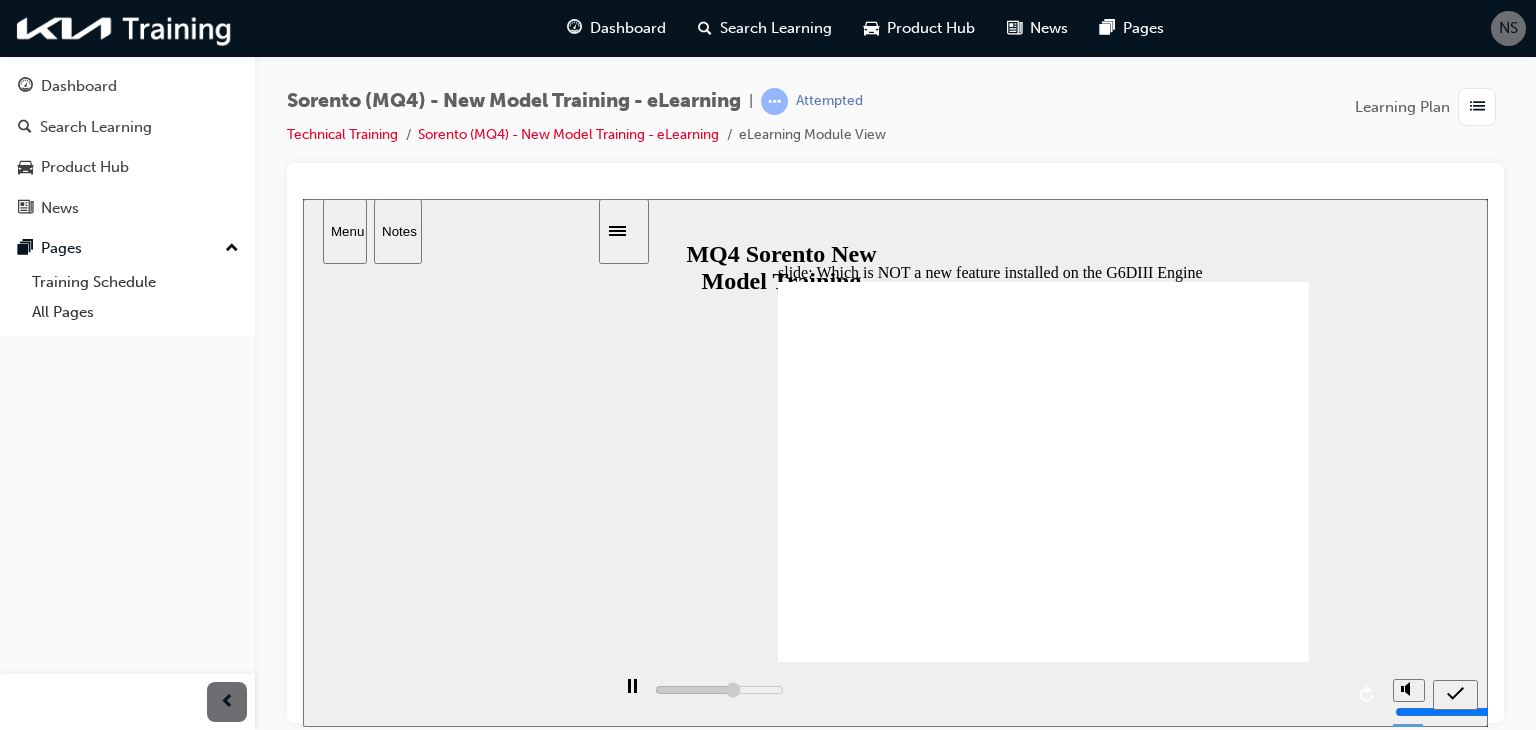 click 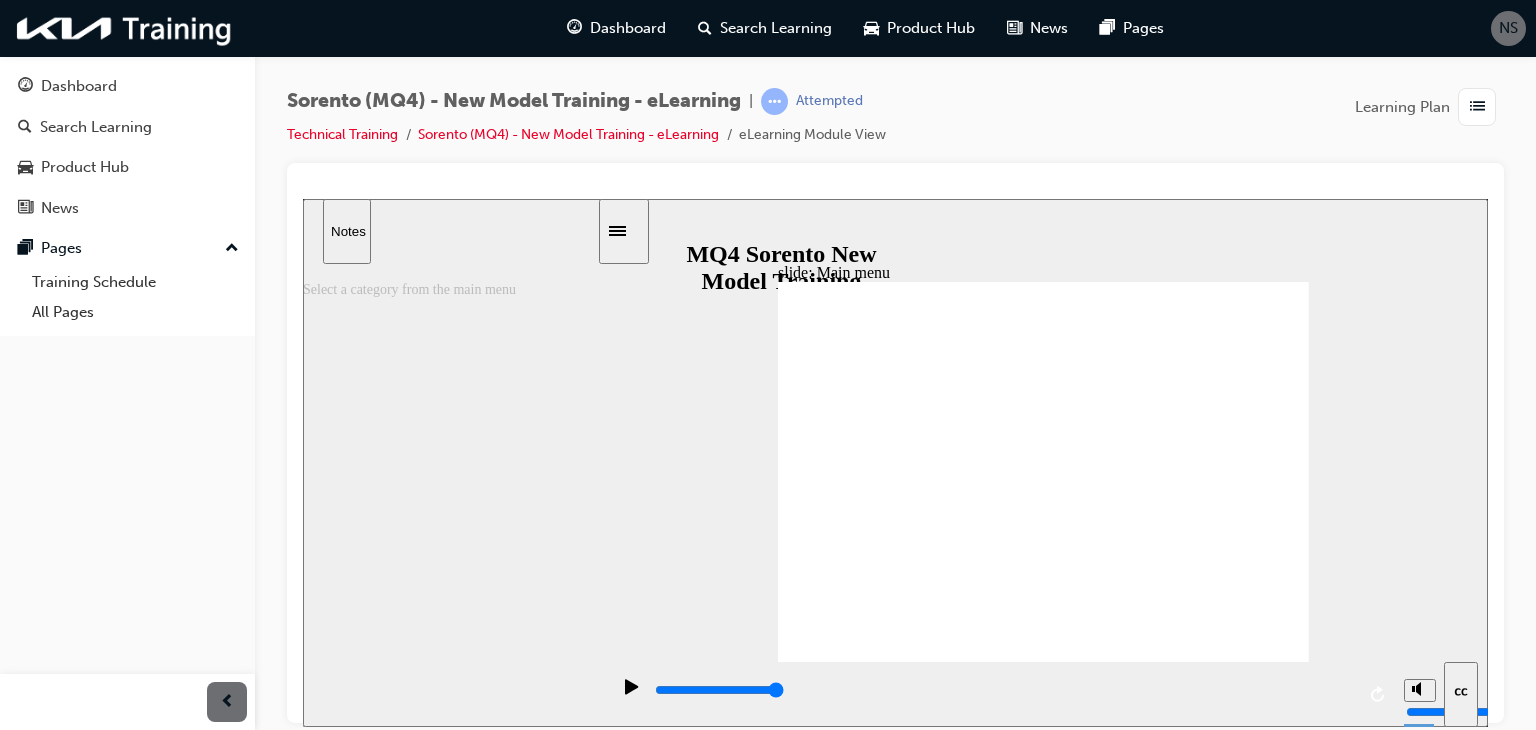 click 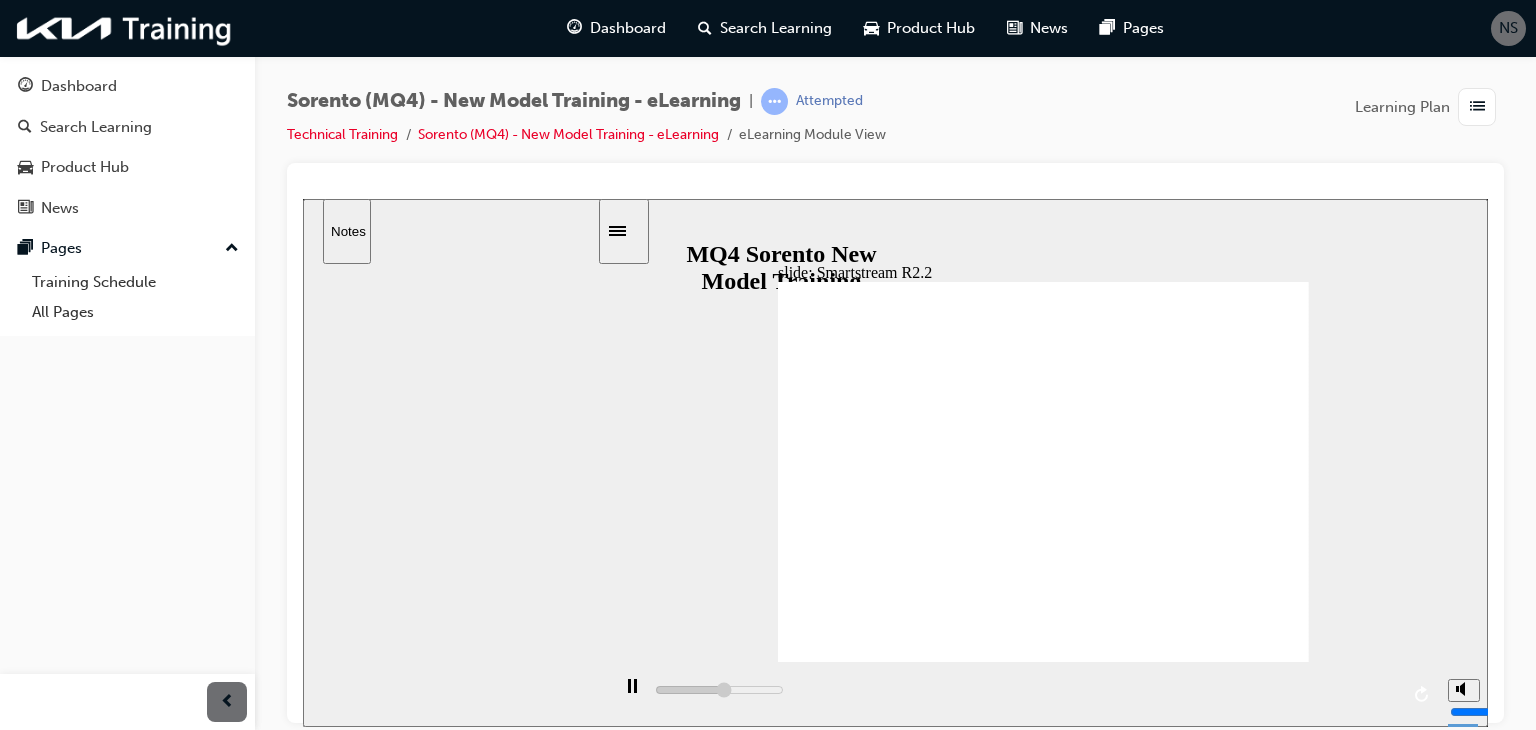 click 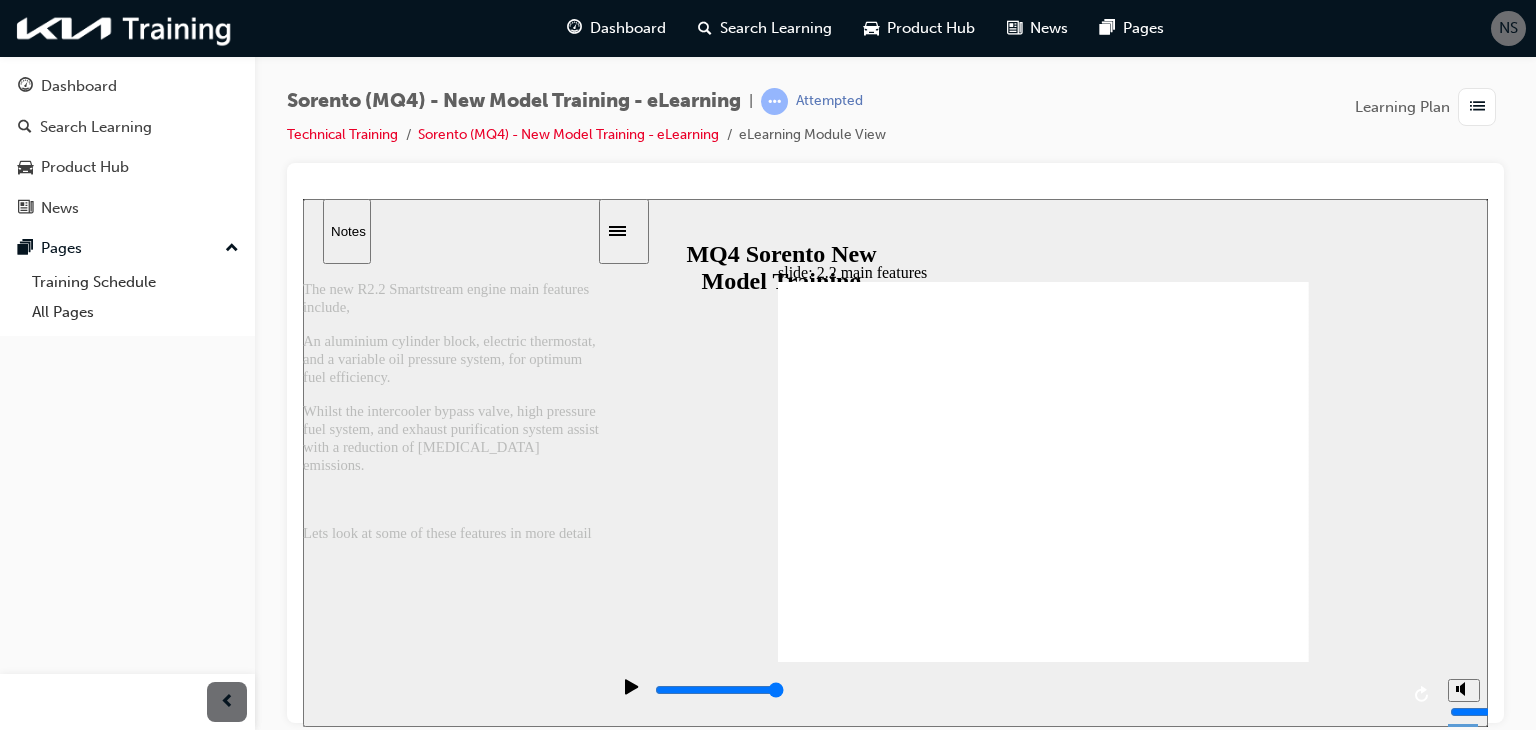 click 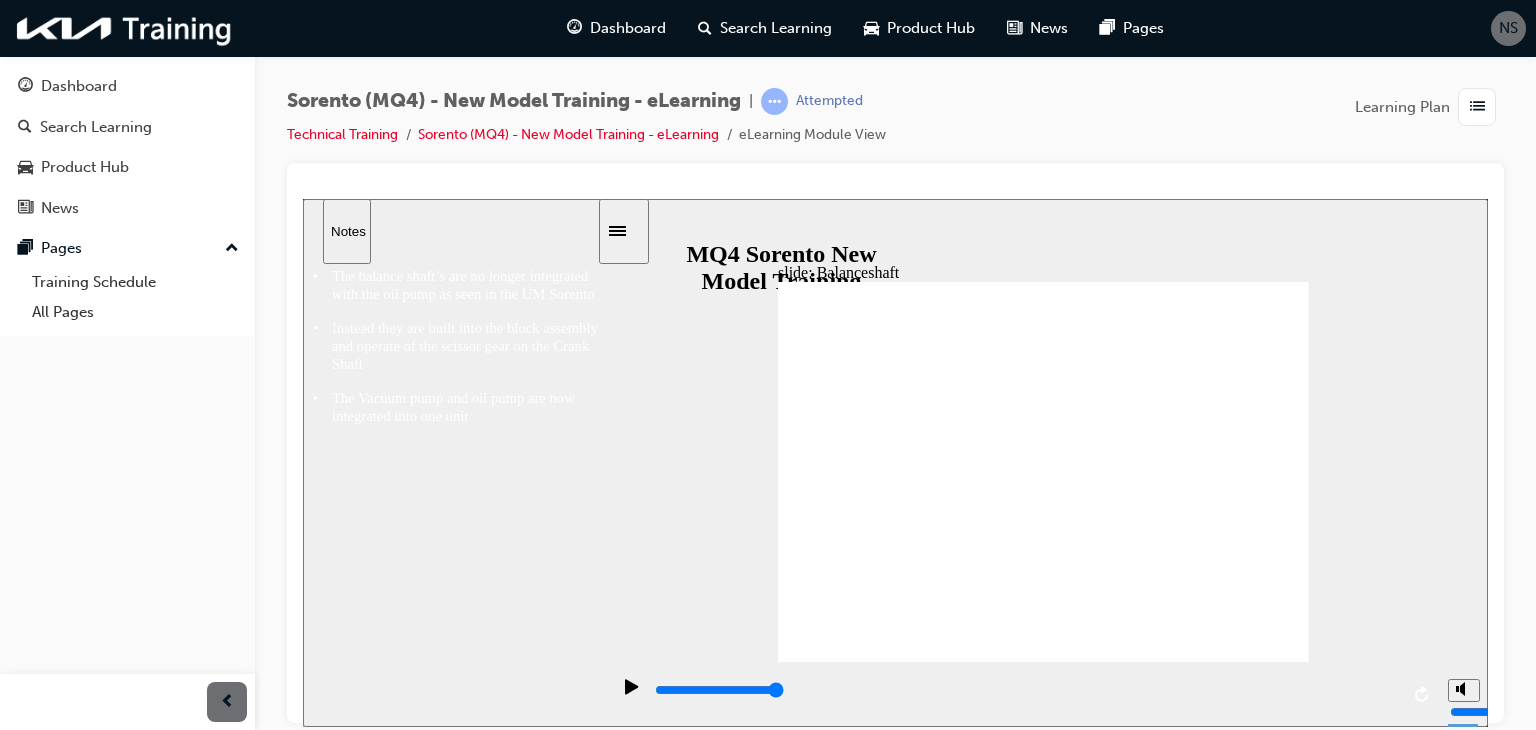 click 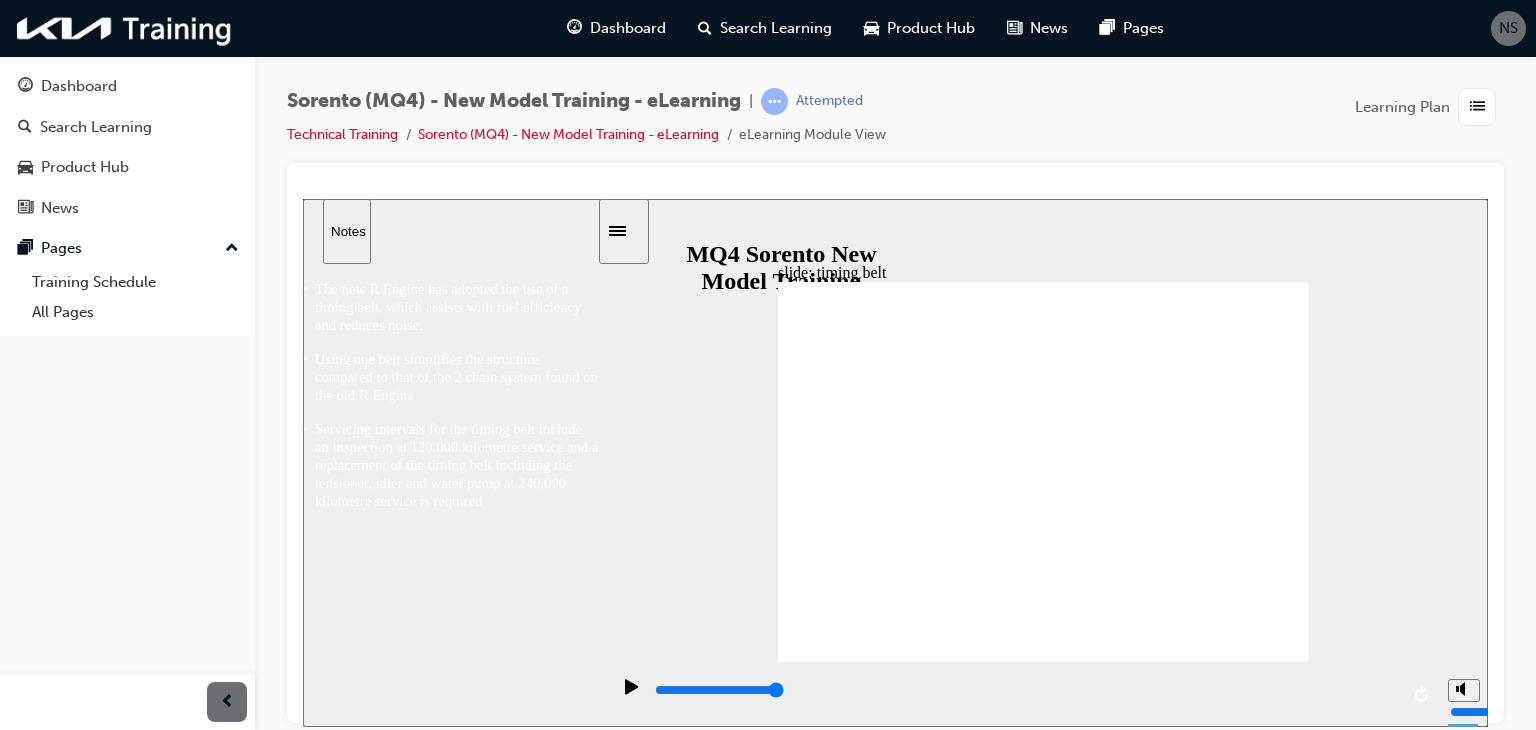 click 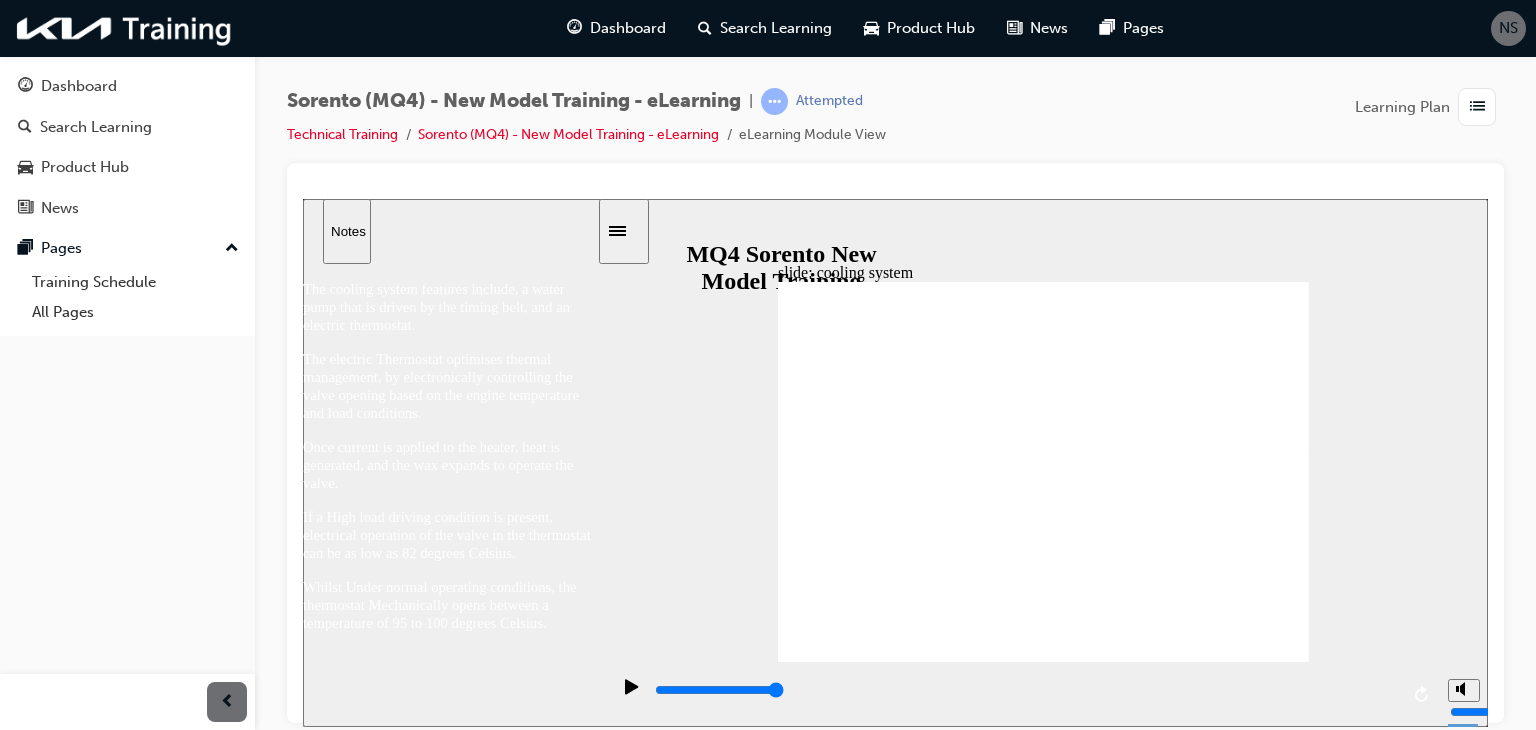 click 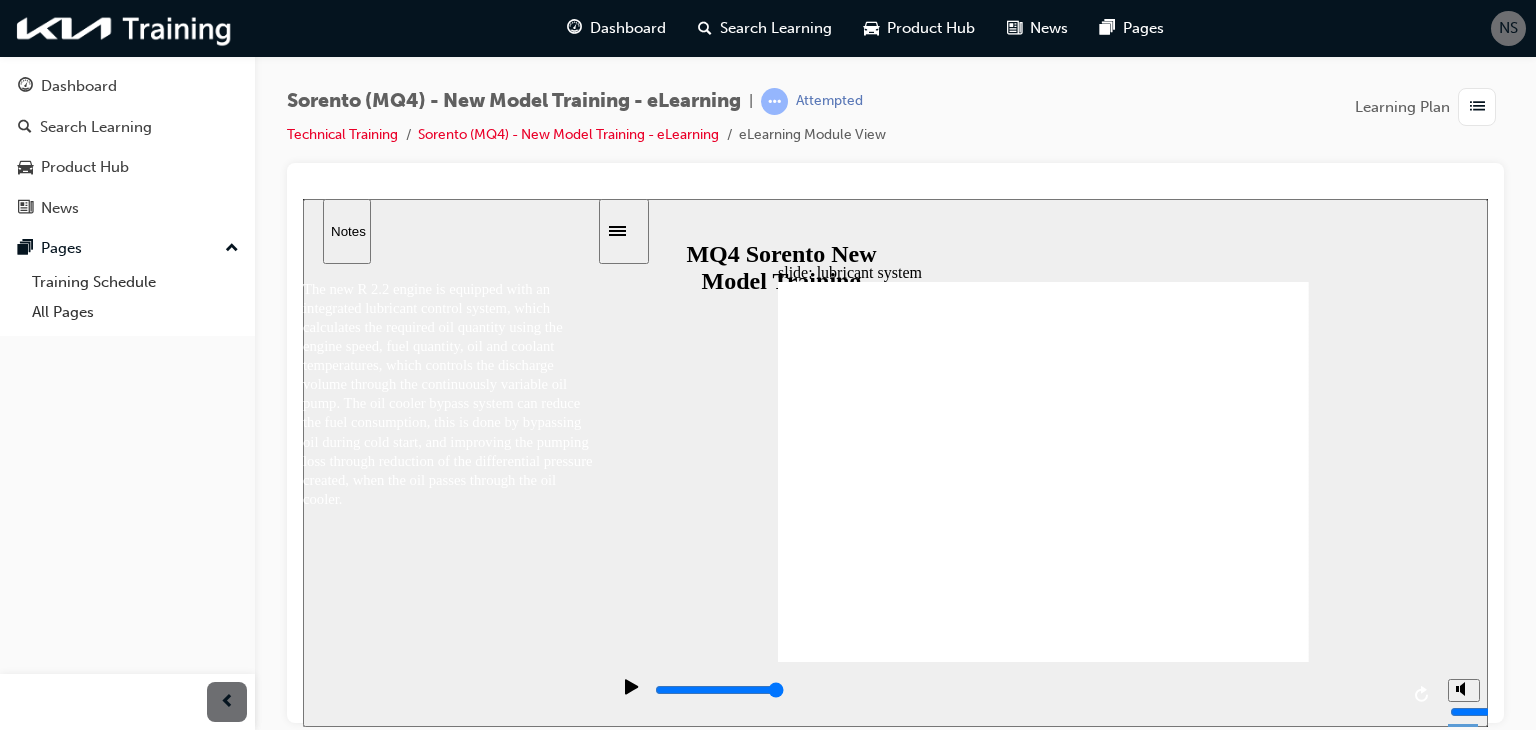 click 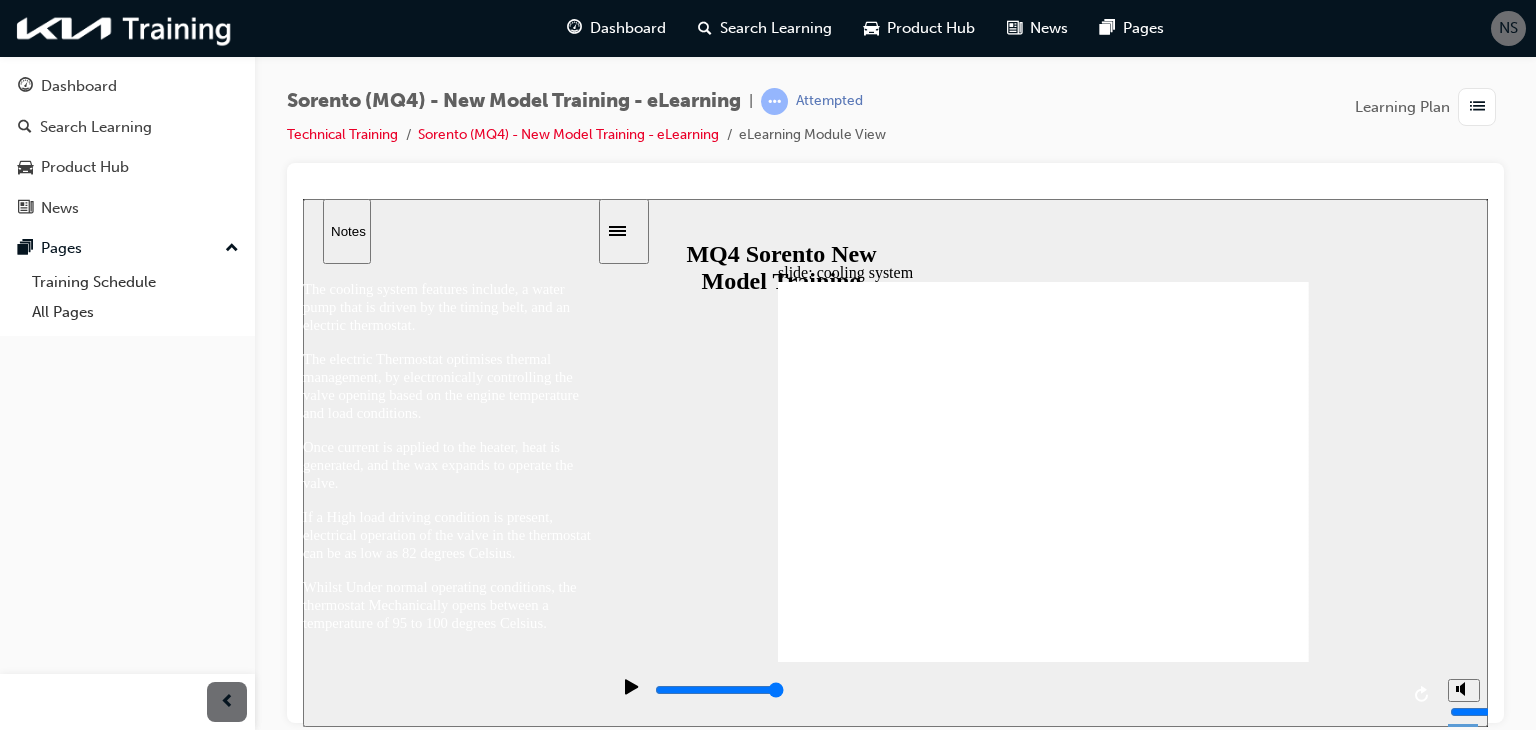 click 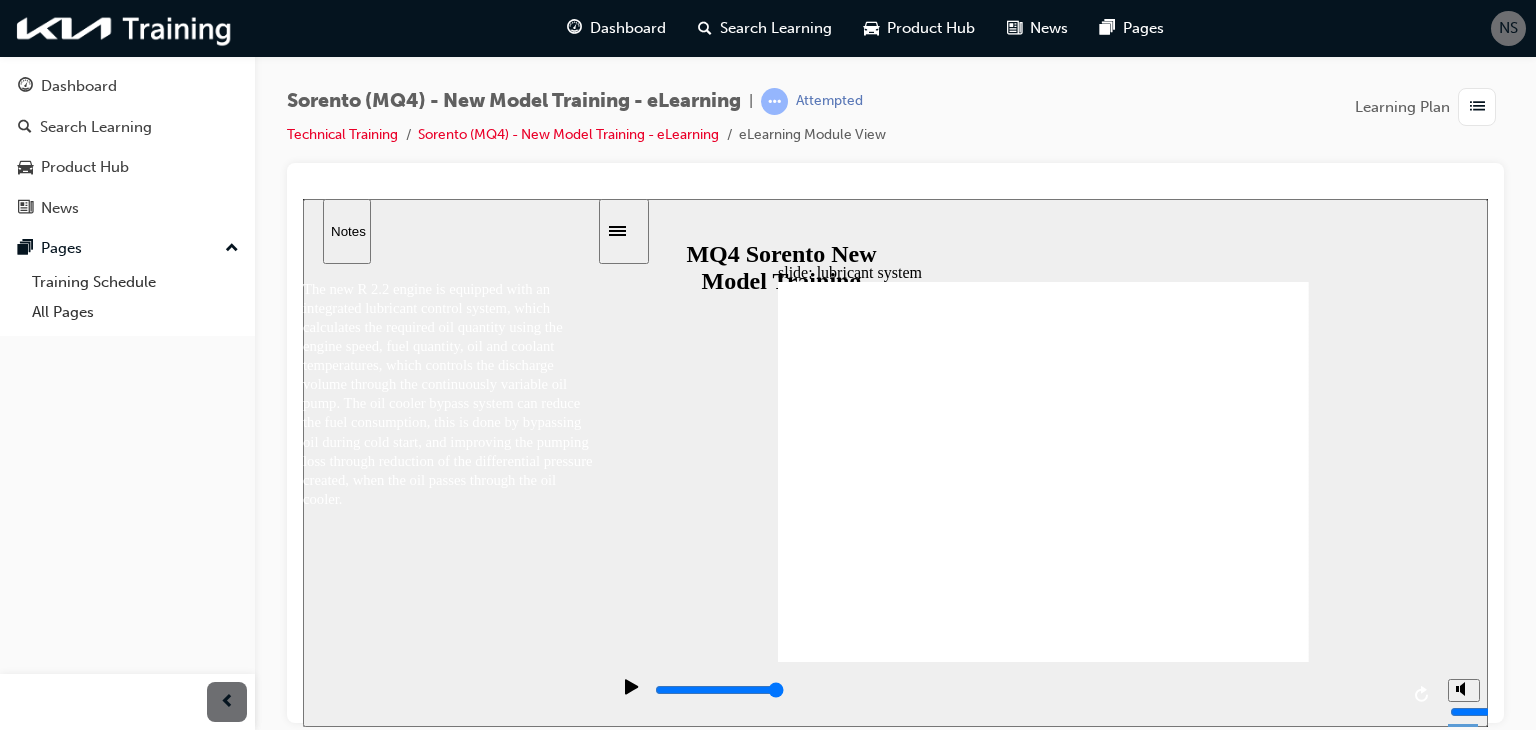 click 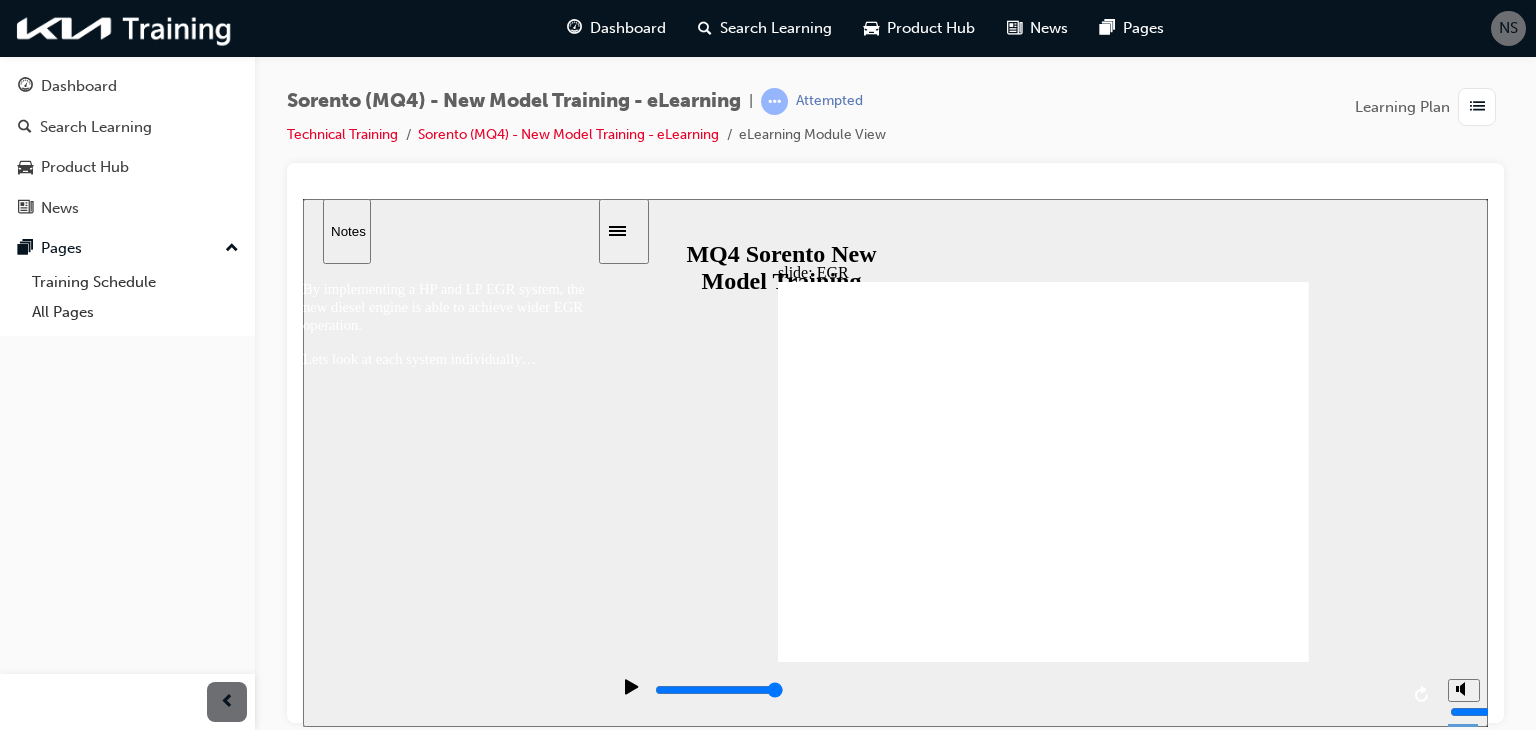click 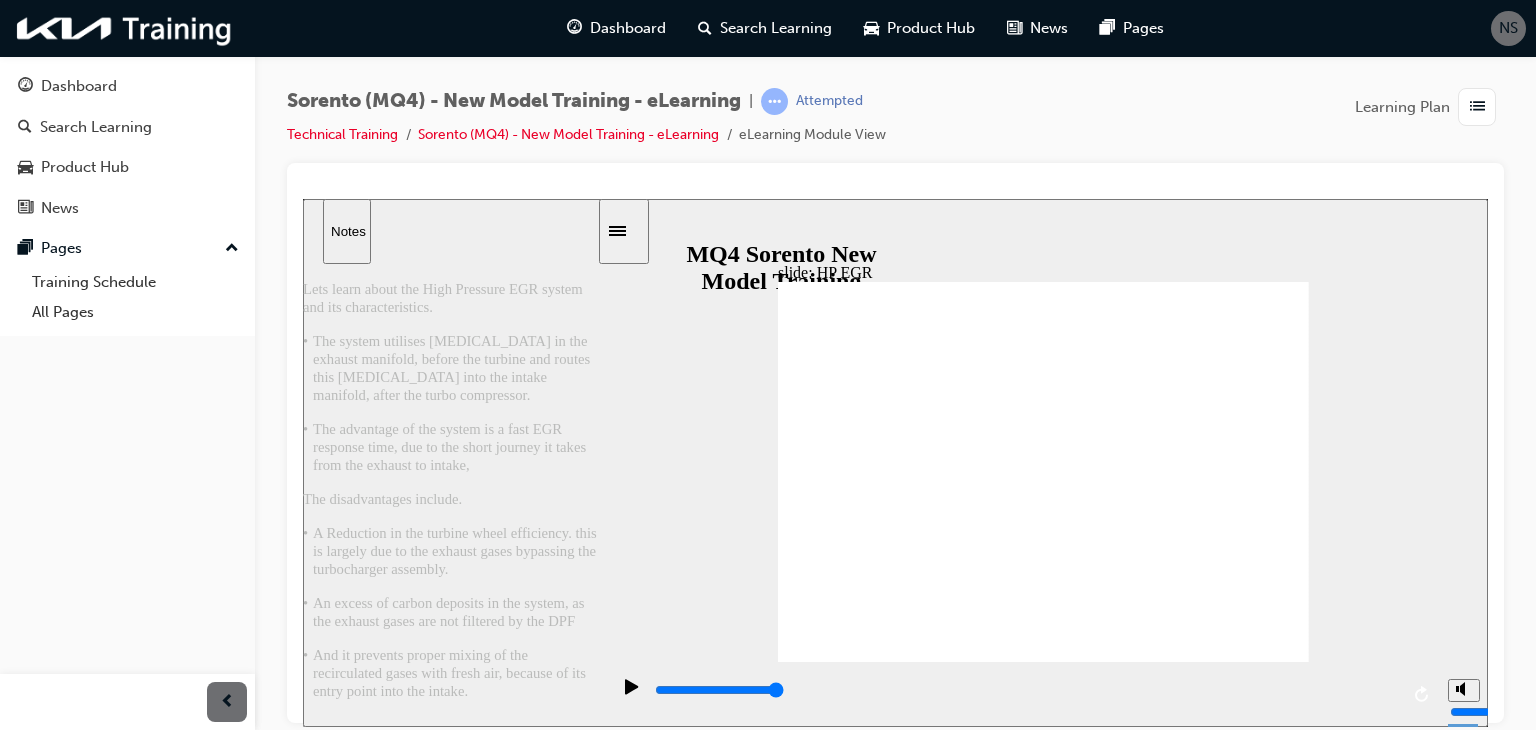 click 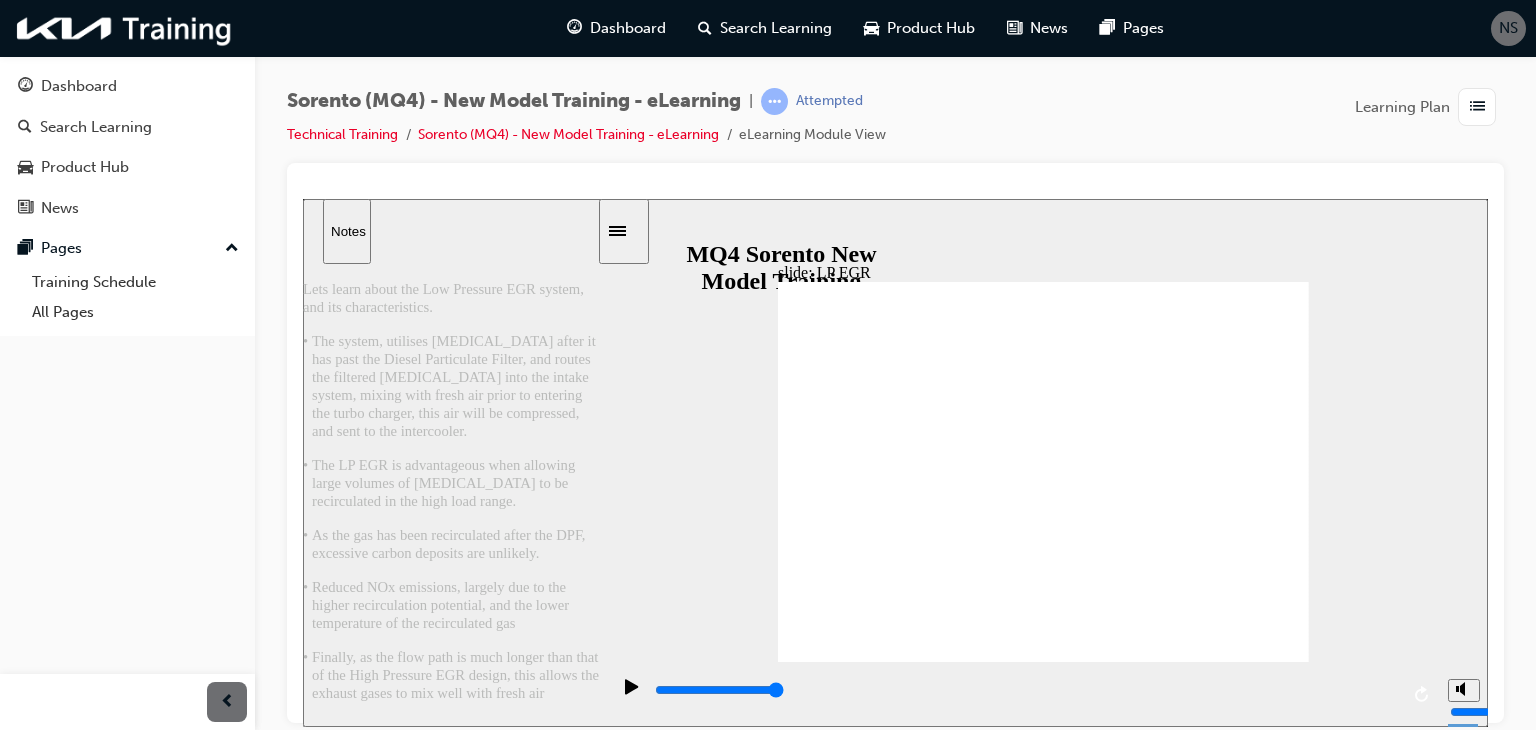 click 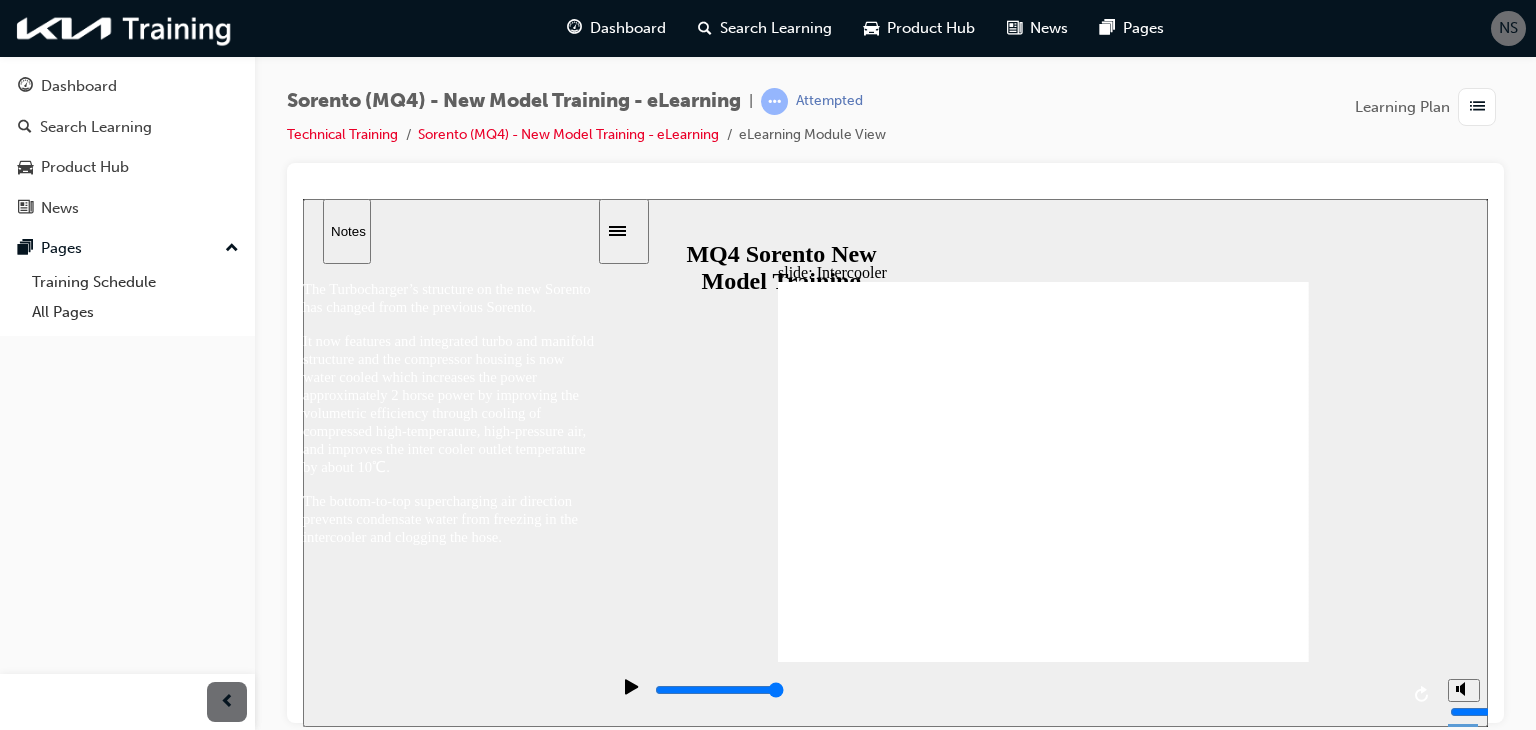click 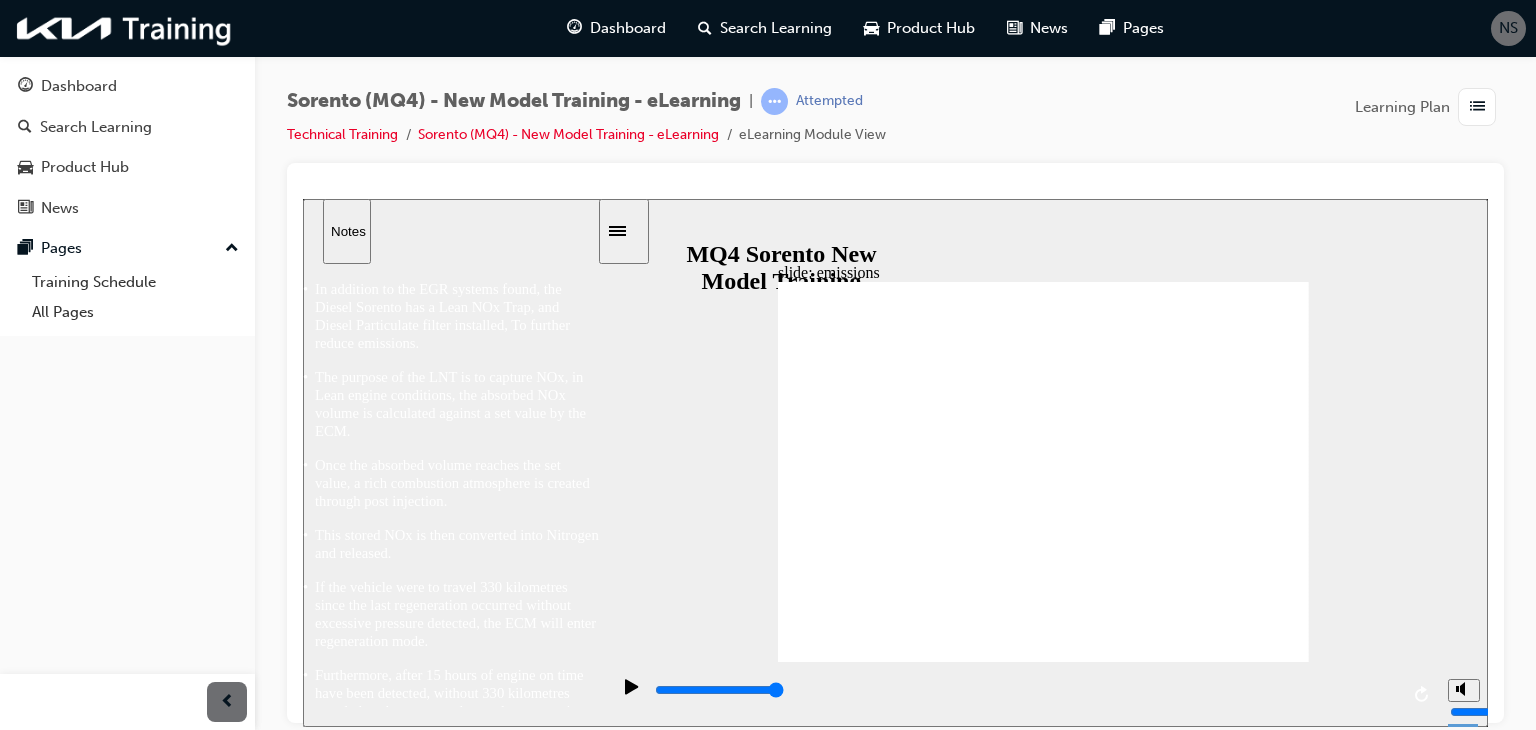 click 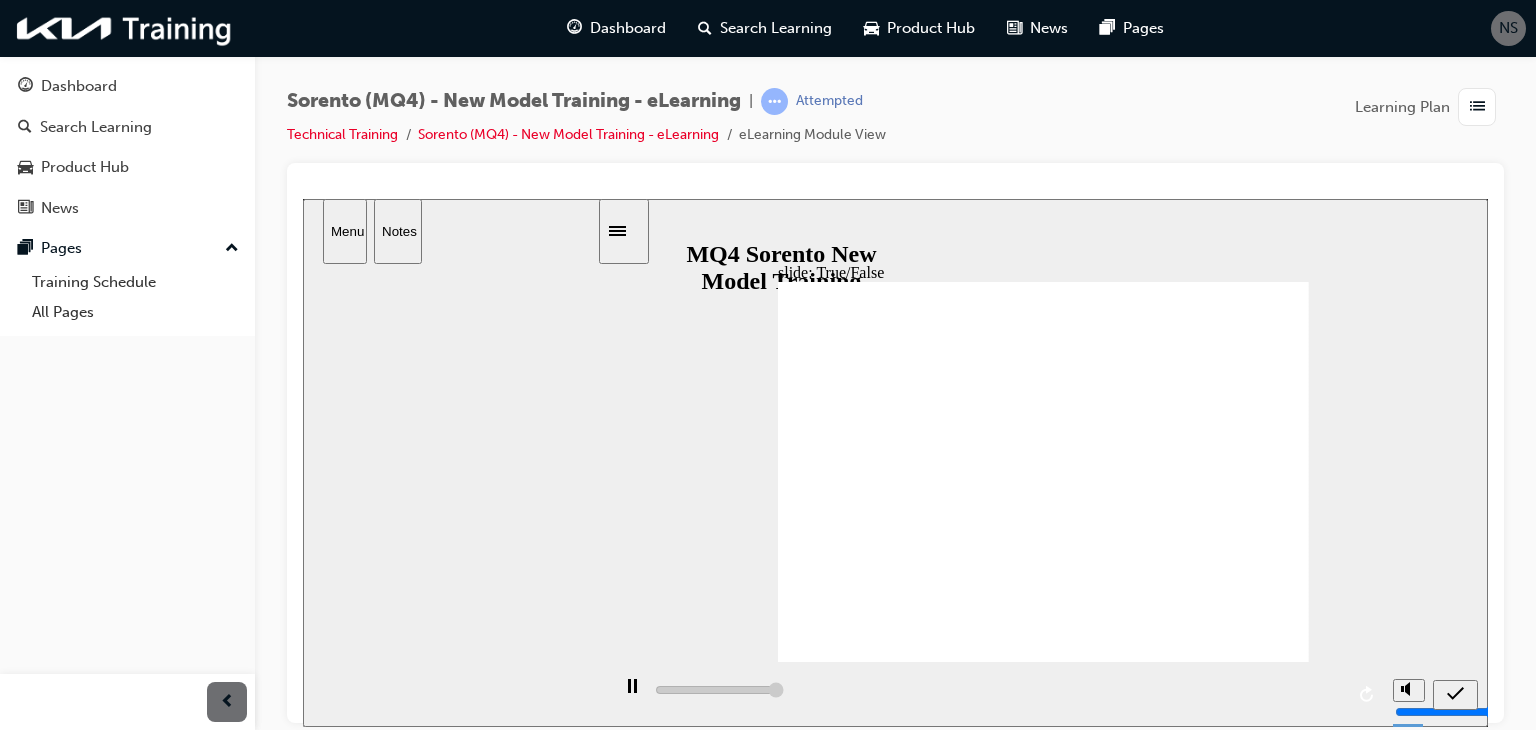 type on "5000" 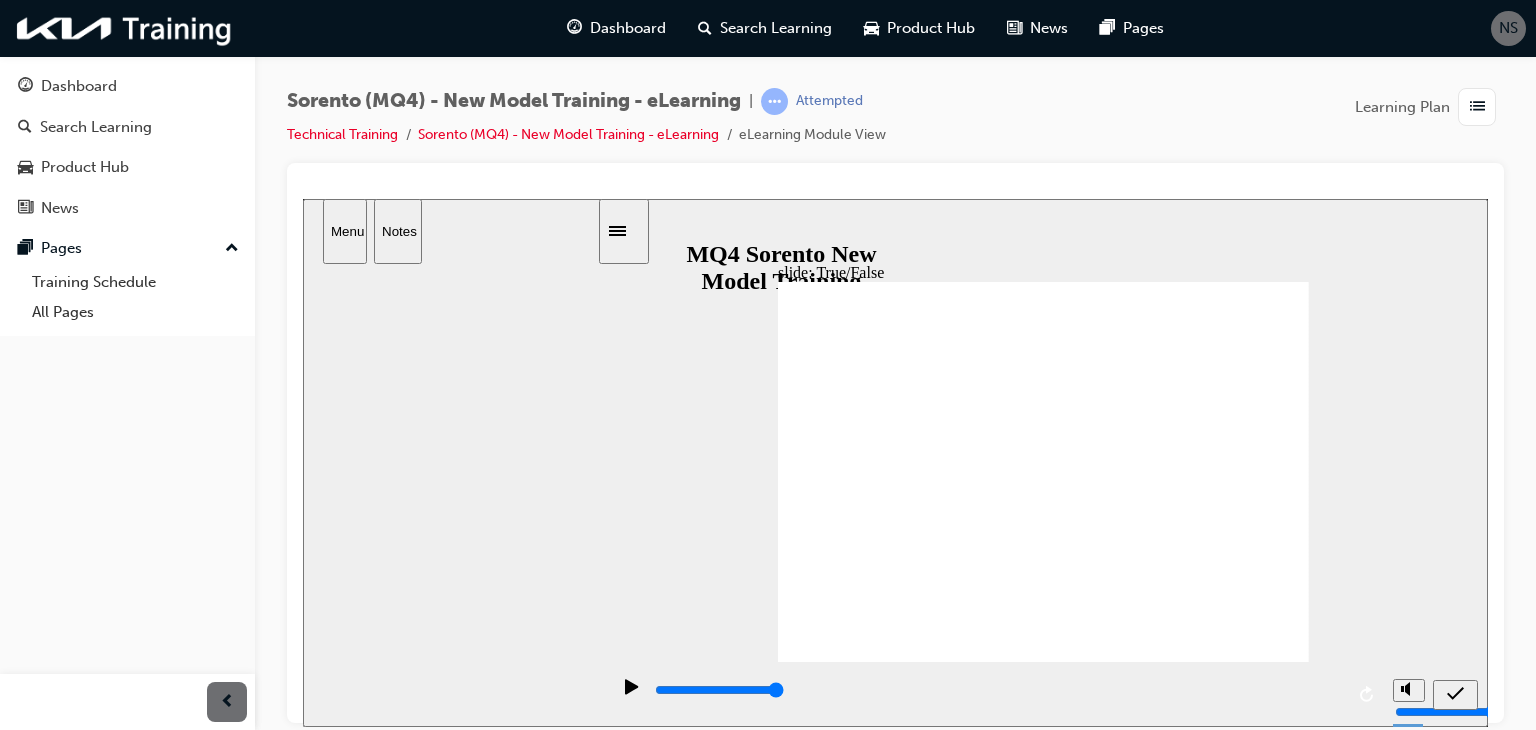 click 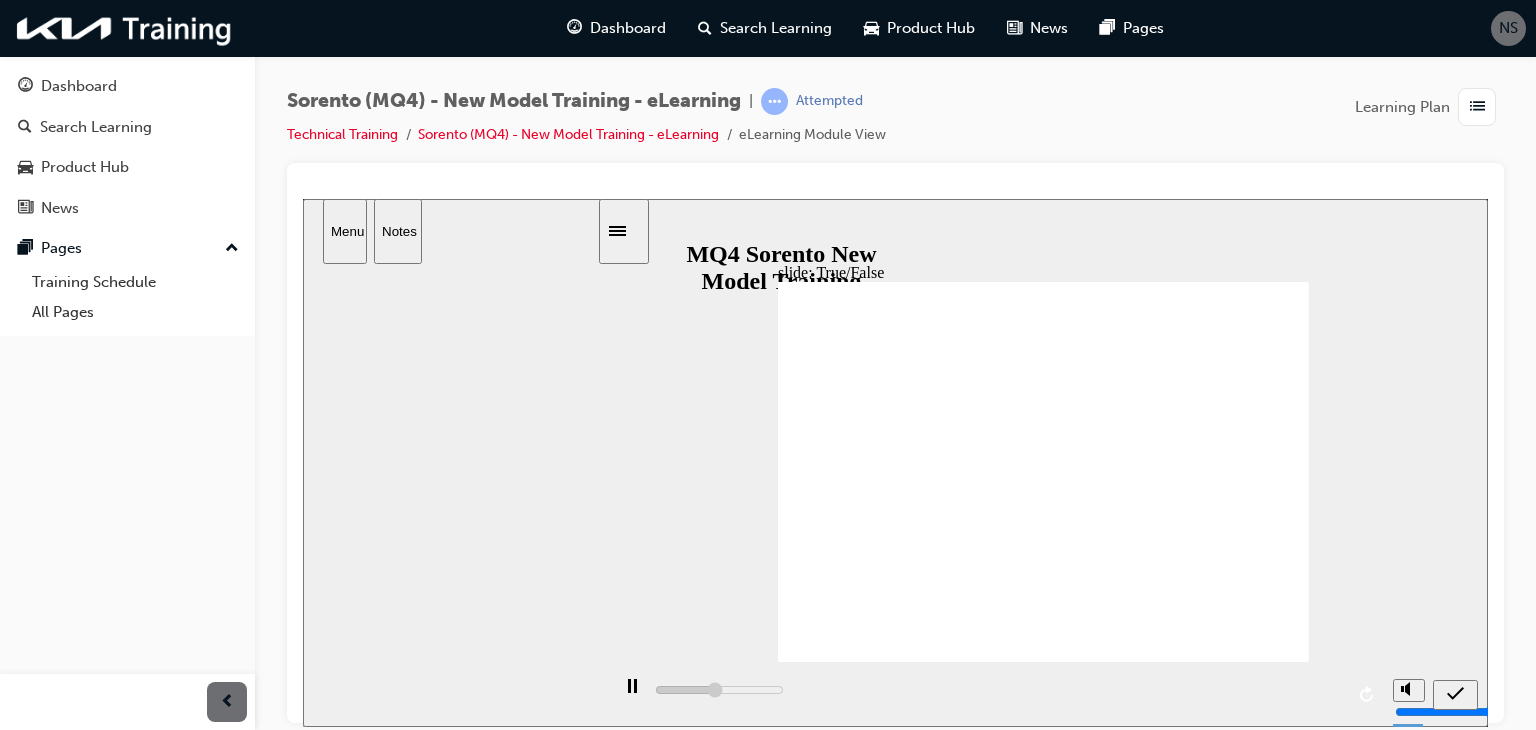 click 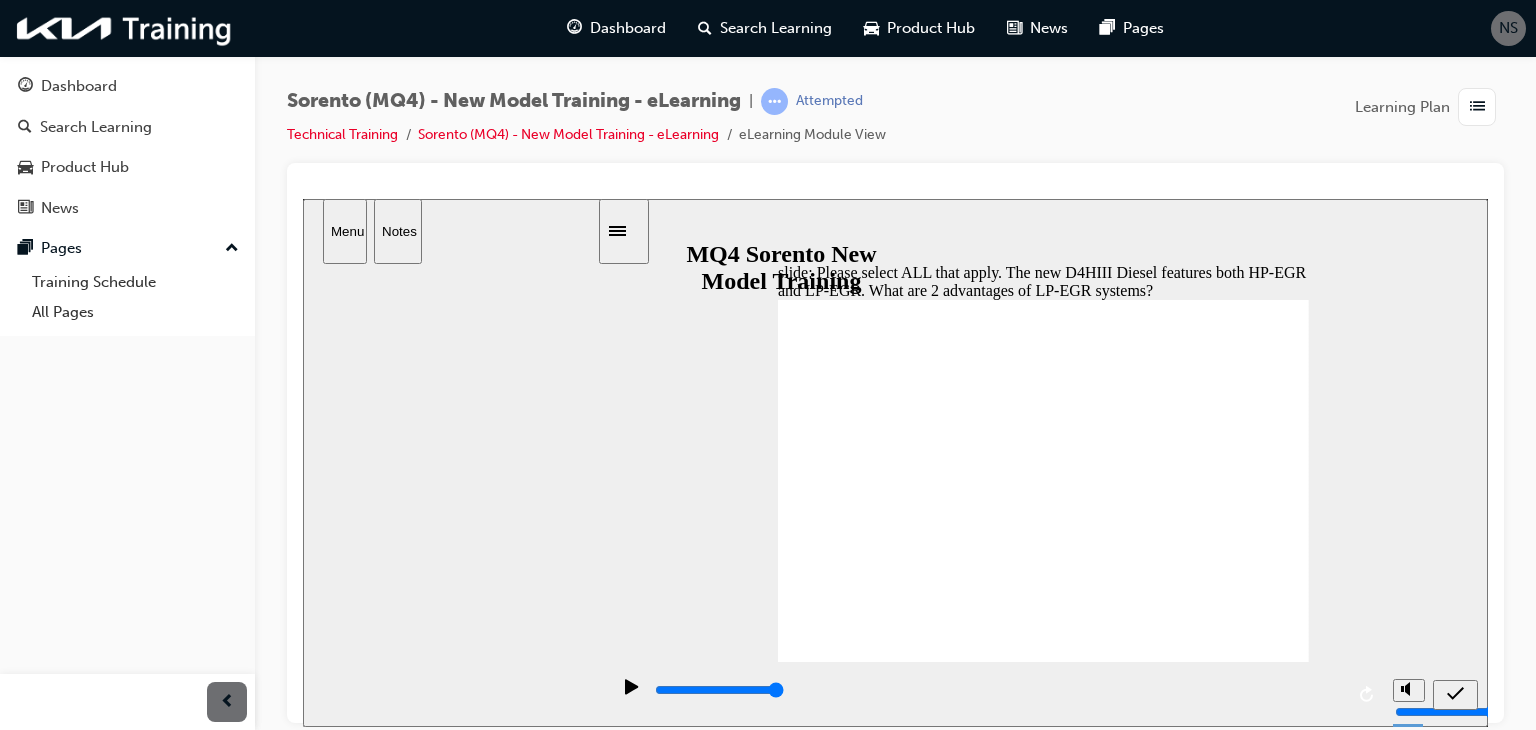 click 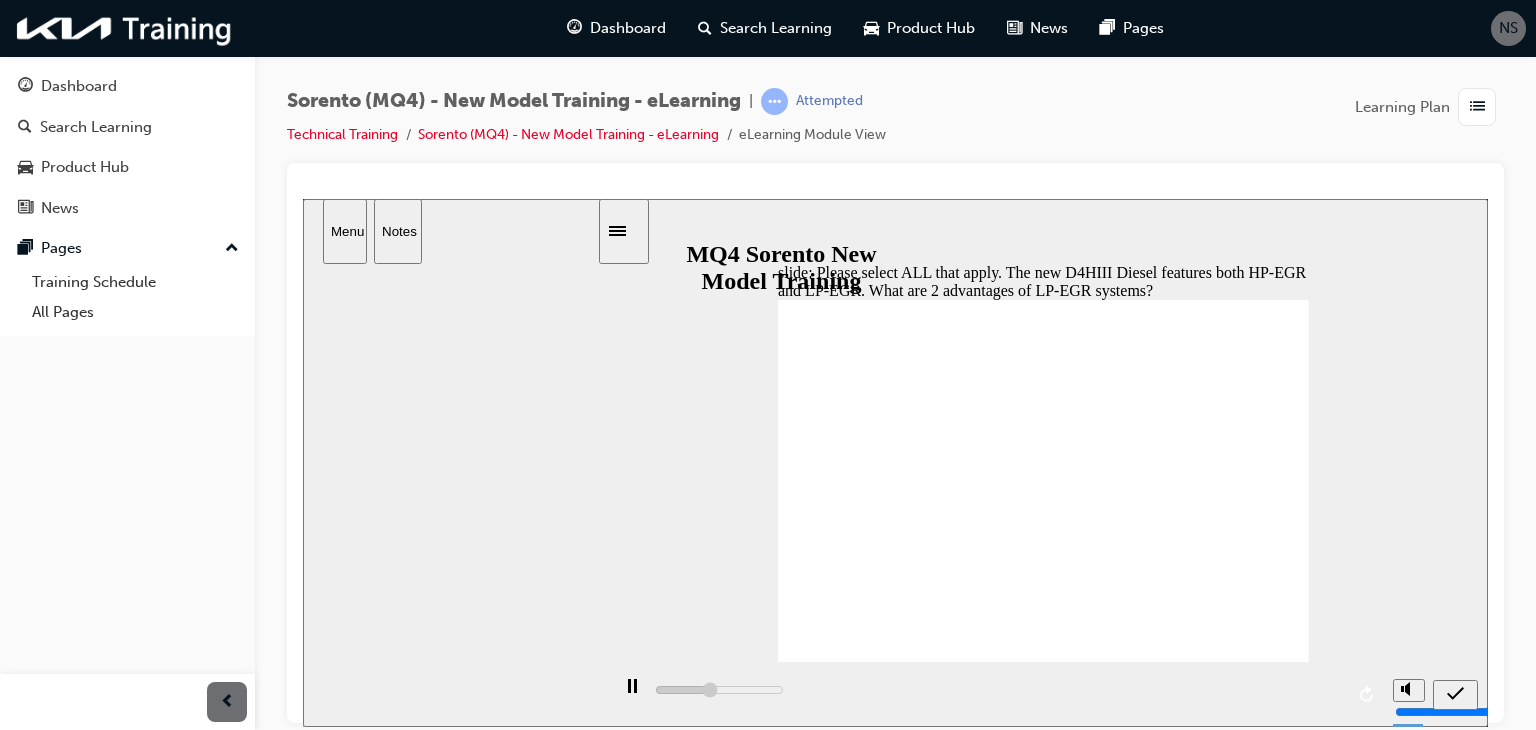 click 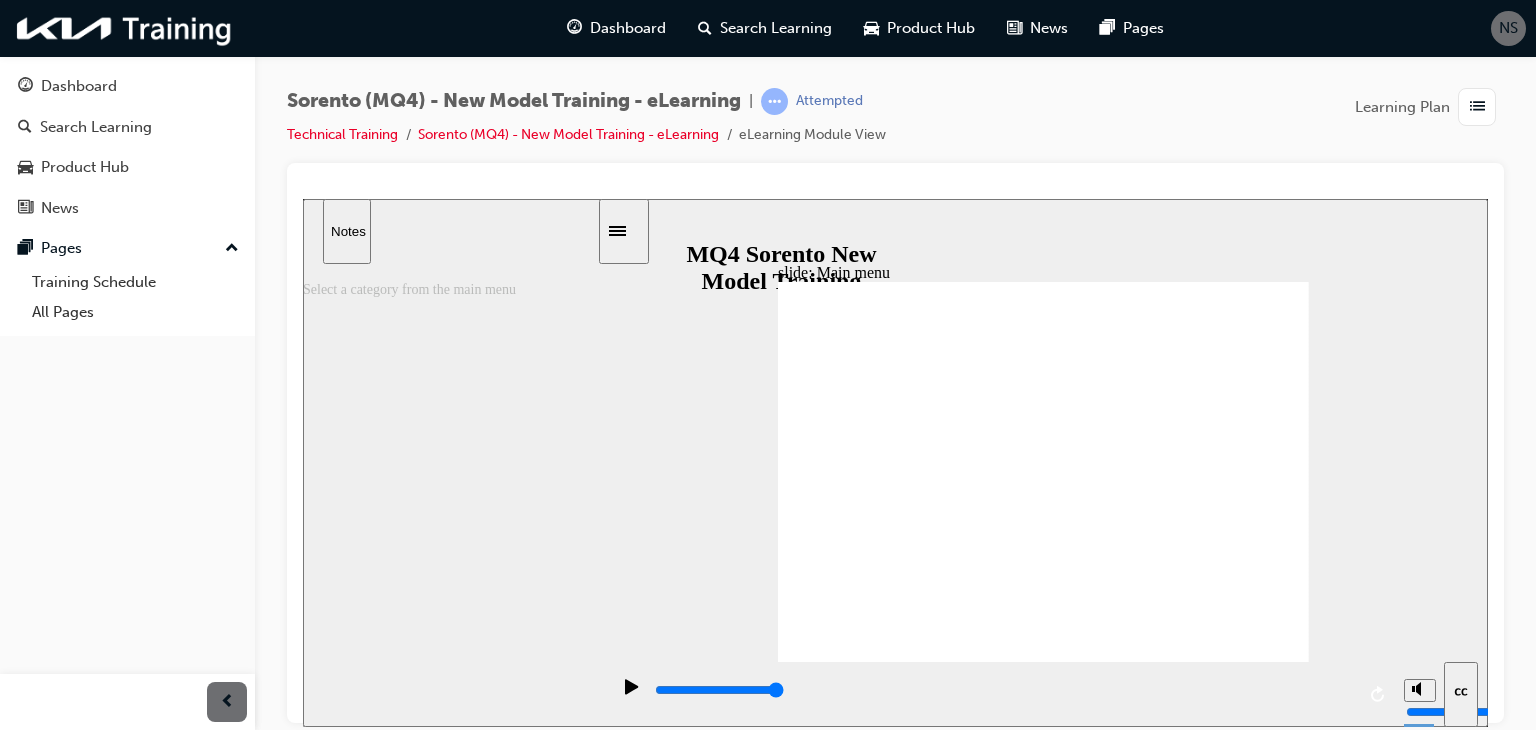 click 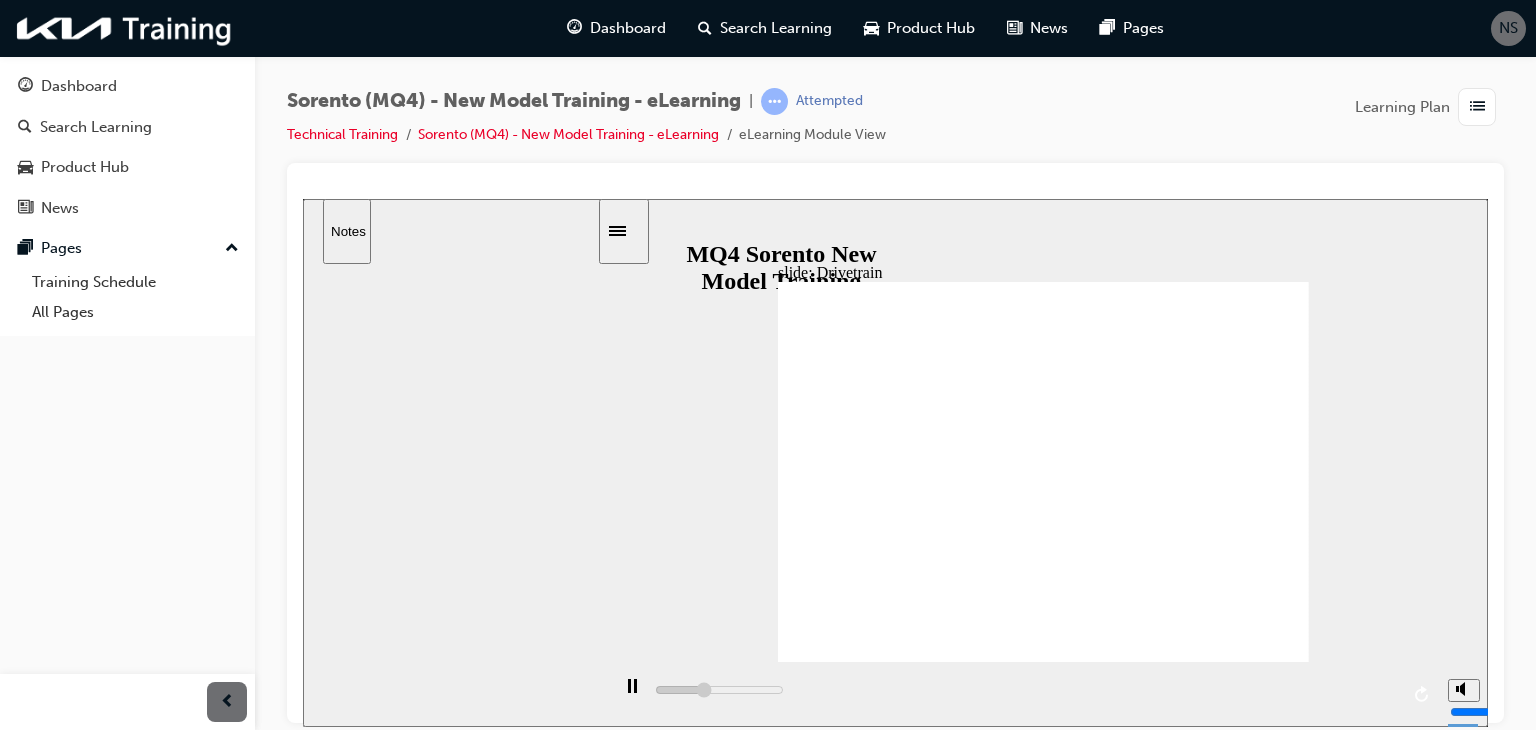 click 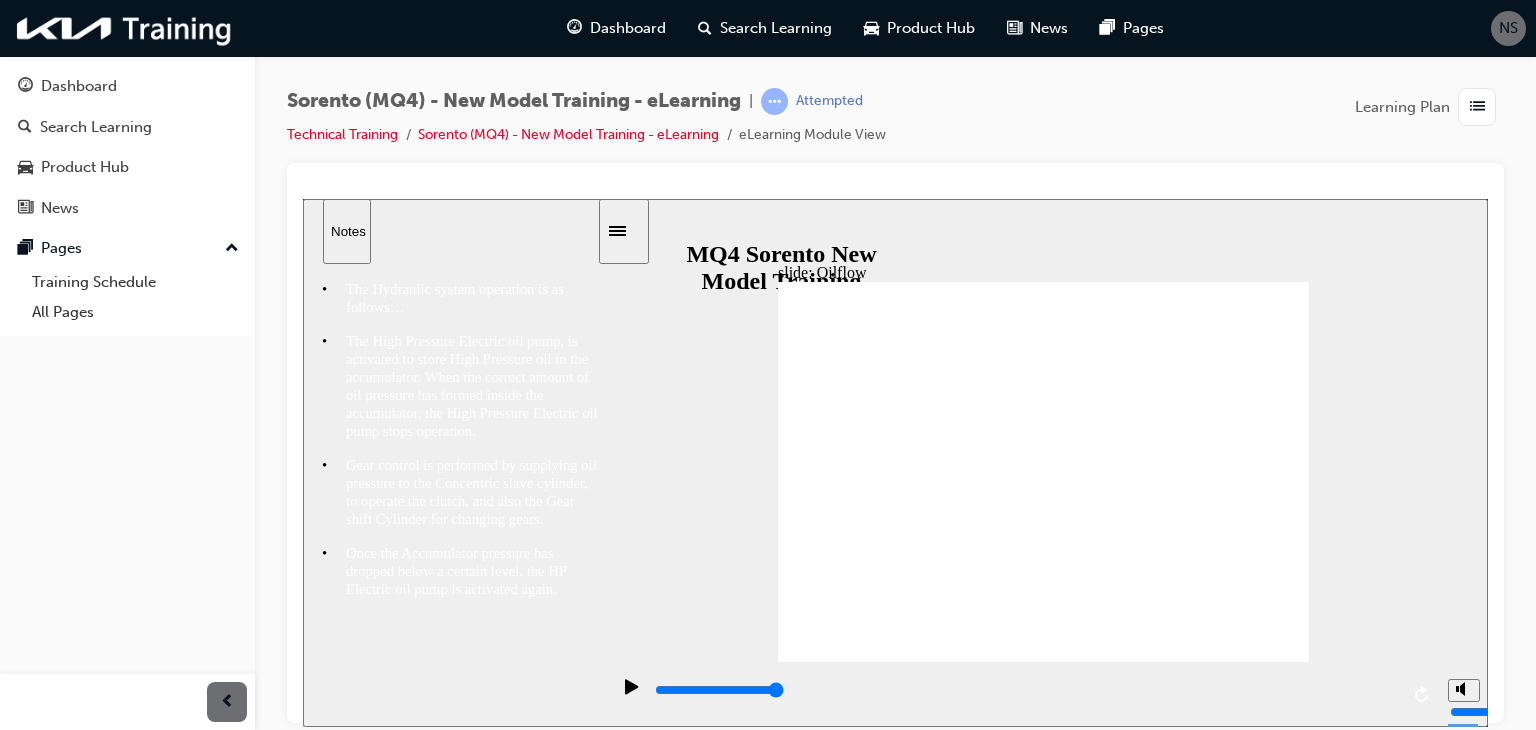 click 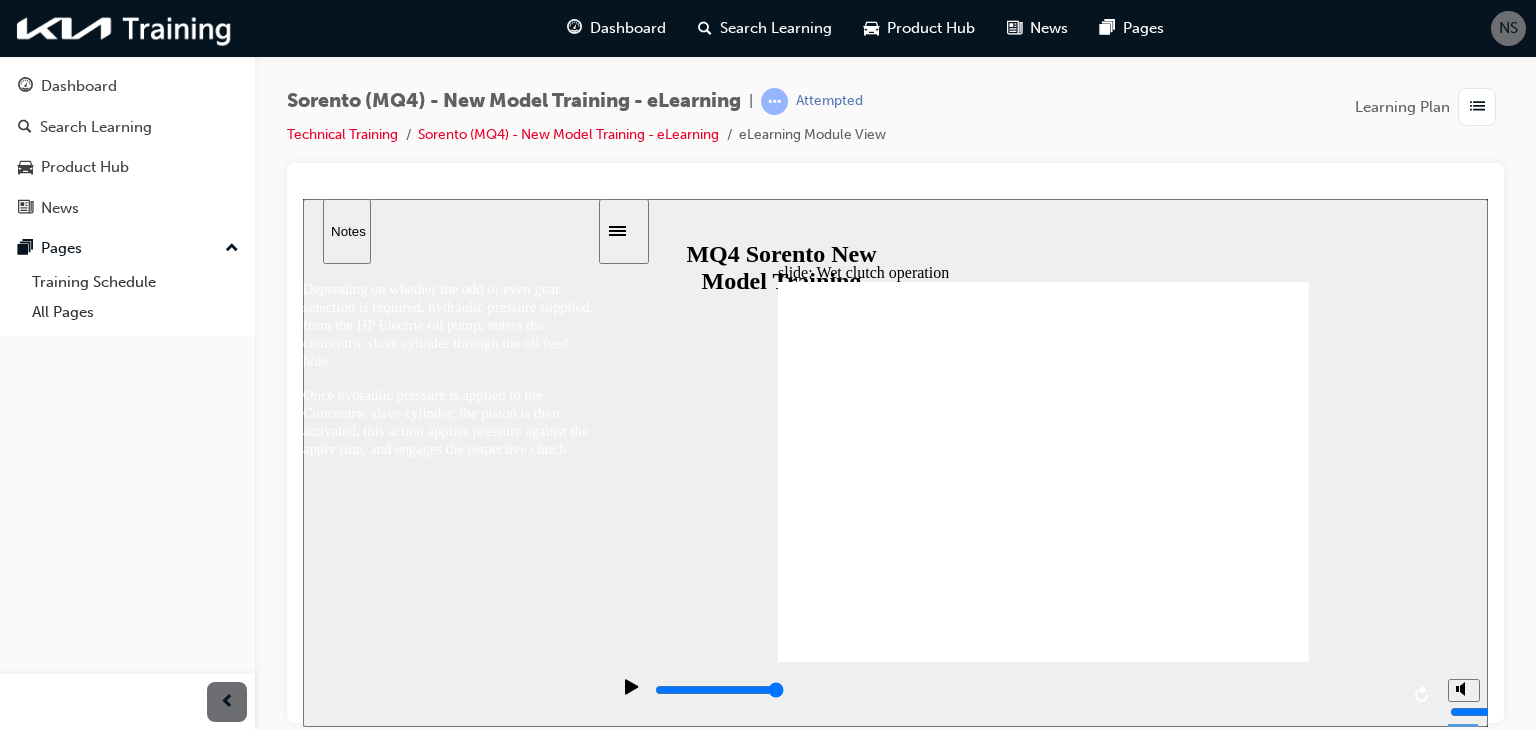 click 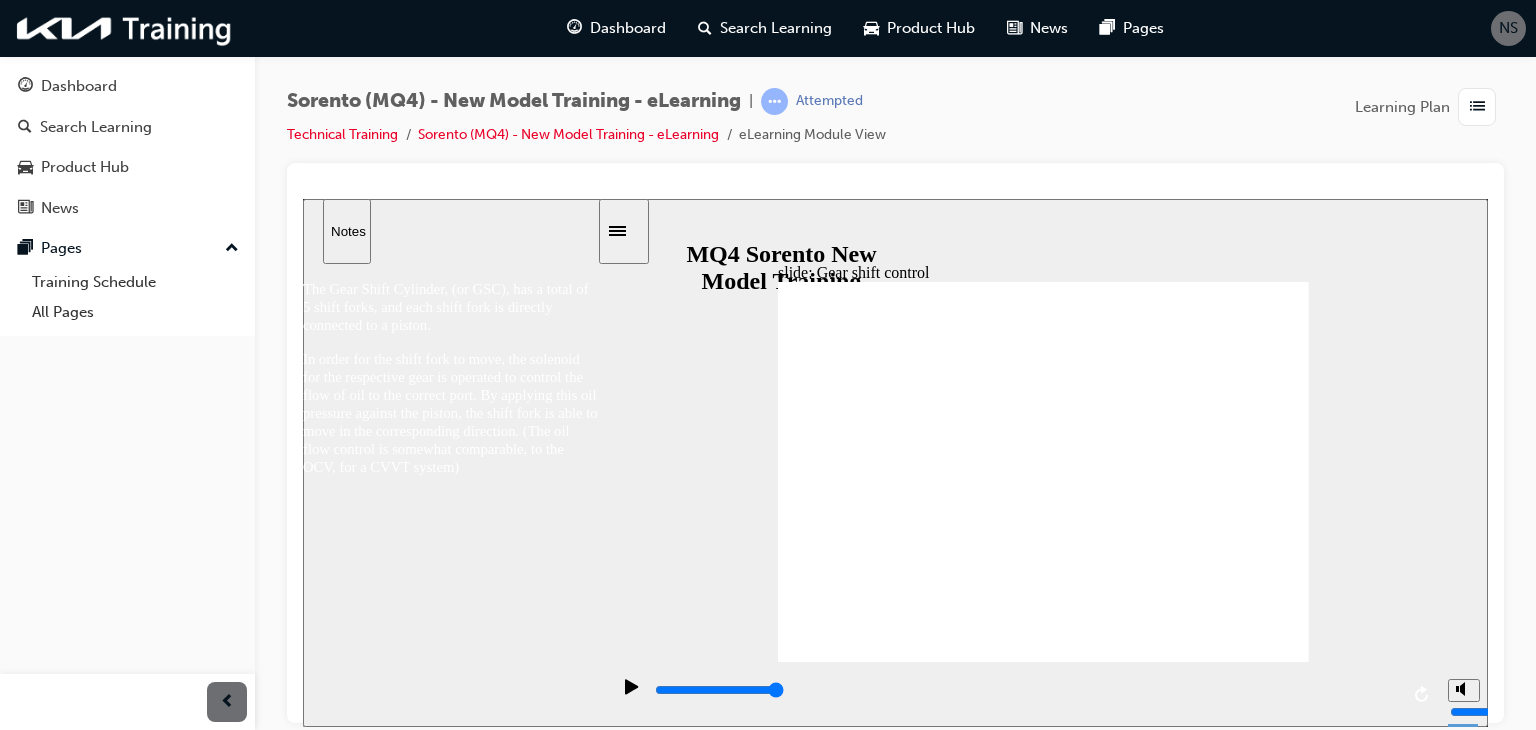 click 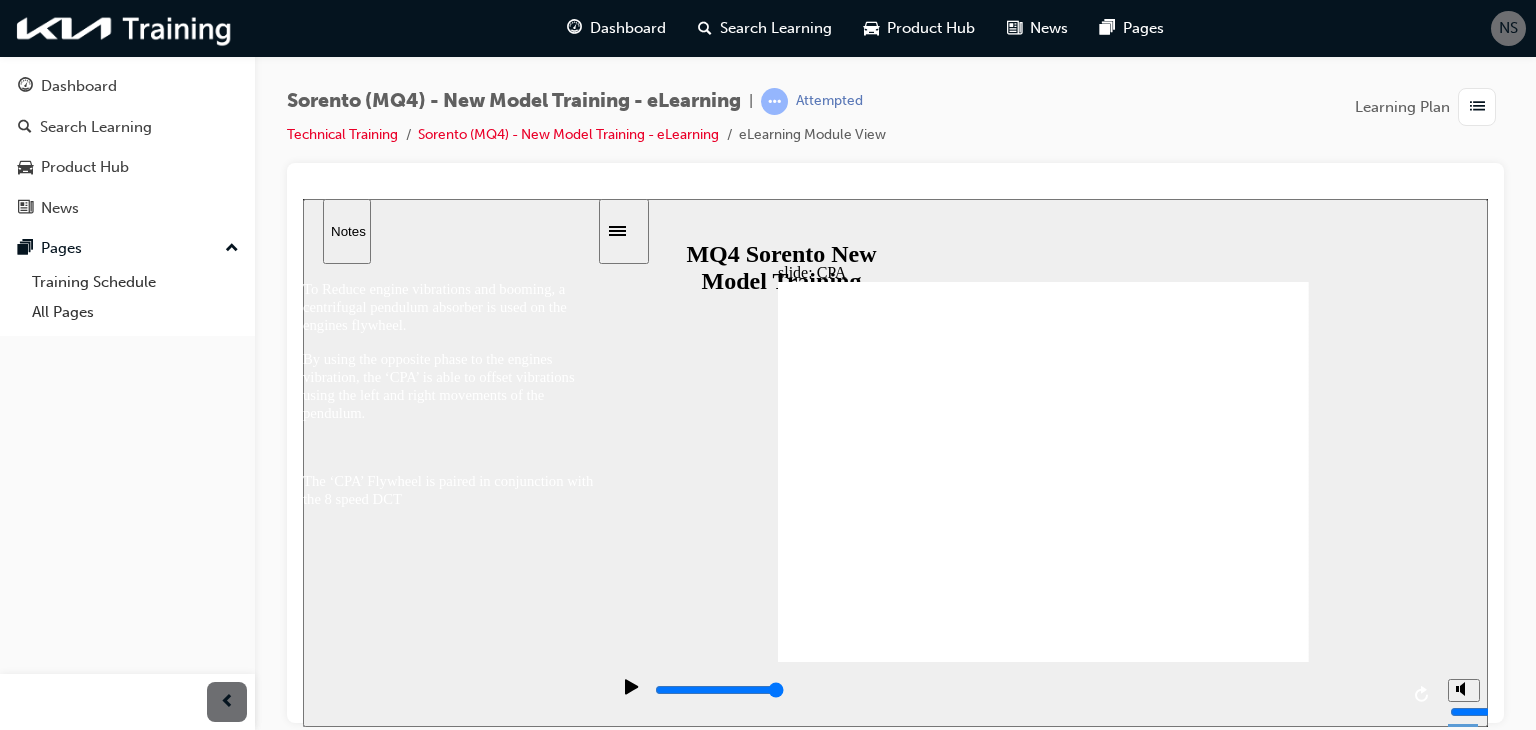 click 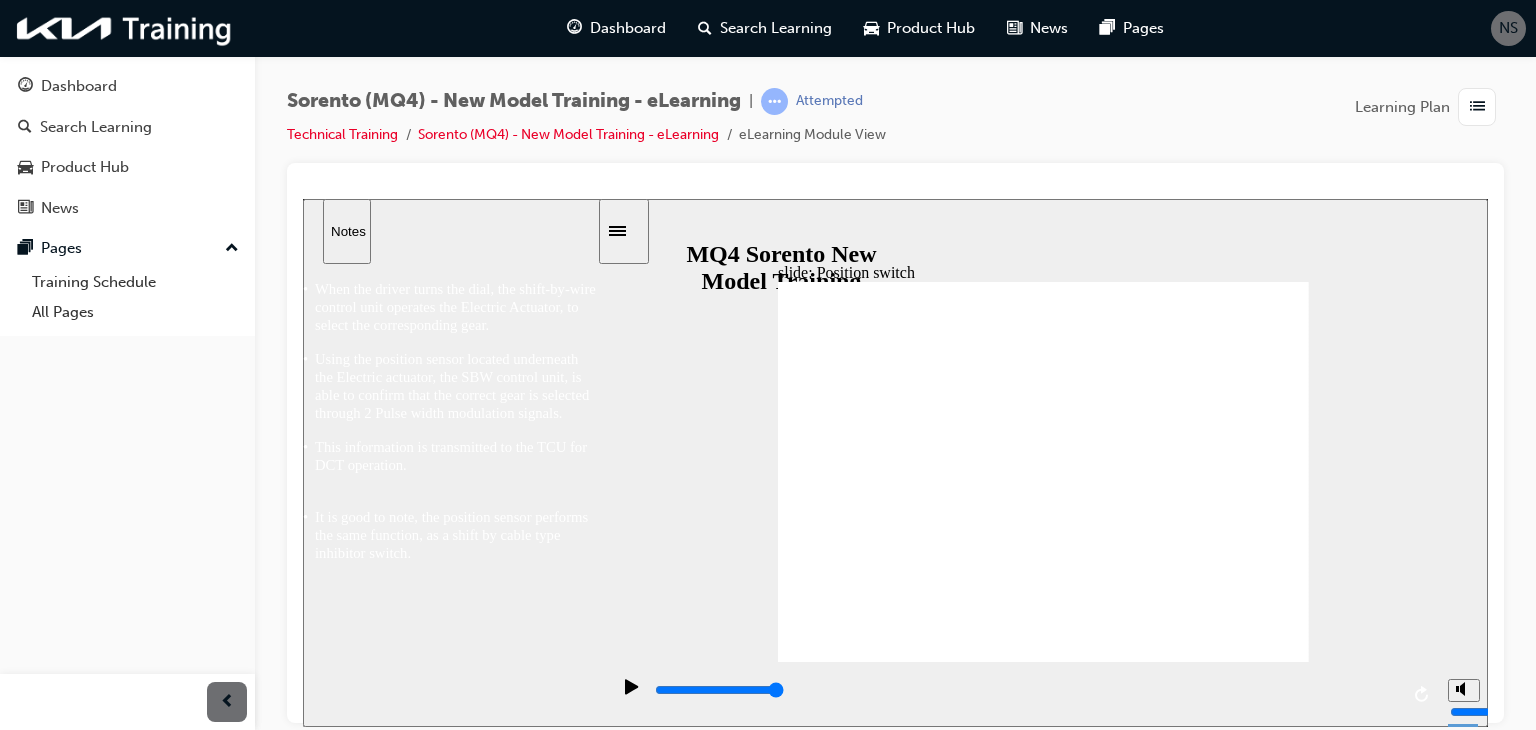 click 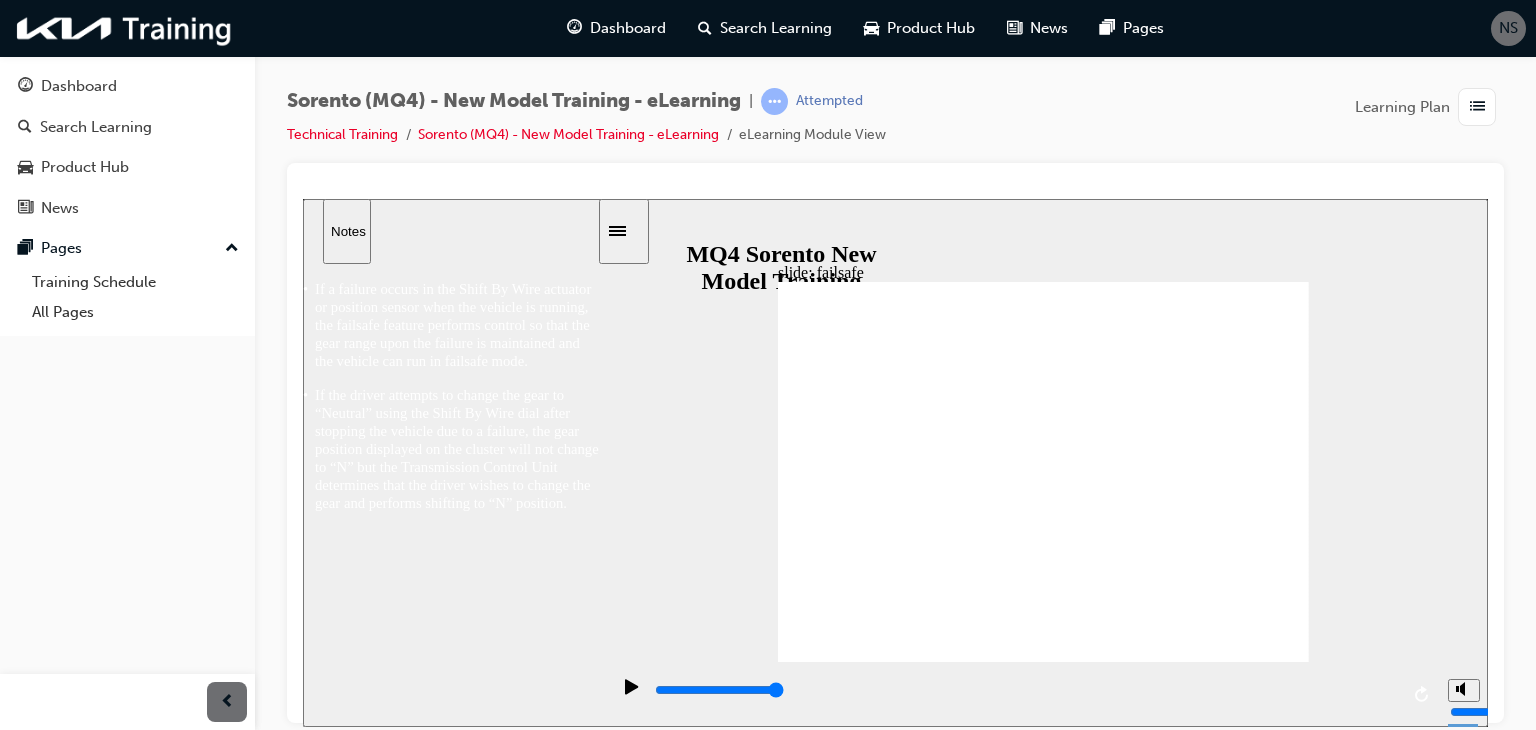 click 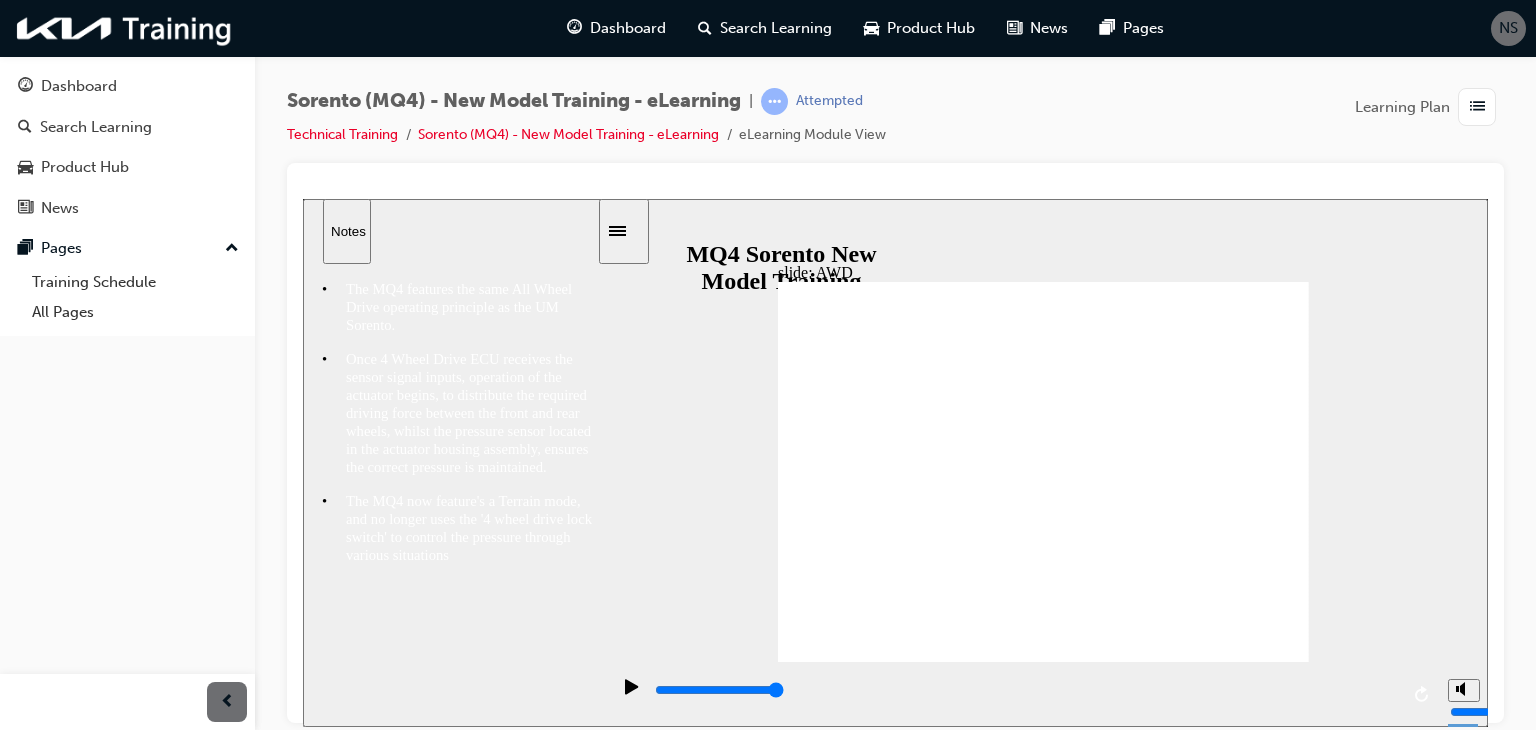 click 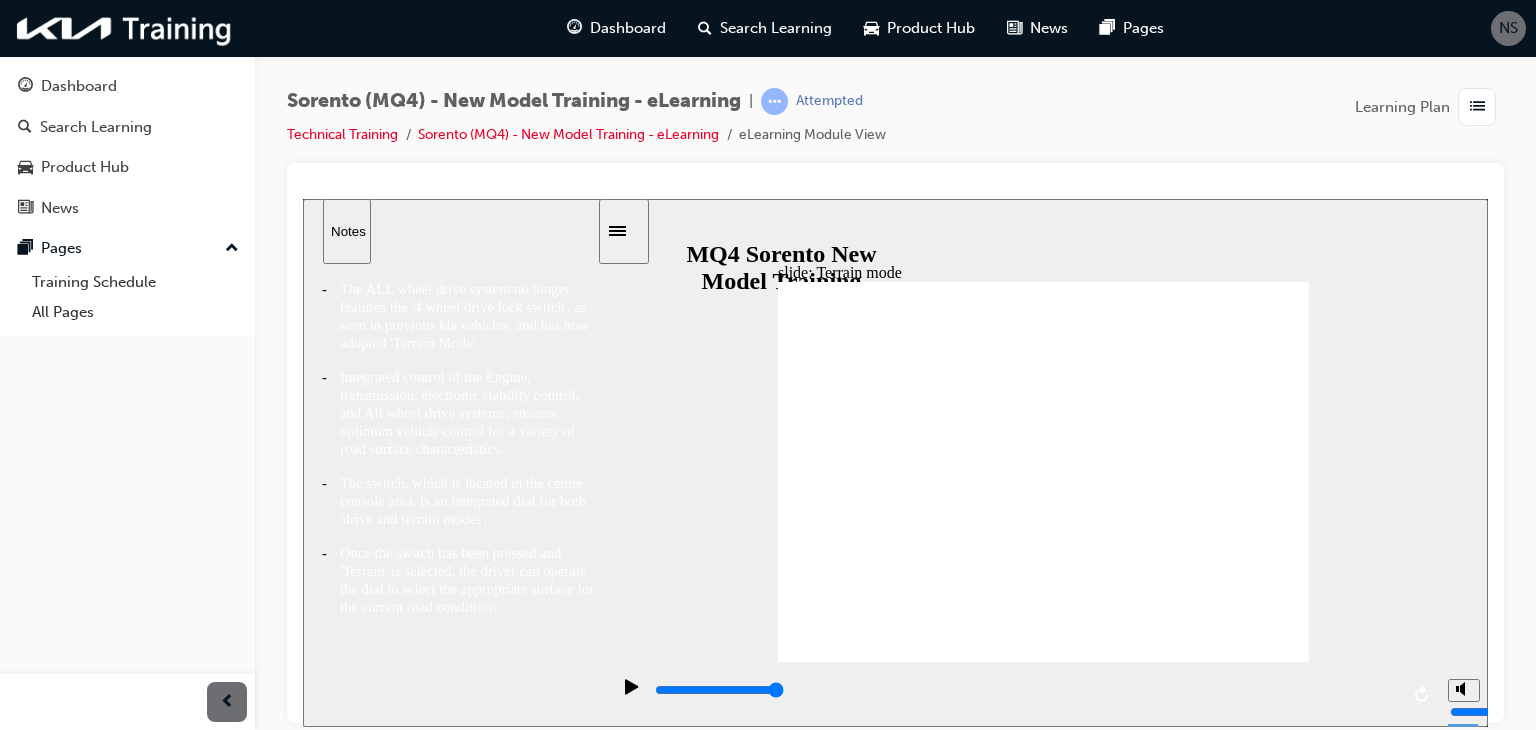 click 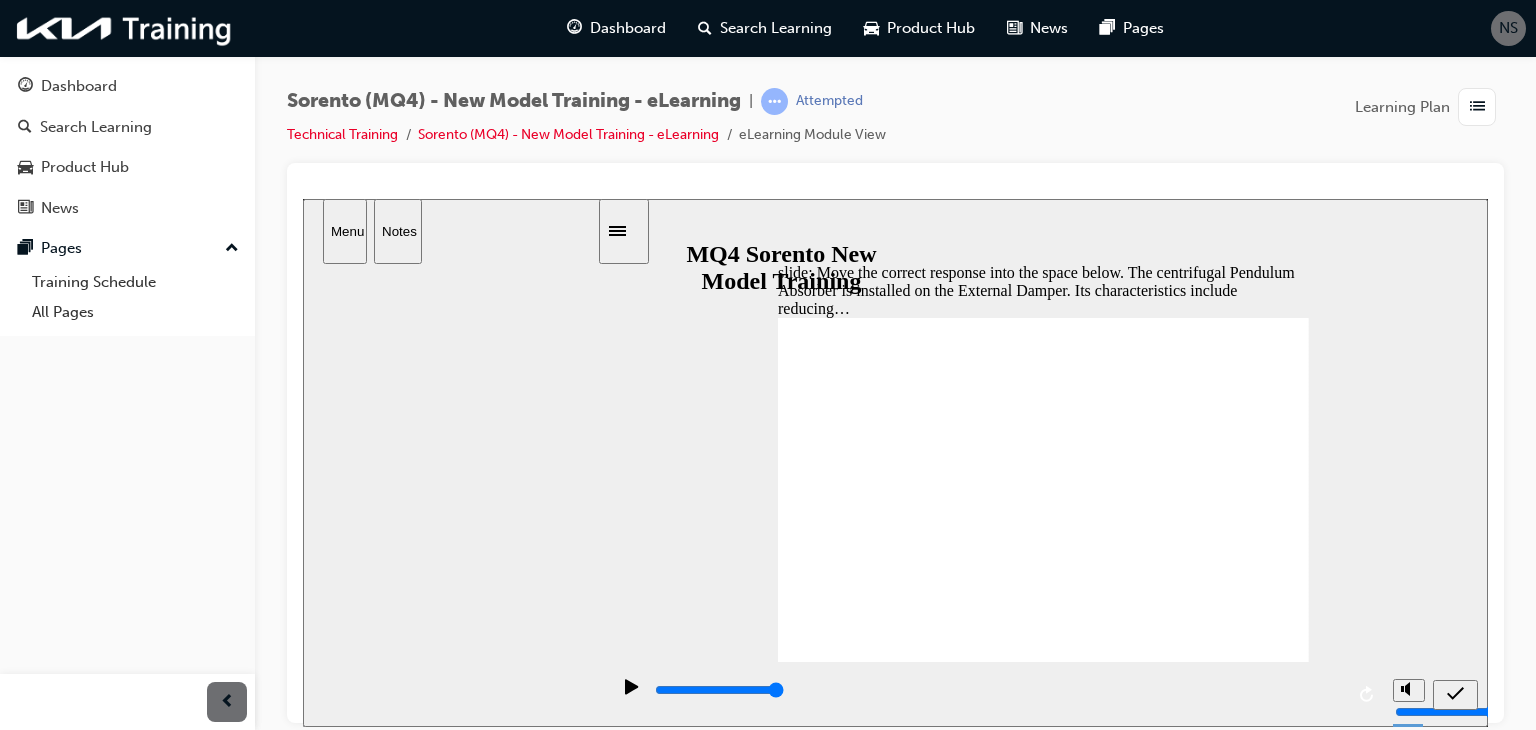 drag, startPoint x: 904, startPoint y: 580, endPoint x: 915, endPoint y: 380, distance: 200.30228 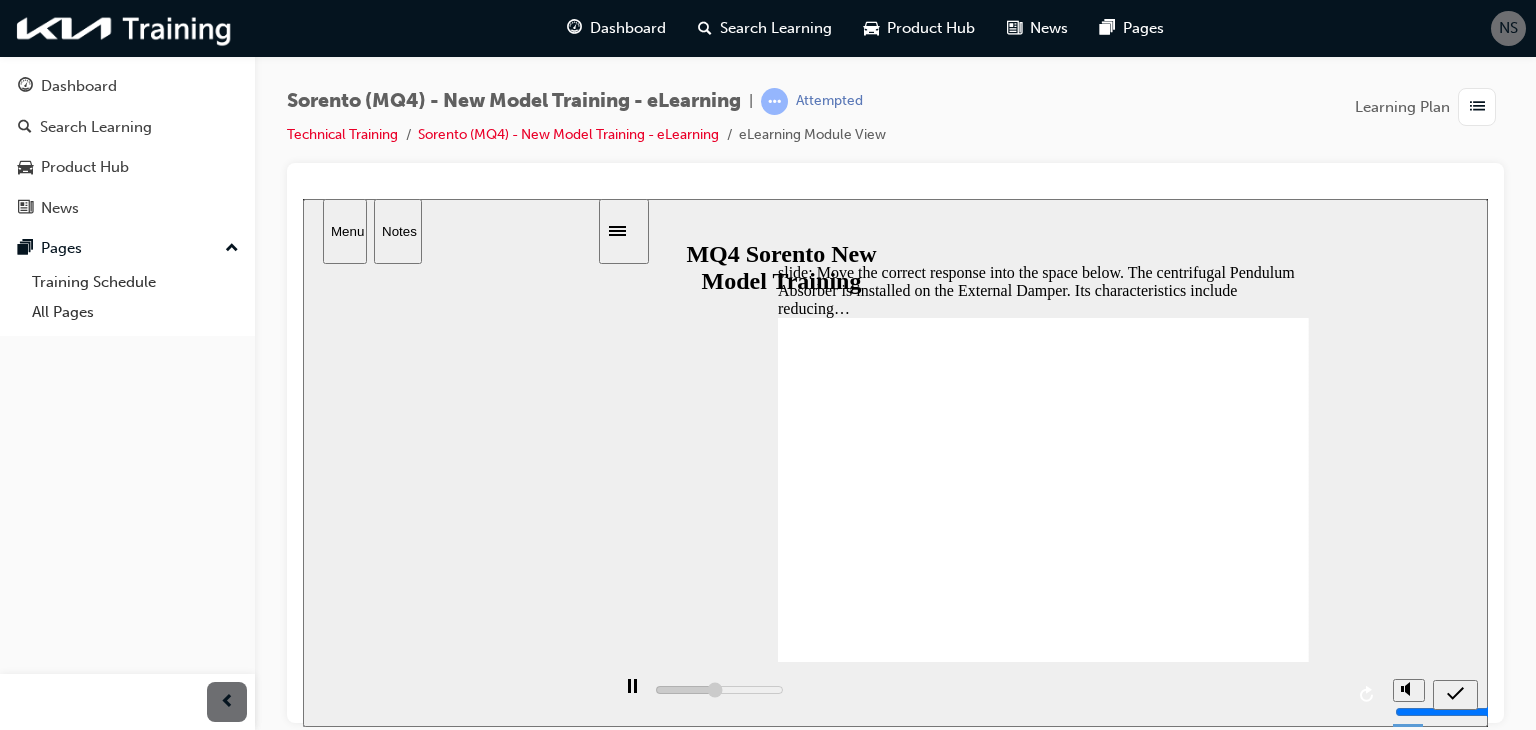 click 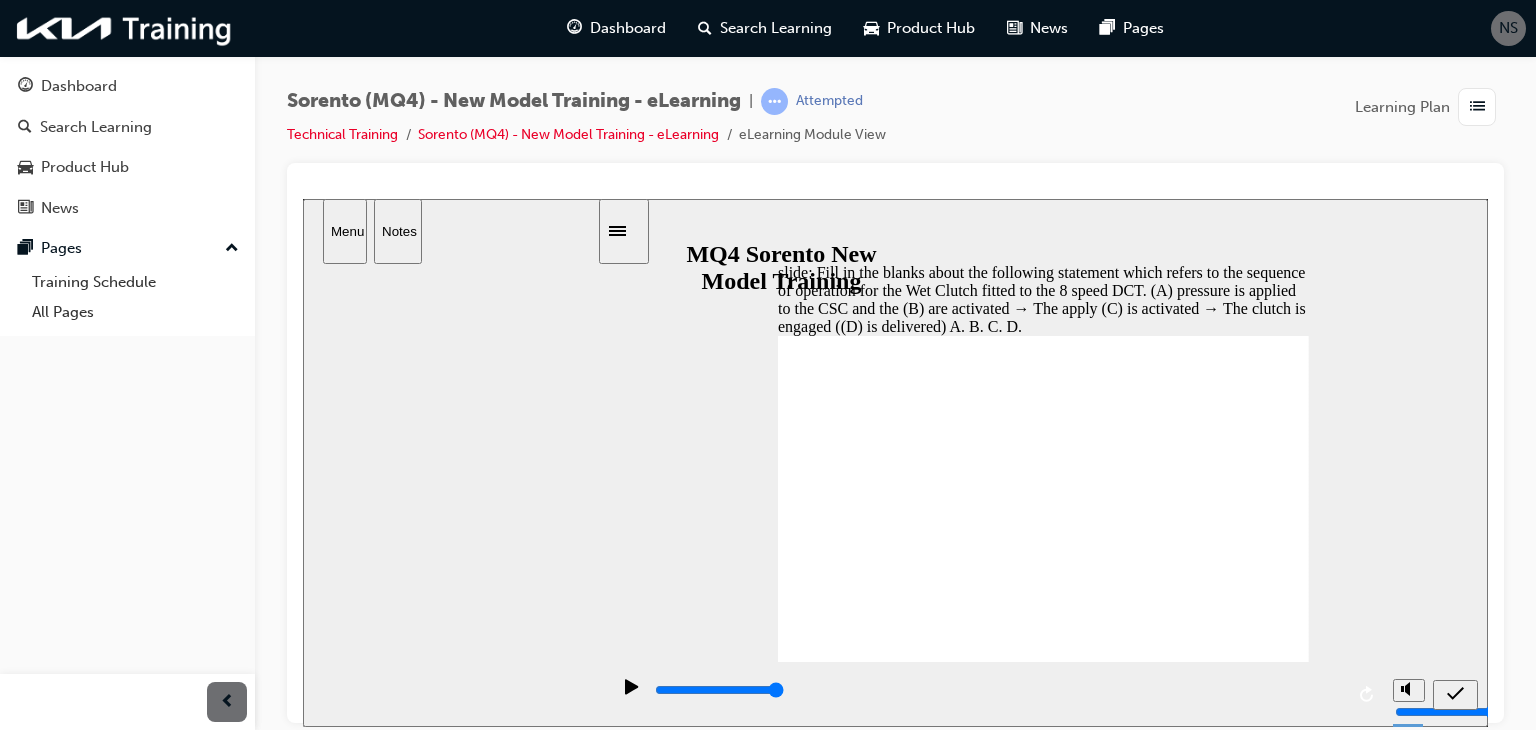 click on "slide: Fill in the blanks about the following statement which refers to the sequence of operation for the Wet Clutch fitted to the 8 speed DCT.
(A) pressure is applied to the CSC and the (B) are activated → The apply (C) is activated → The clutch is engaged ((D) is delivered)
A.
B.
C.
D.
Hydraulic pistons ring Torque Fill in the blanks about the following statement which refers to the sequence of operation for the Wet Clutch fitted to the 8 speed DCT.    (A)  pressure is applied to the CSC and the  (B)  are activated → The apply  (C)  (D)  is delivered)" at bounding box center [895, 633] 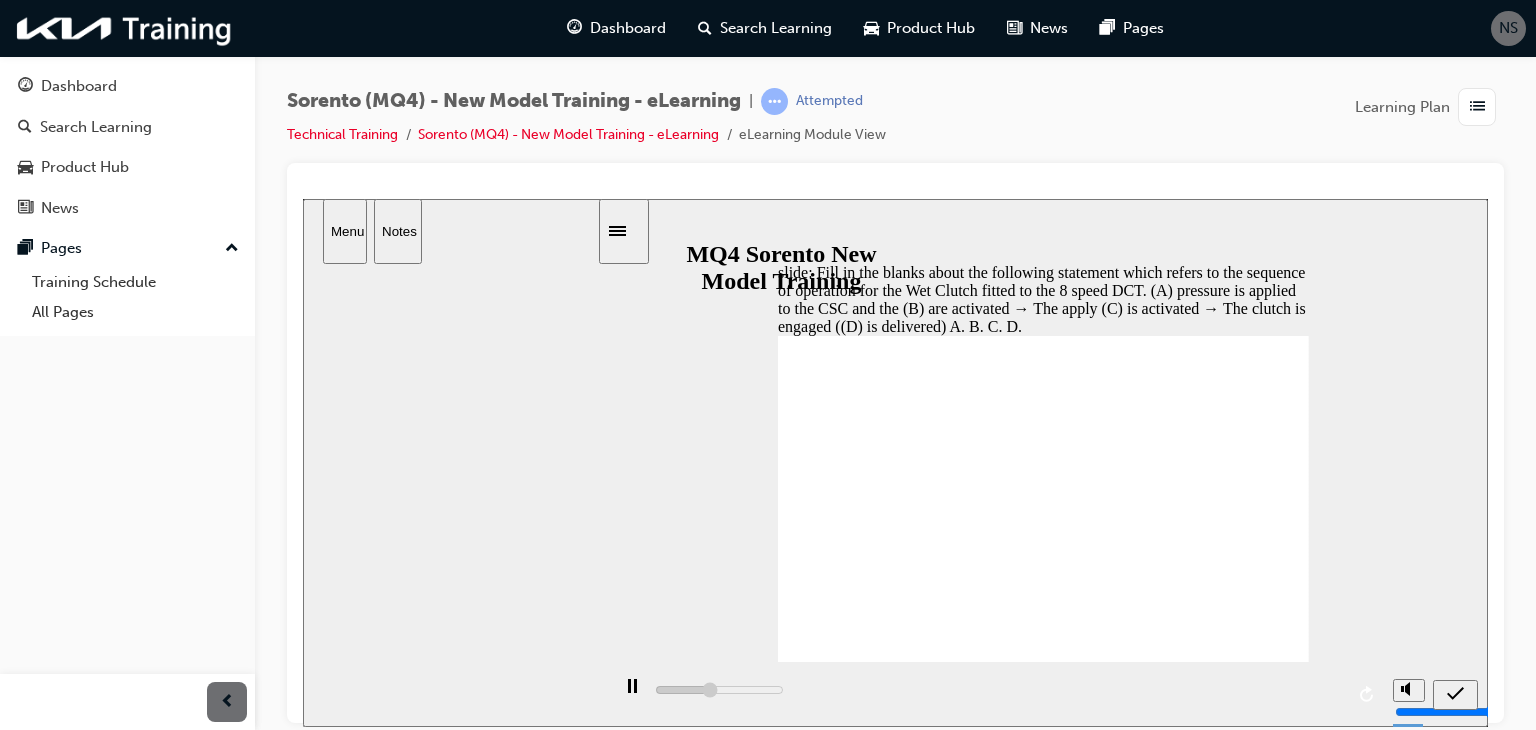 click 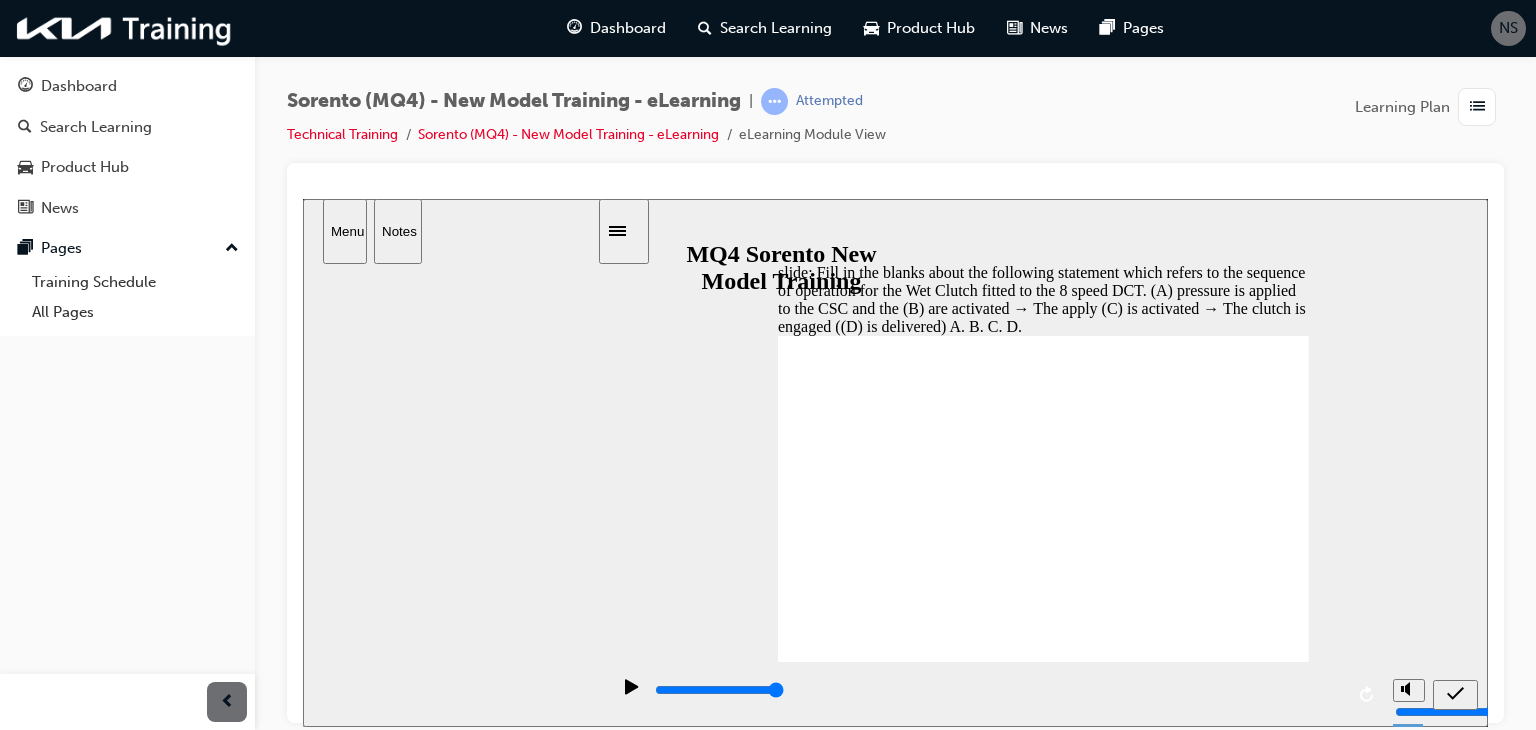 click on "Hydraulic ring Torque pistons Torque ring pistons Torque Hydraulic ring pistons ring Torque Hydraulic pistons pistons Hydraulic ring Torque Hydraulic Hydraulic pisons ring Torque" at bounding box center (1054, 2170) 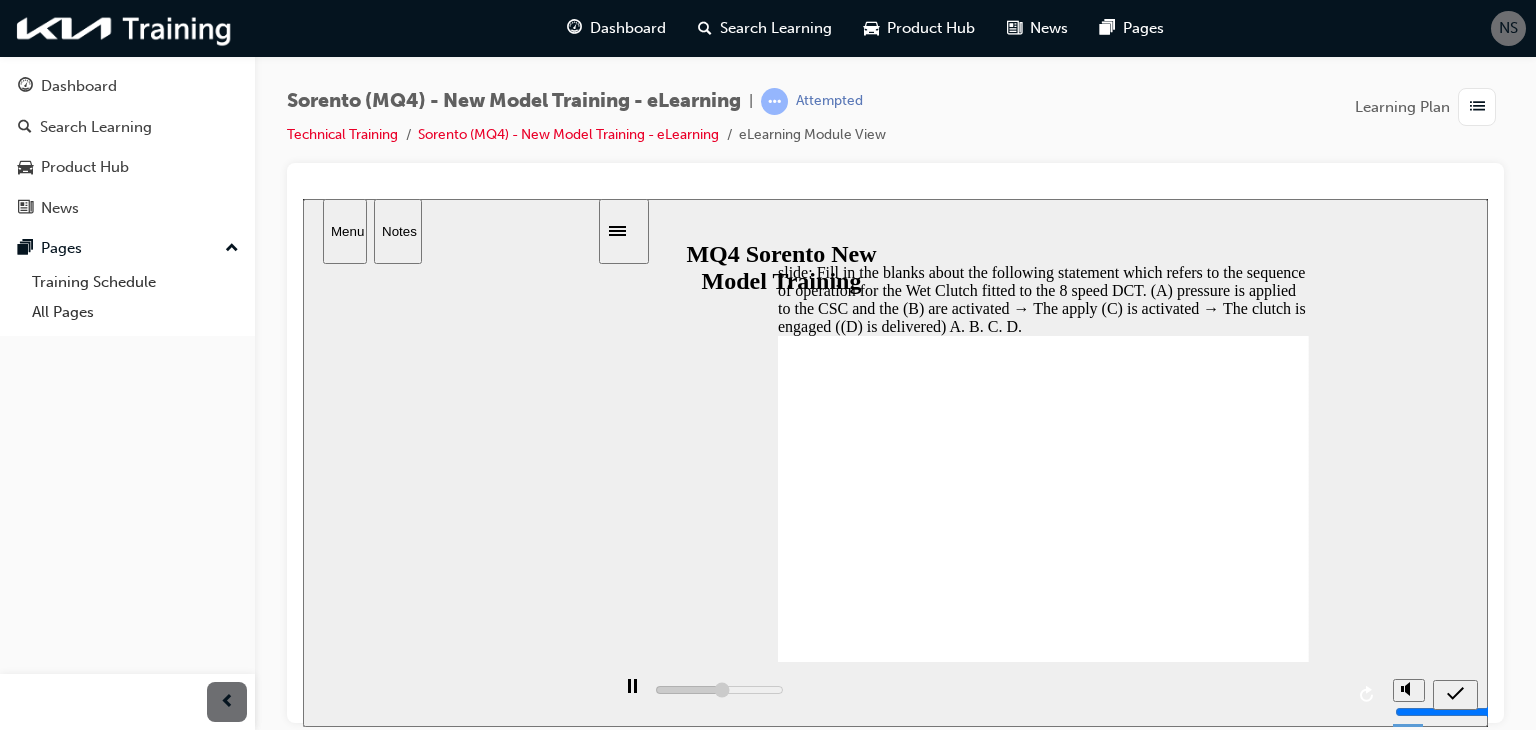 click 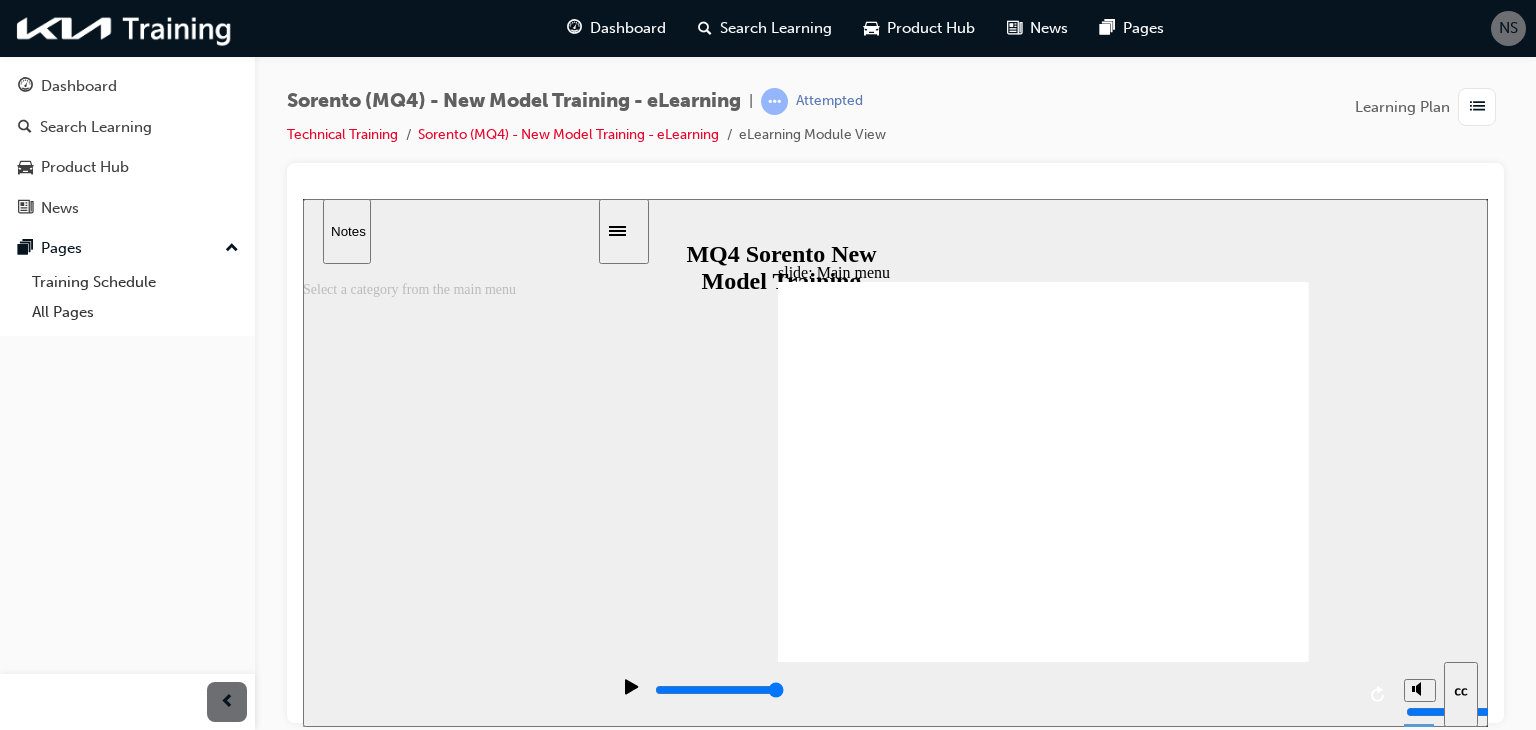 click 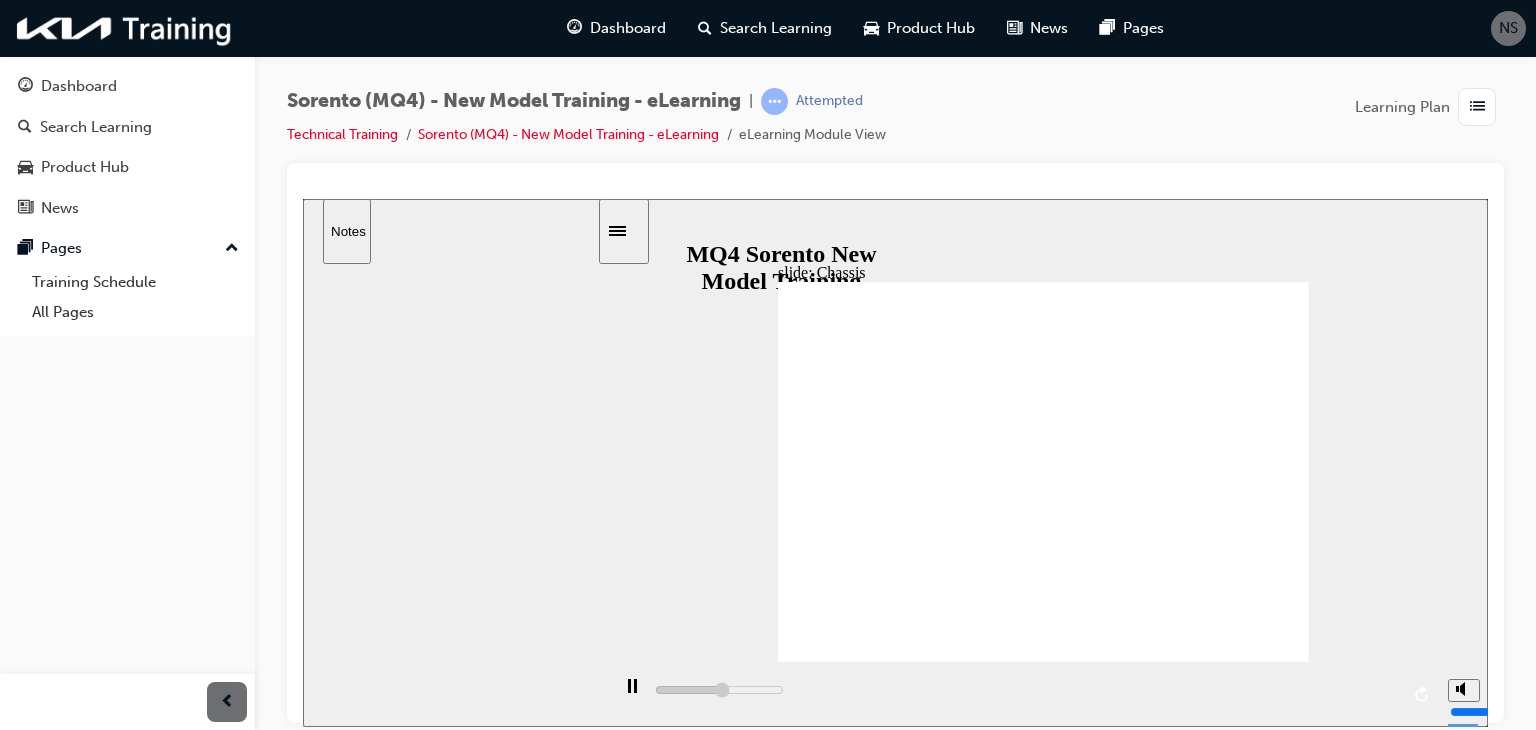 click 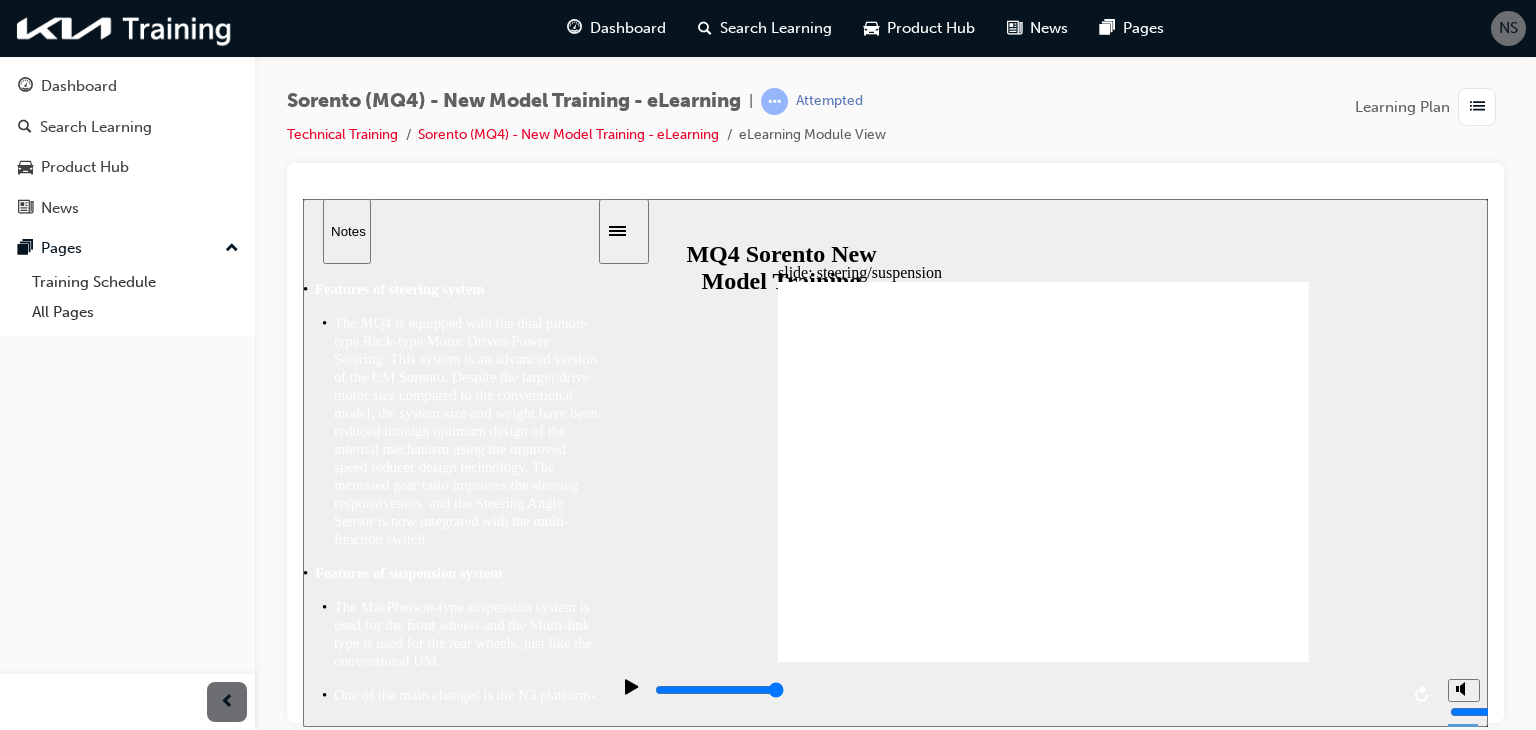 click 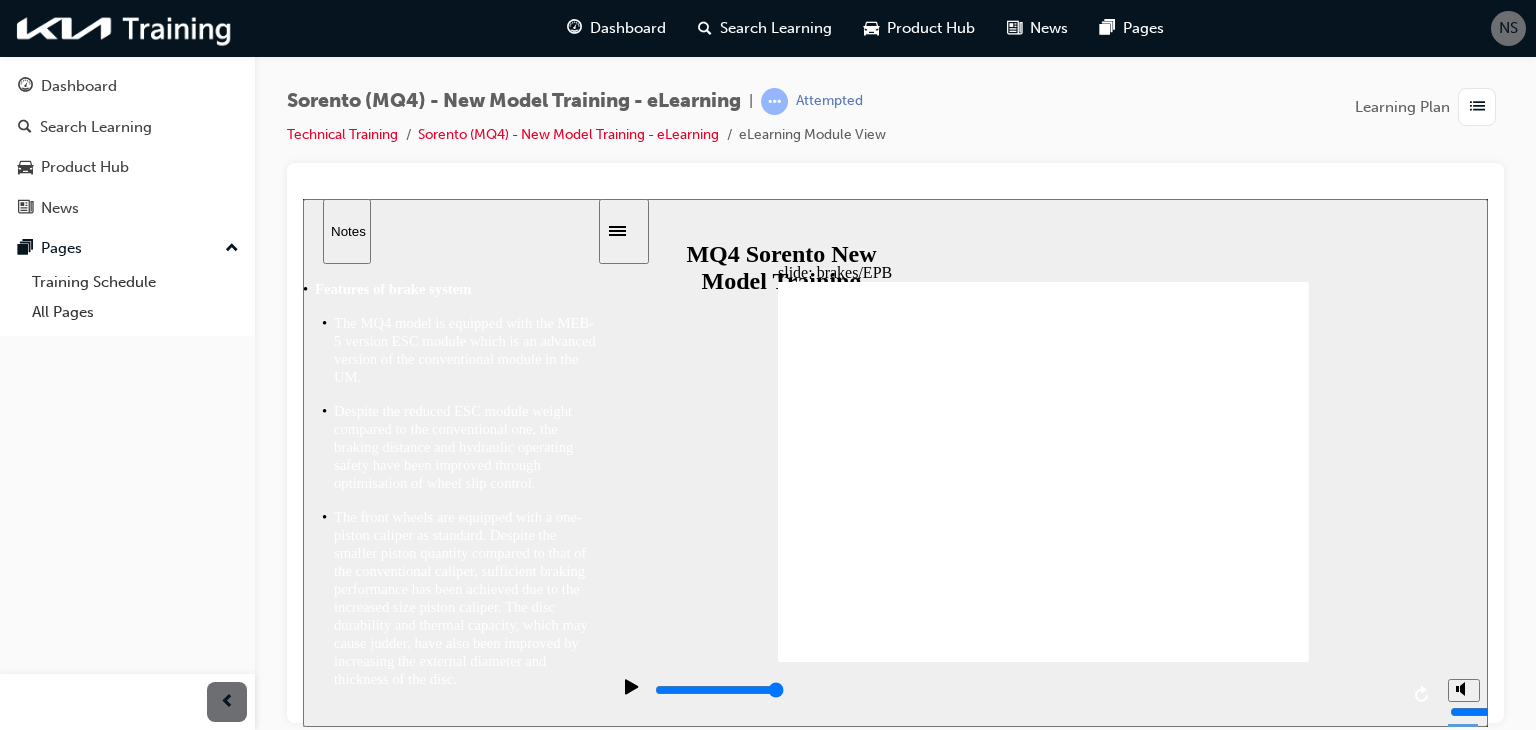 click 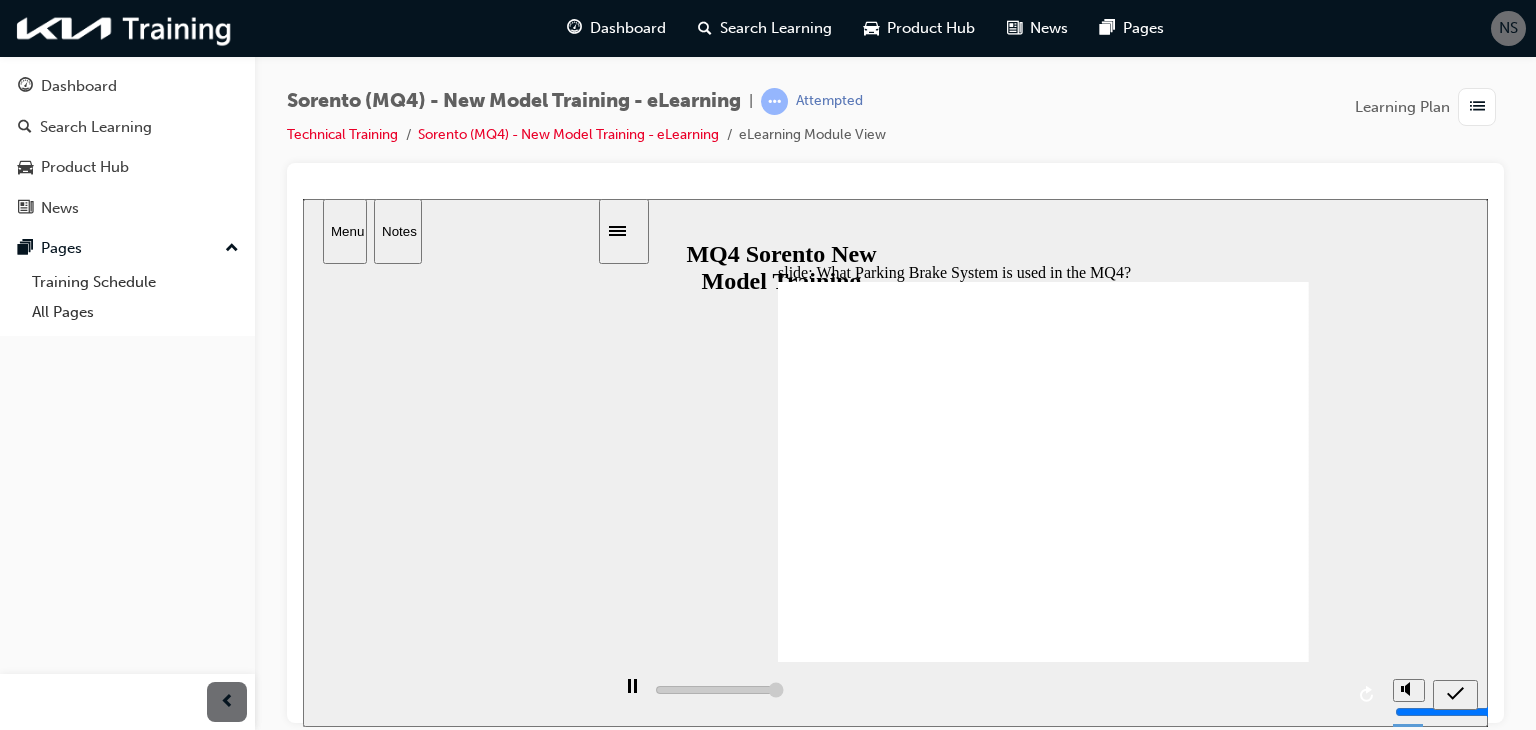 type on "5000" 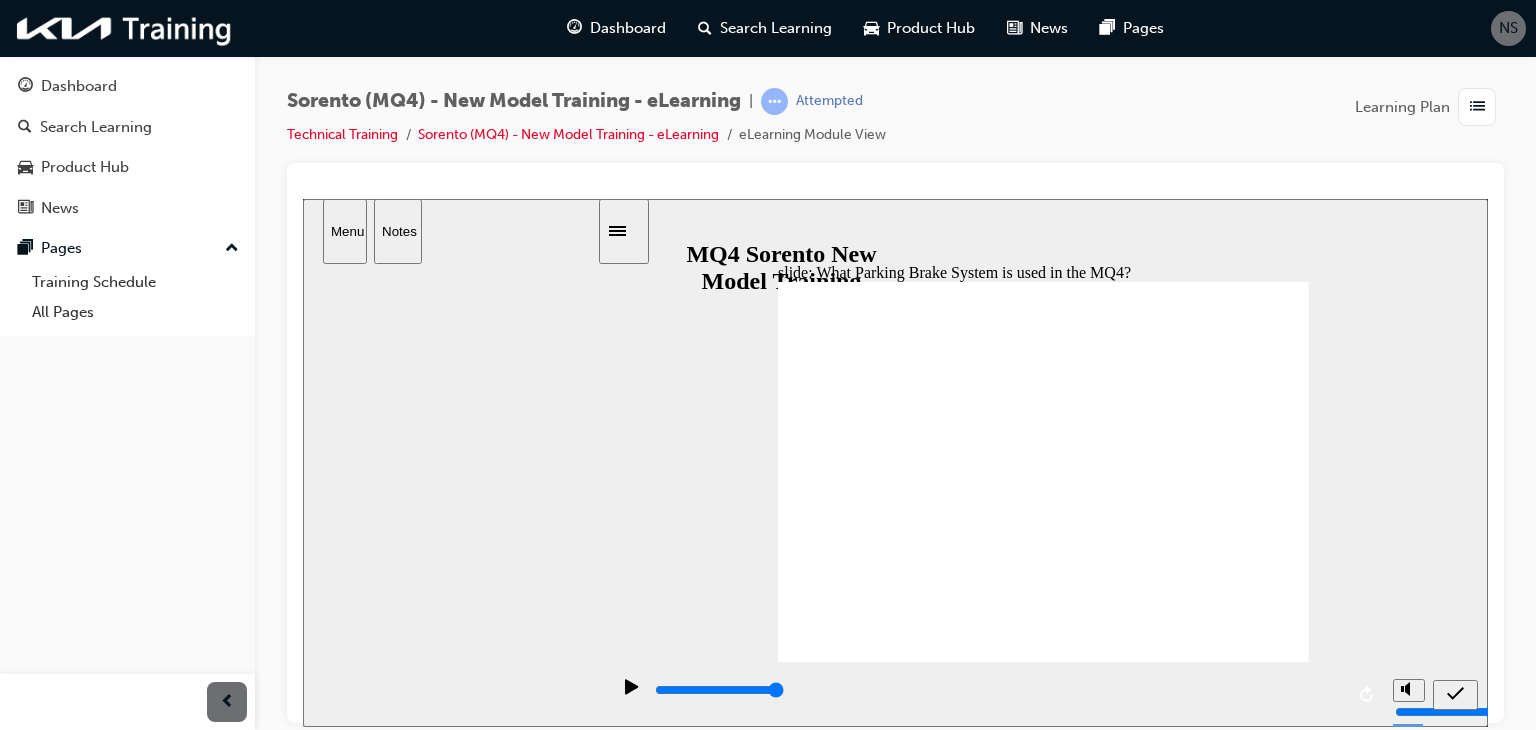 click 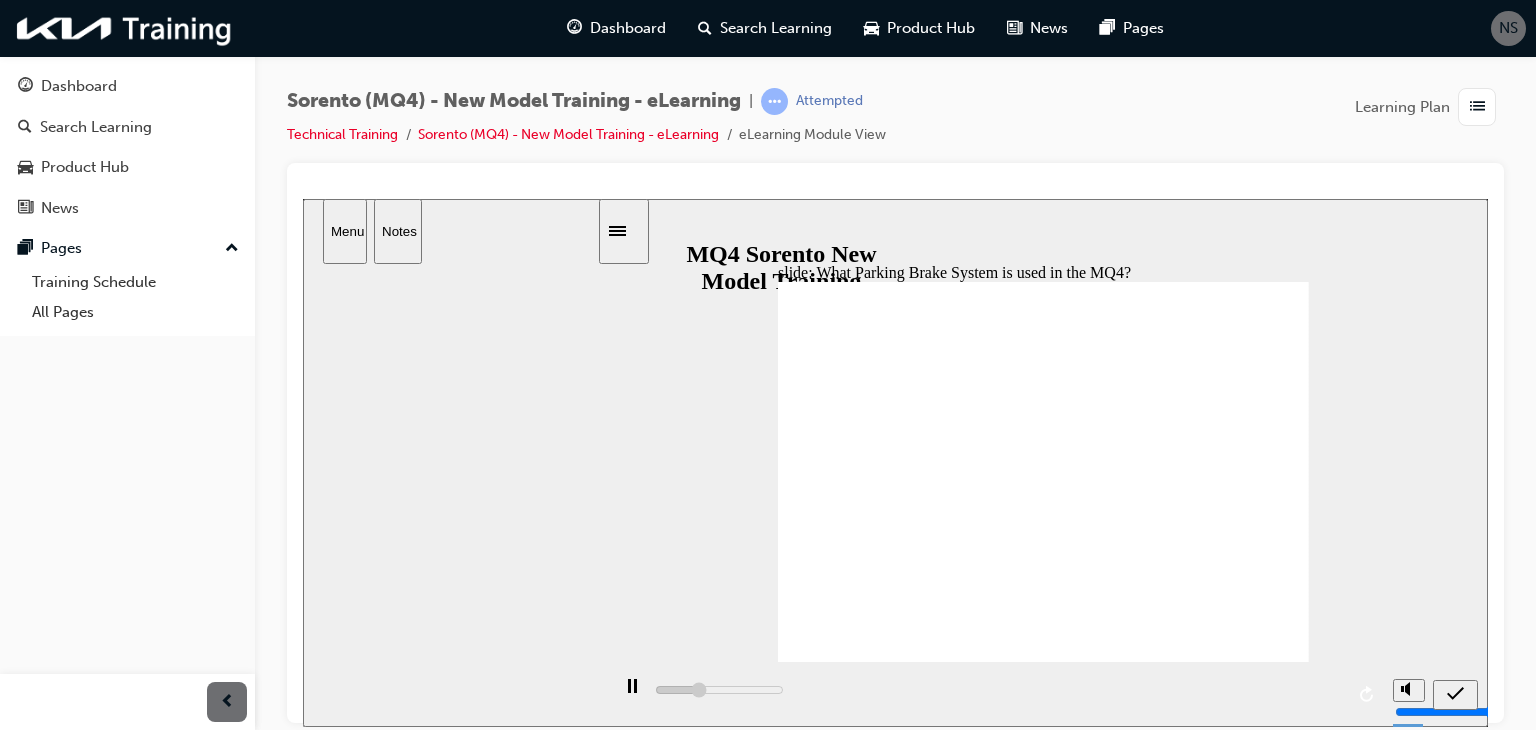 click 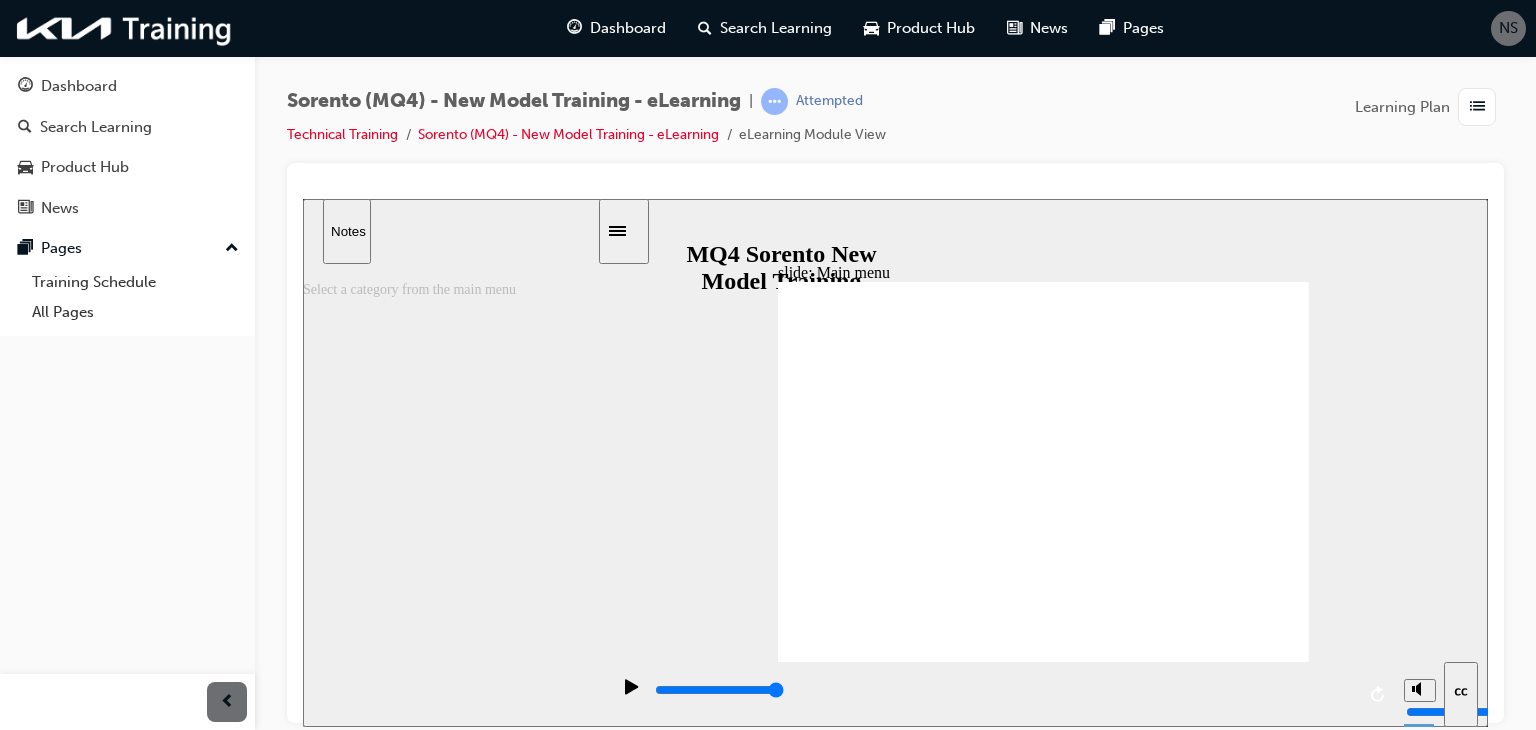 click 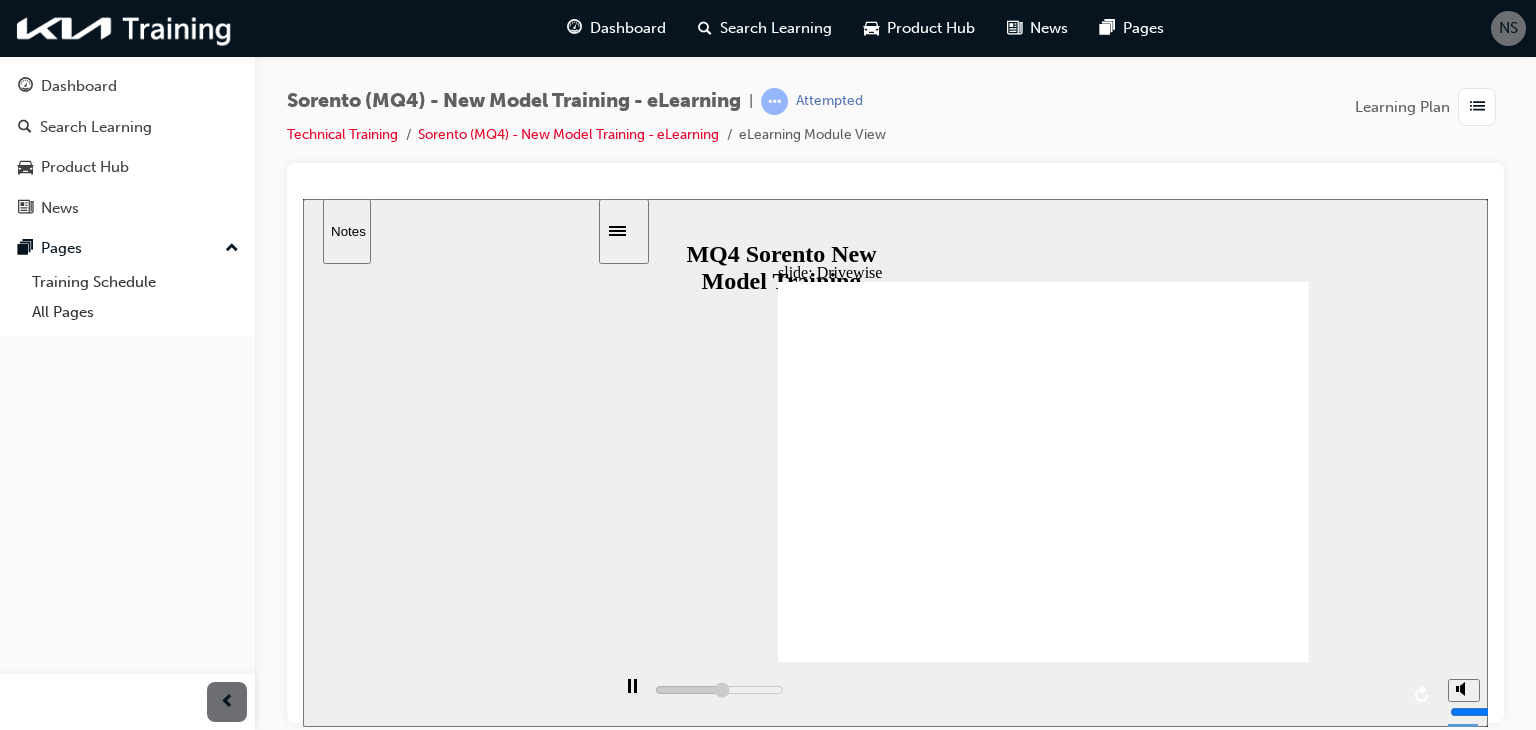 click 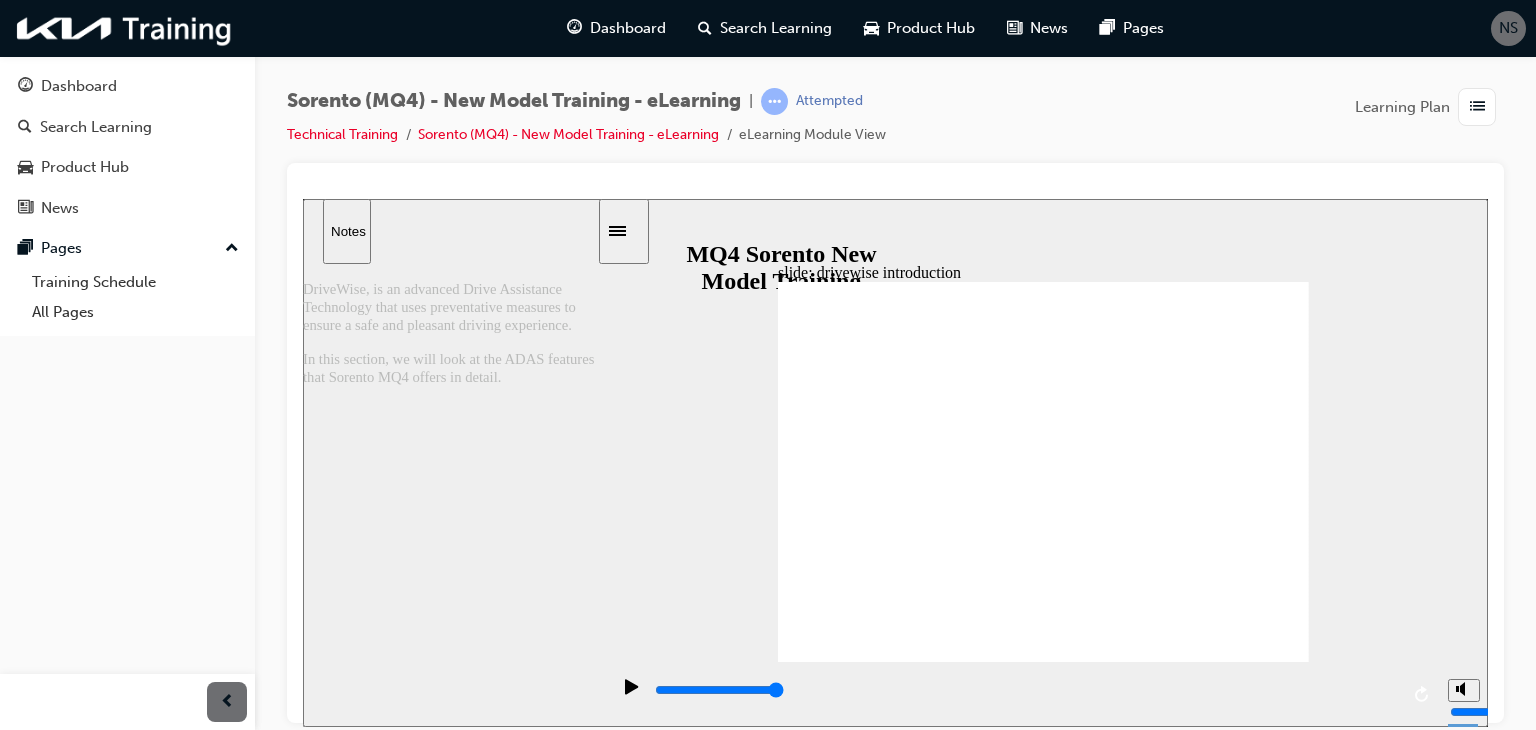 click 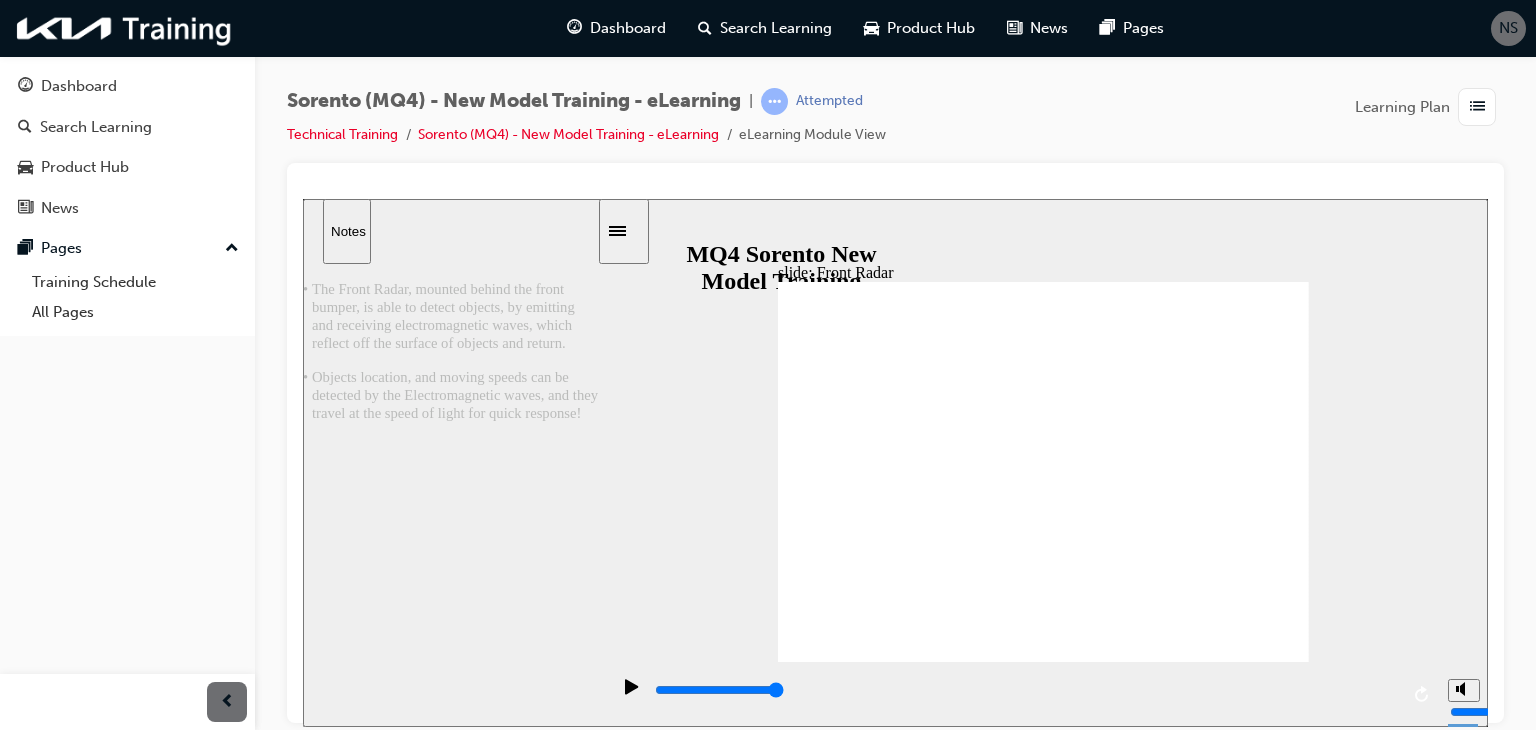 click 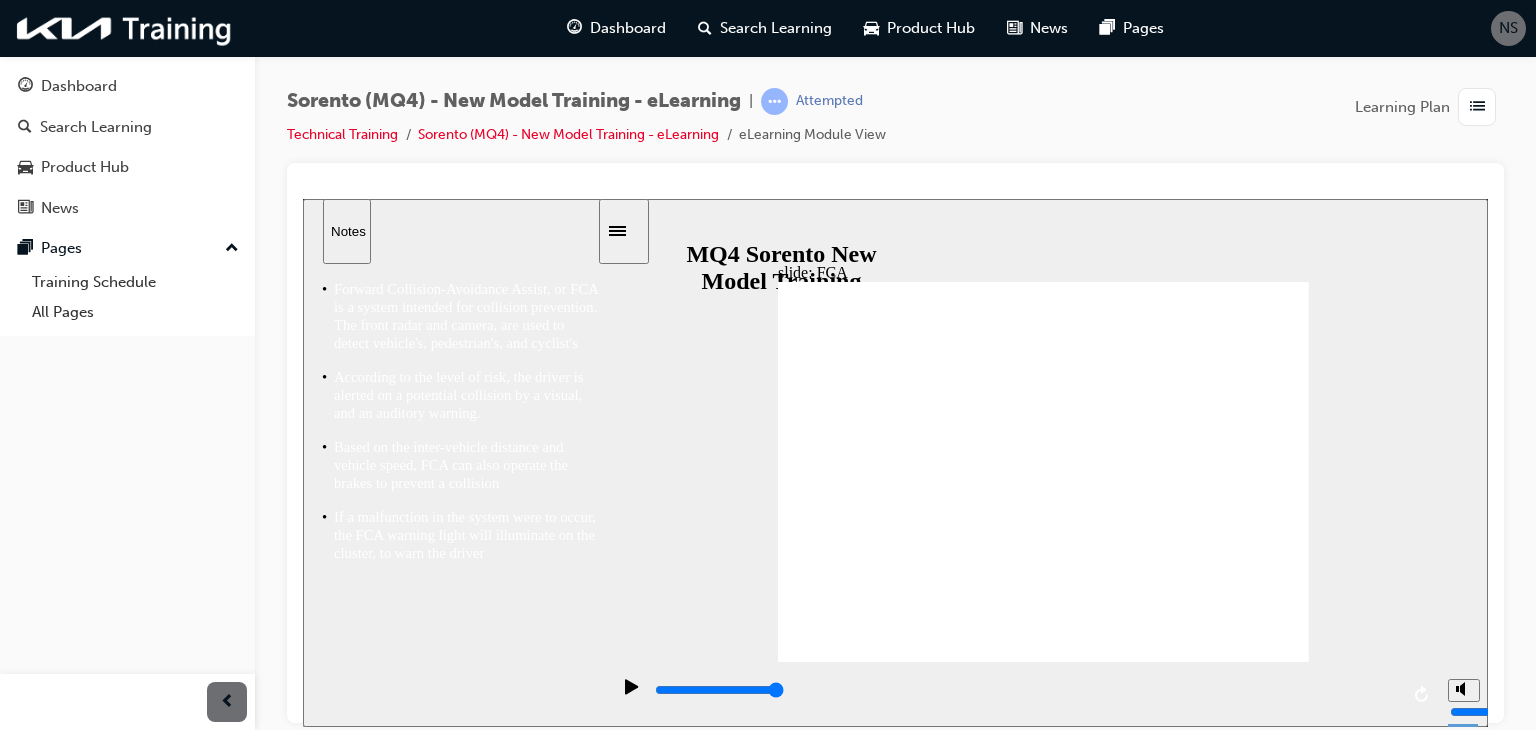 click 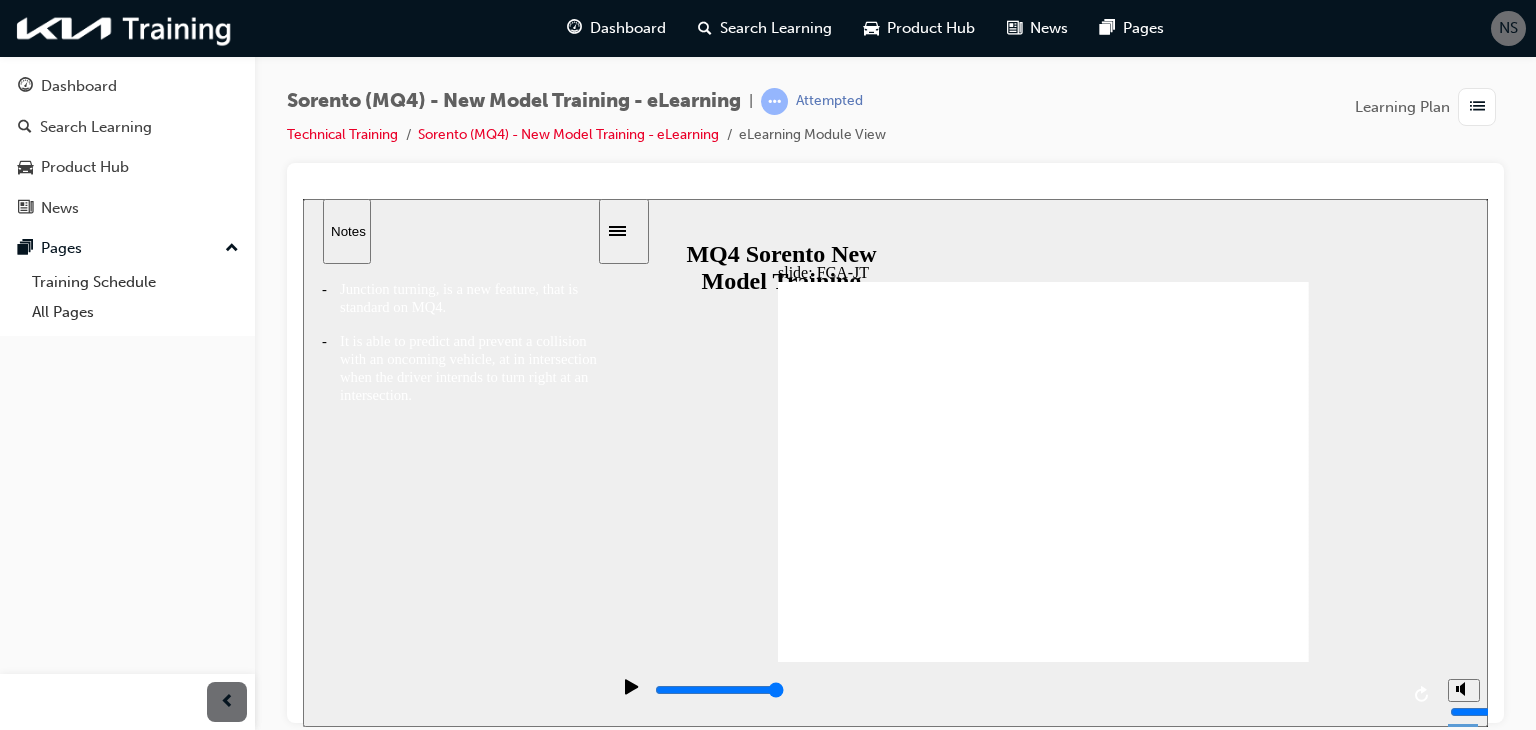 click 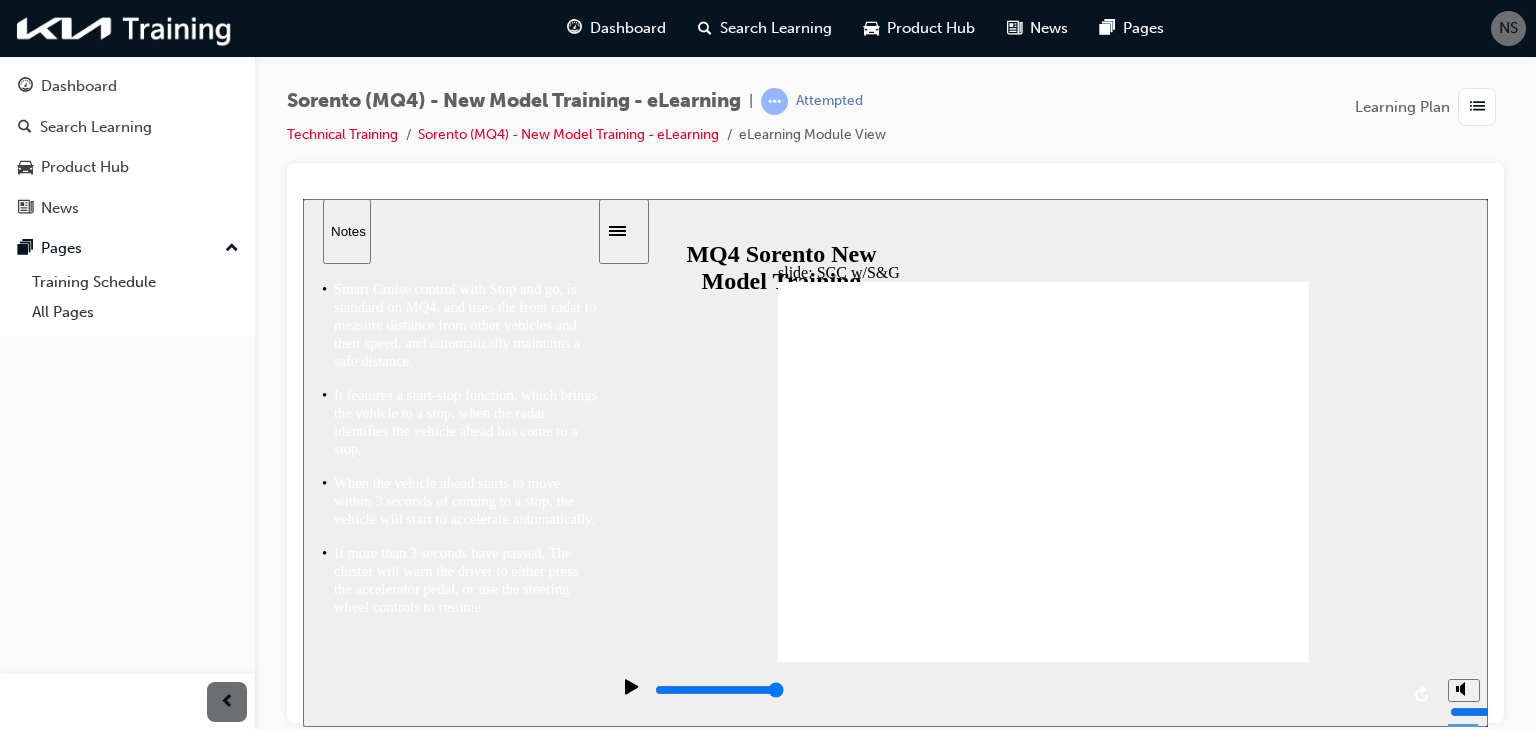 click 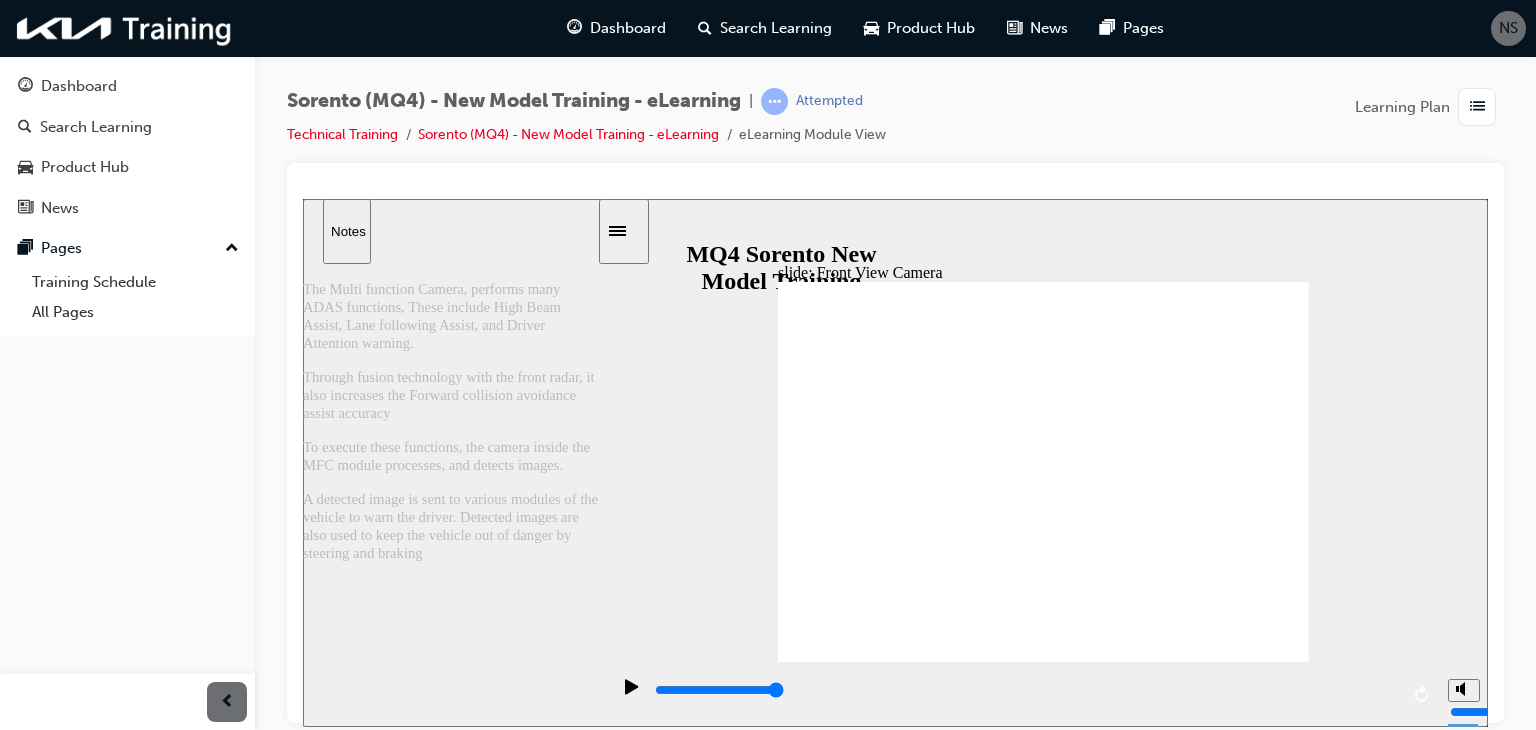 click 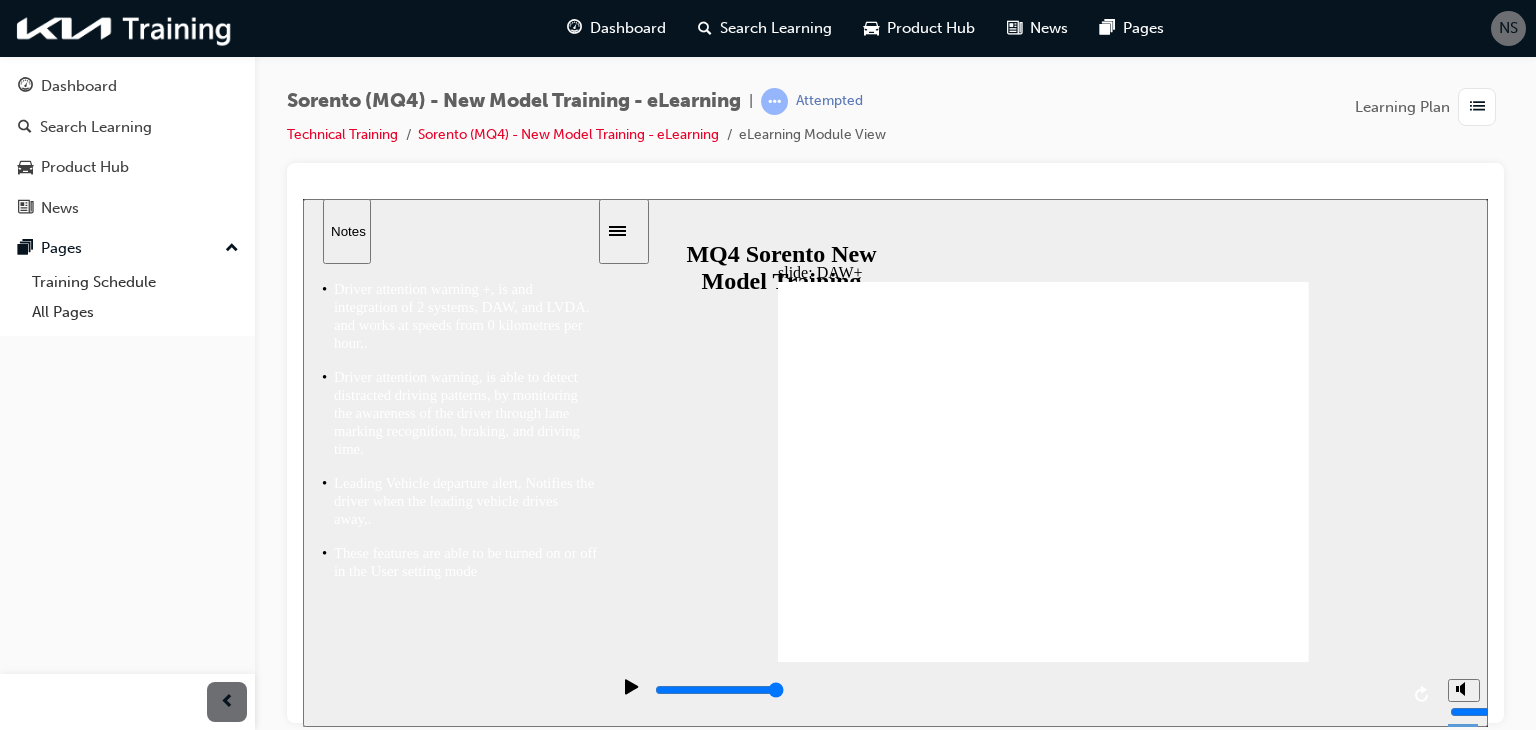 click 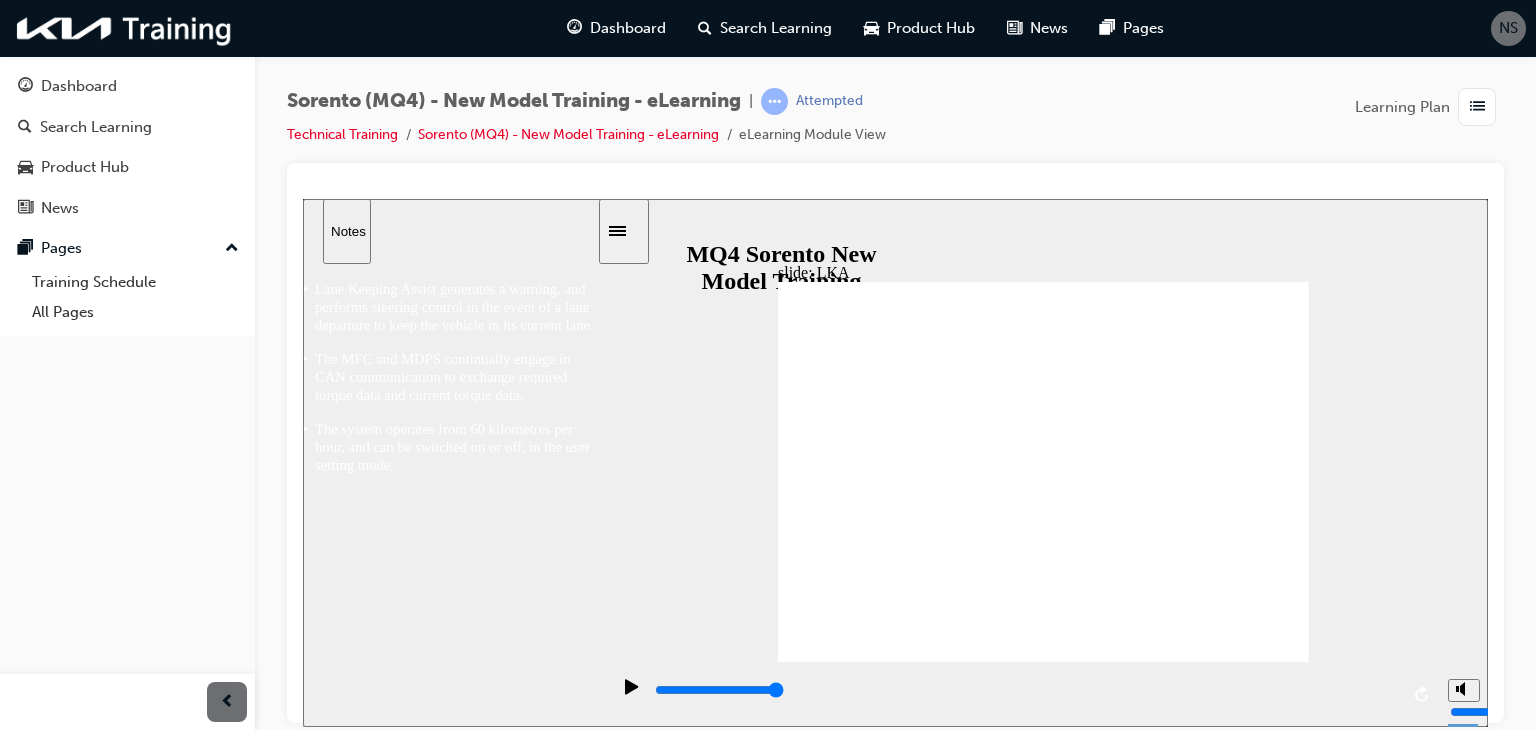 click 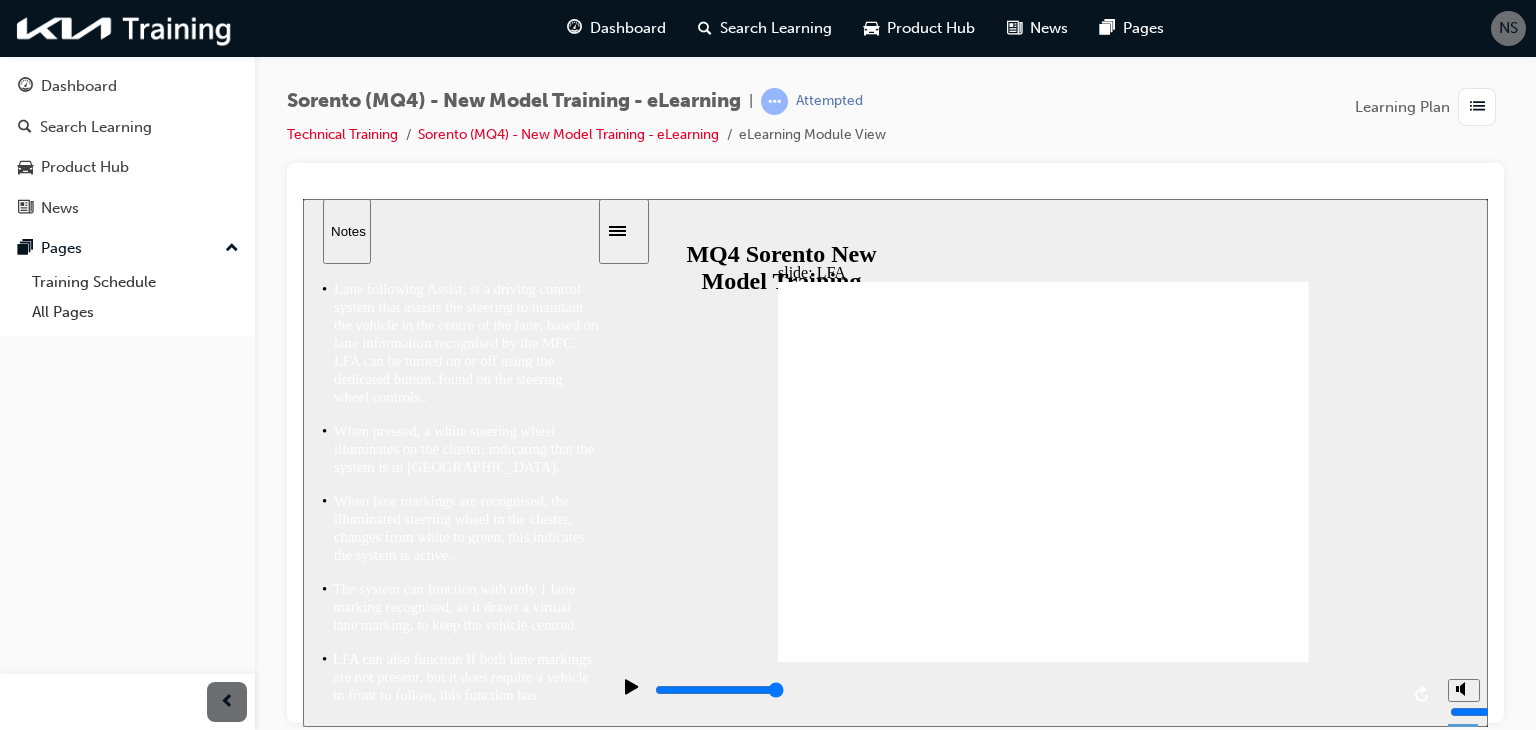 click 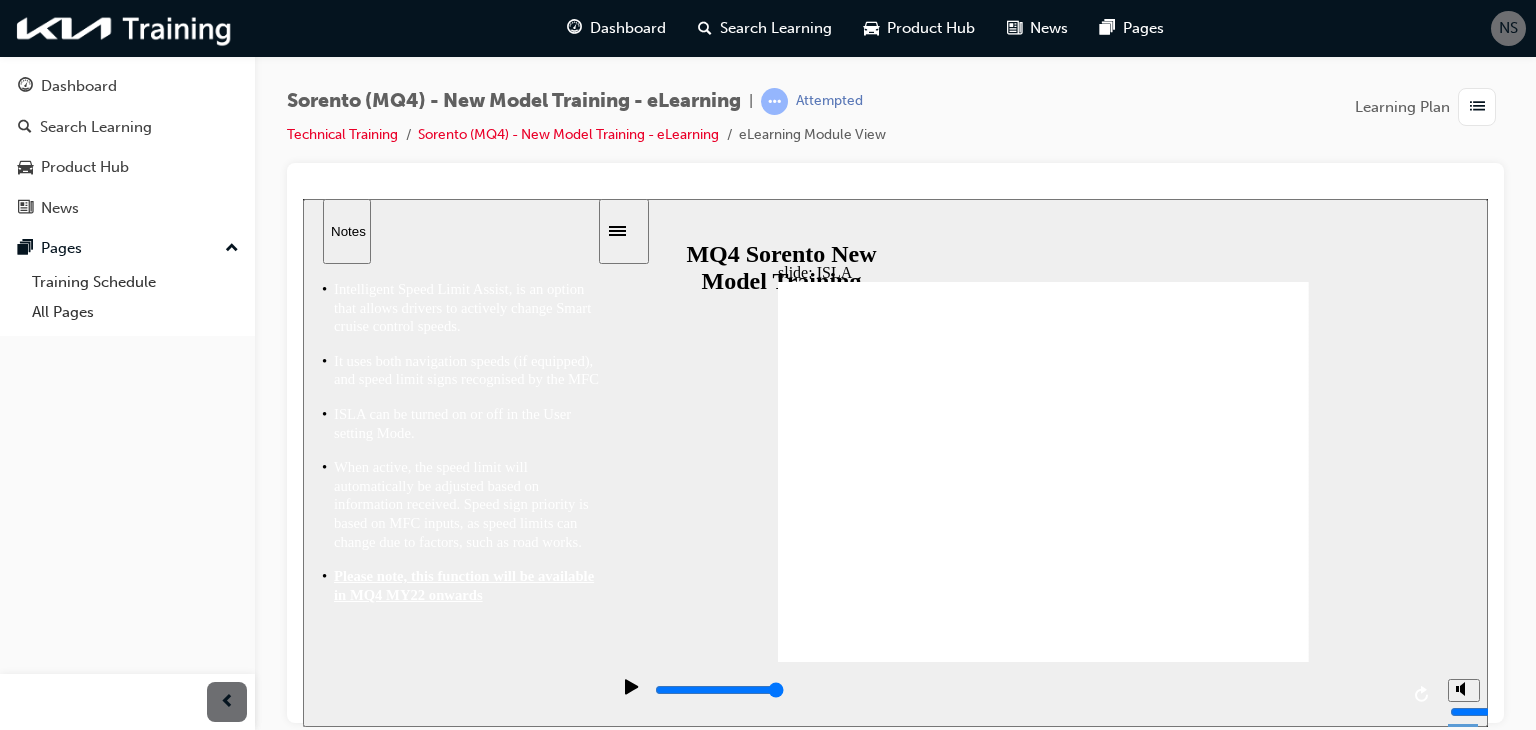 click 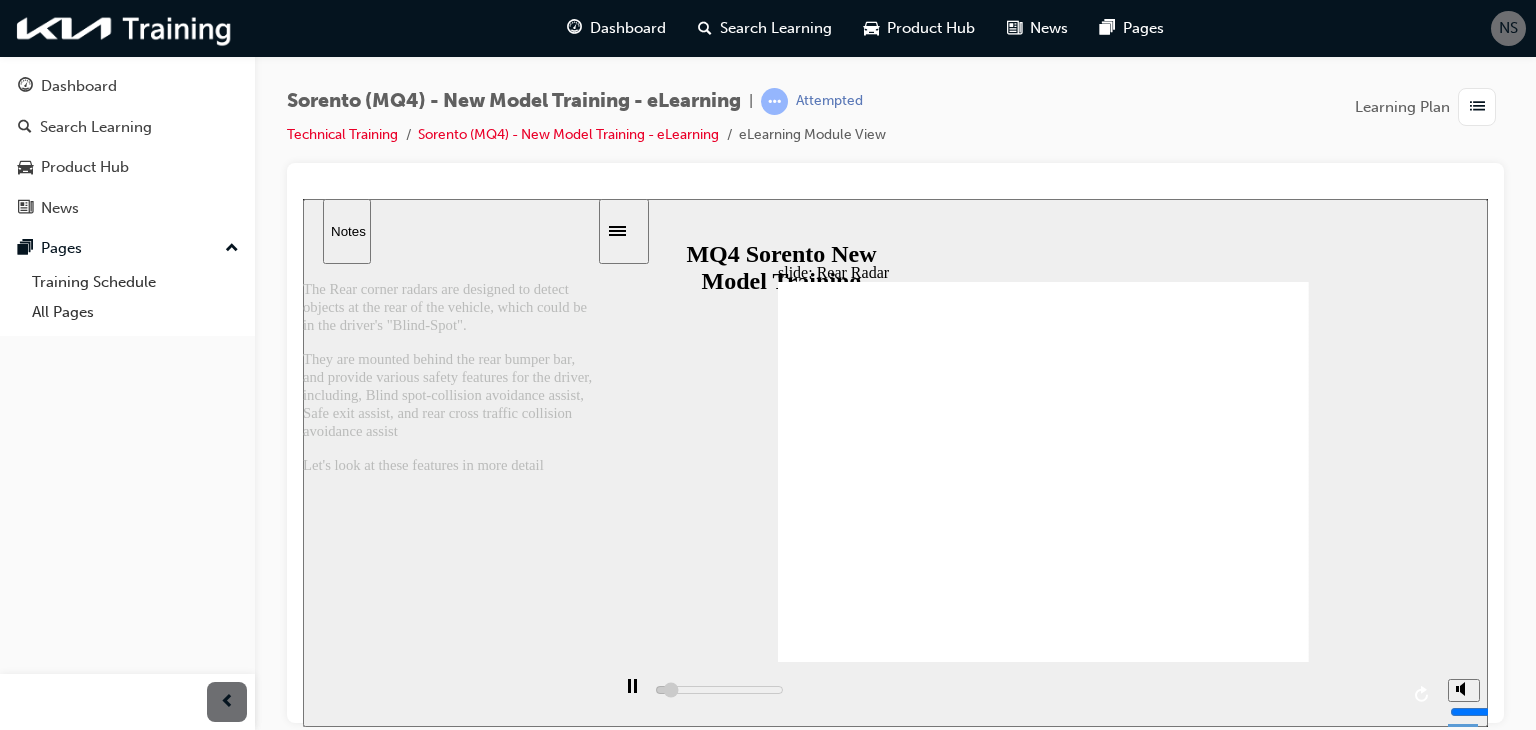 type on "1700" 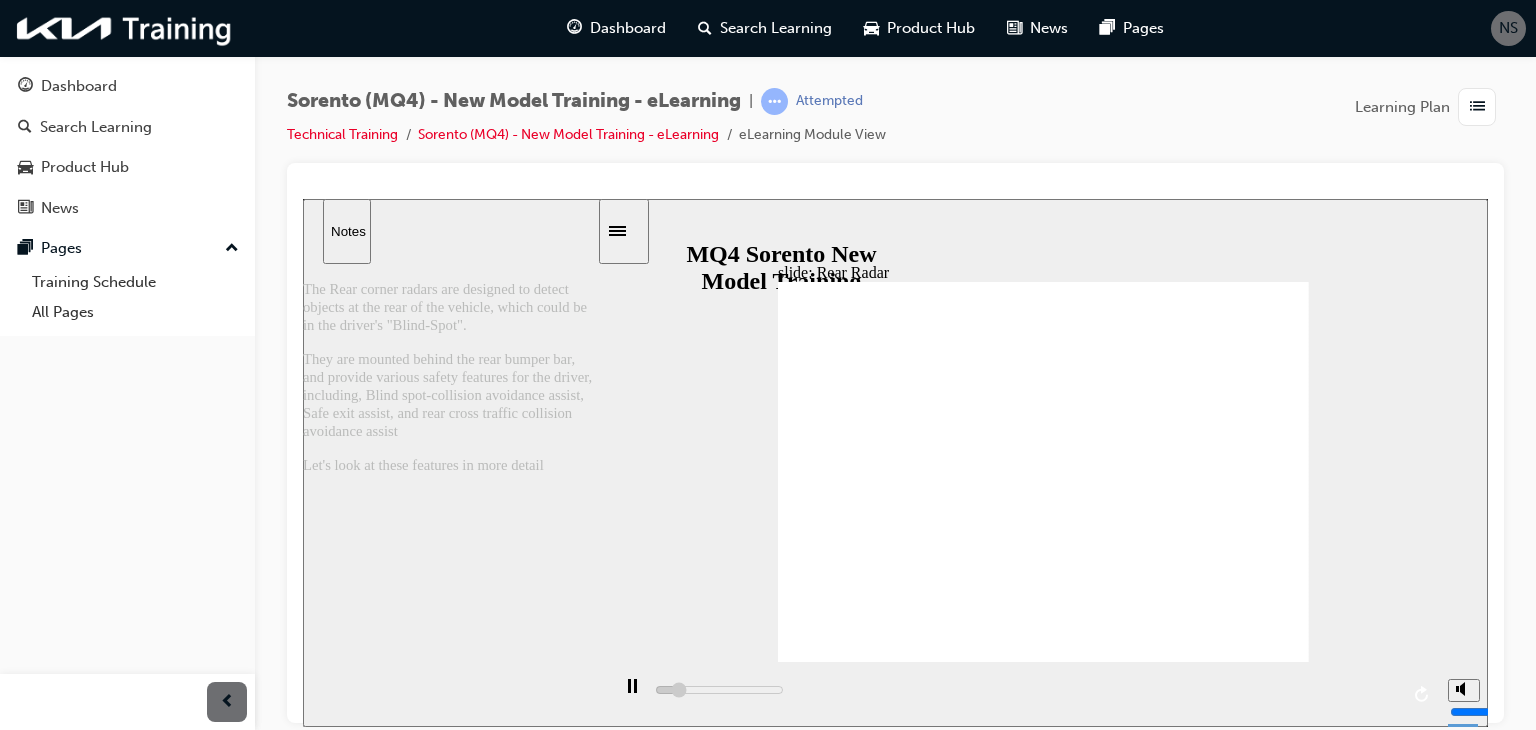 scroll, scrollTop: 0, scrollLeft: 0, axis: both 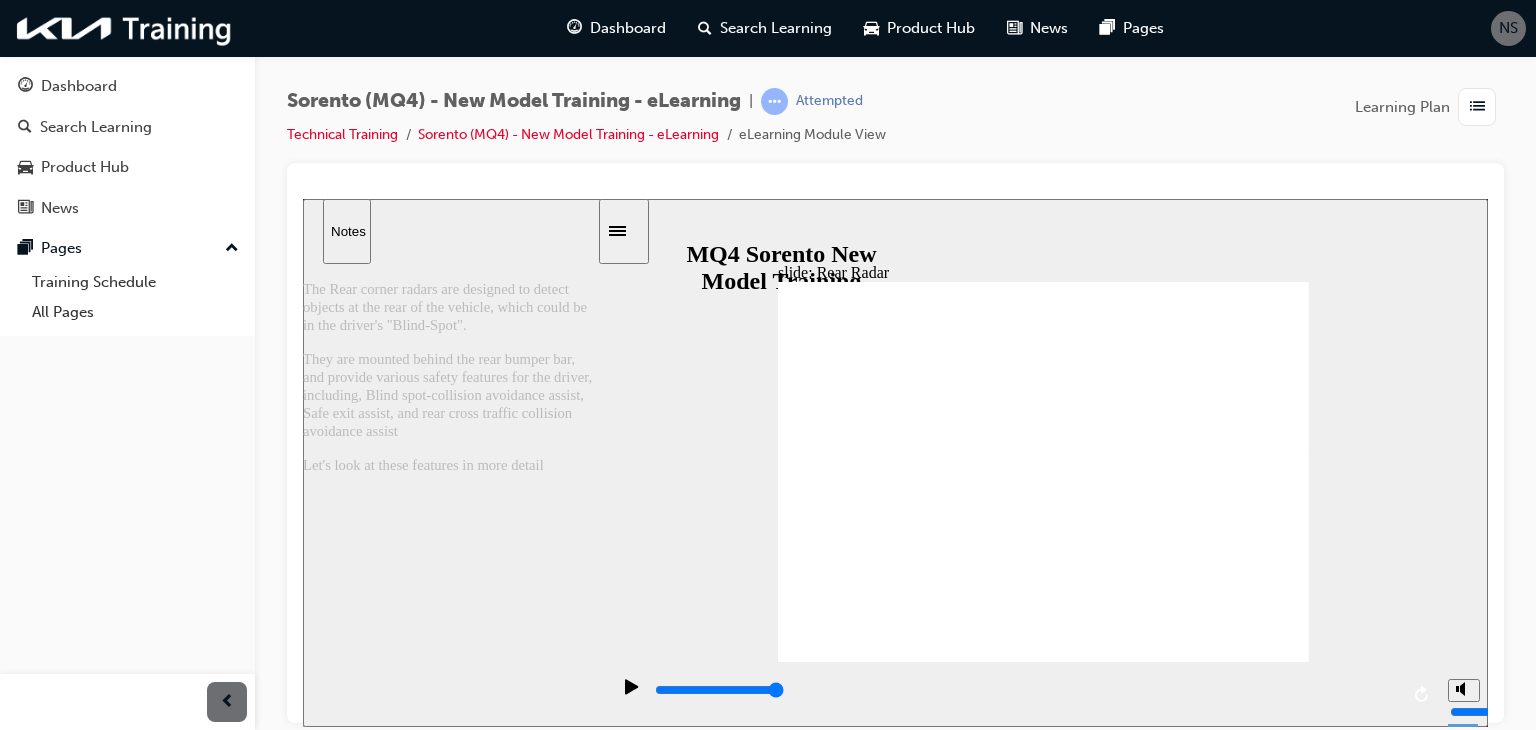 click 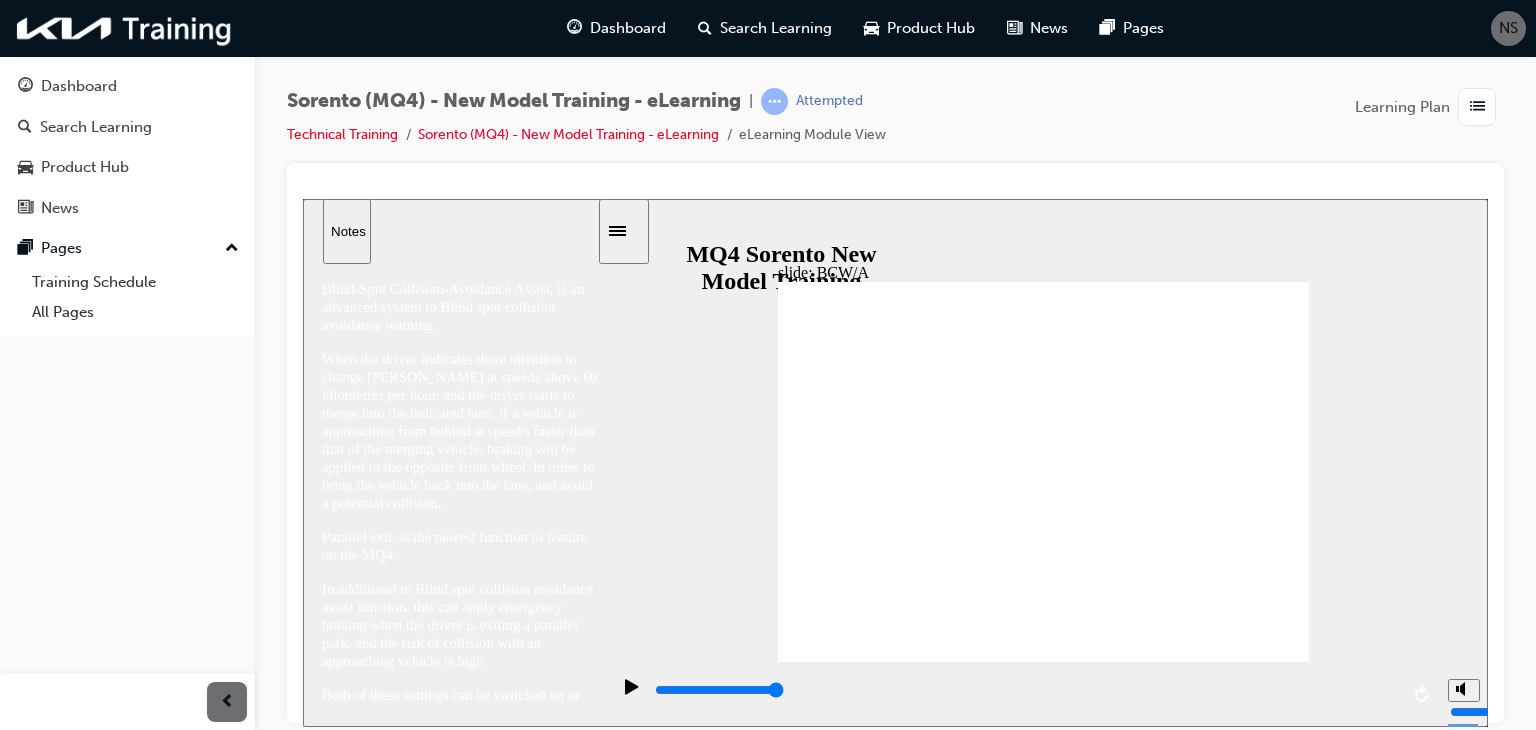 click 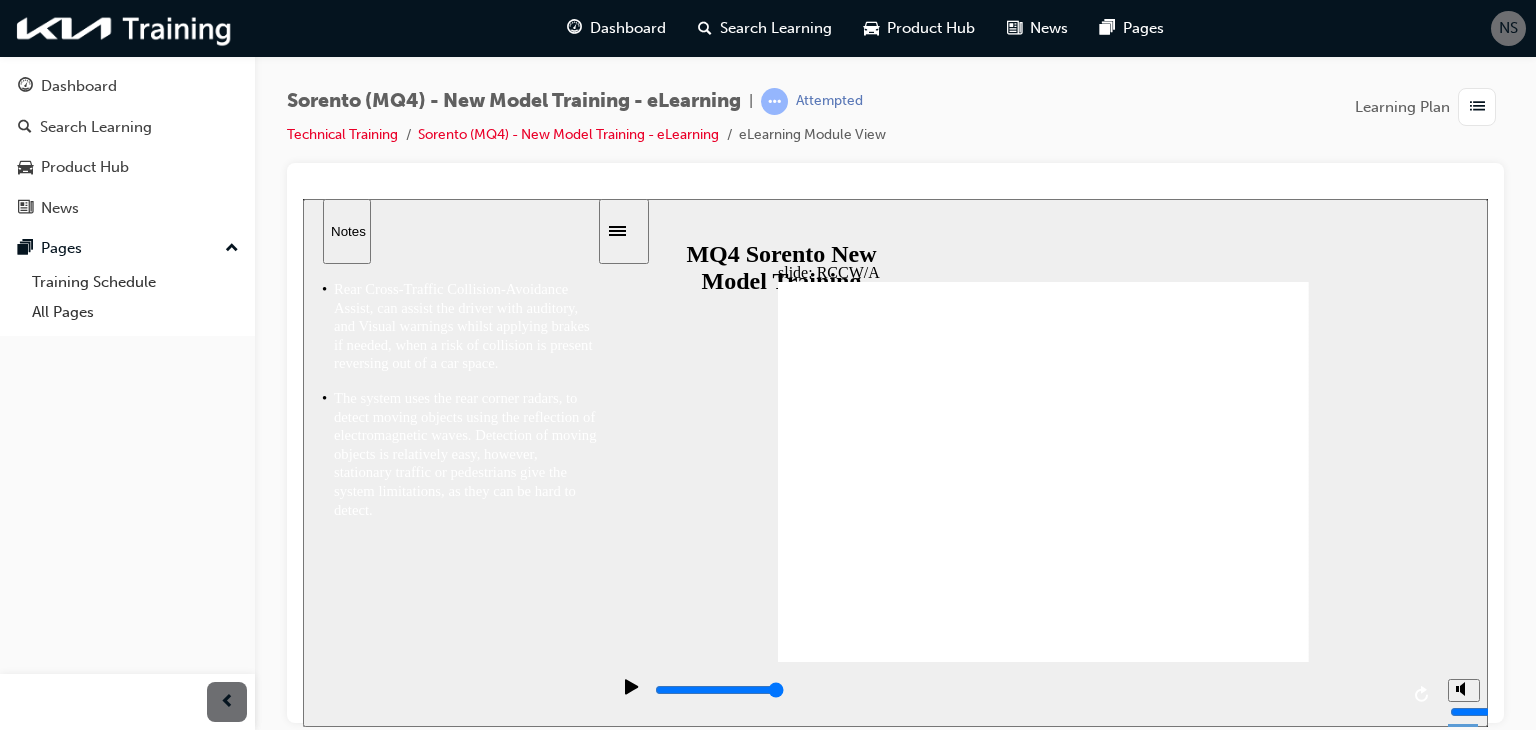click 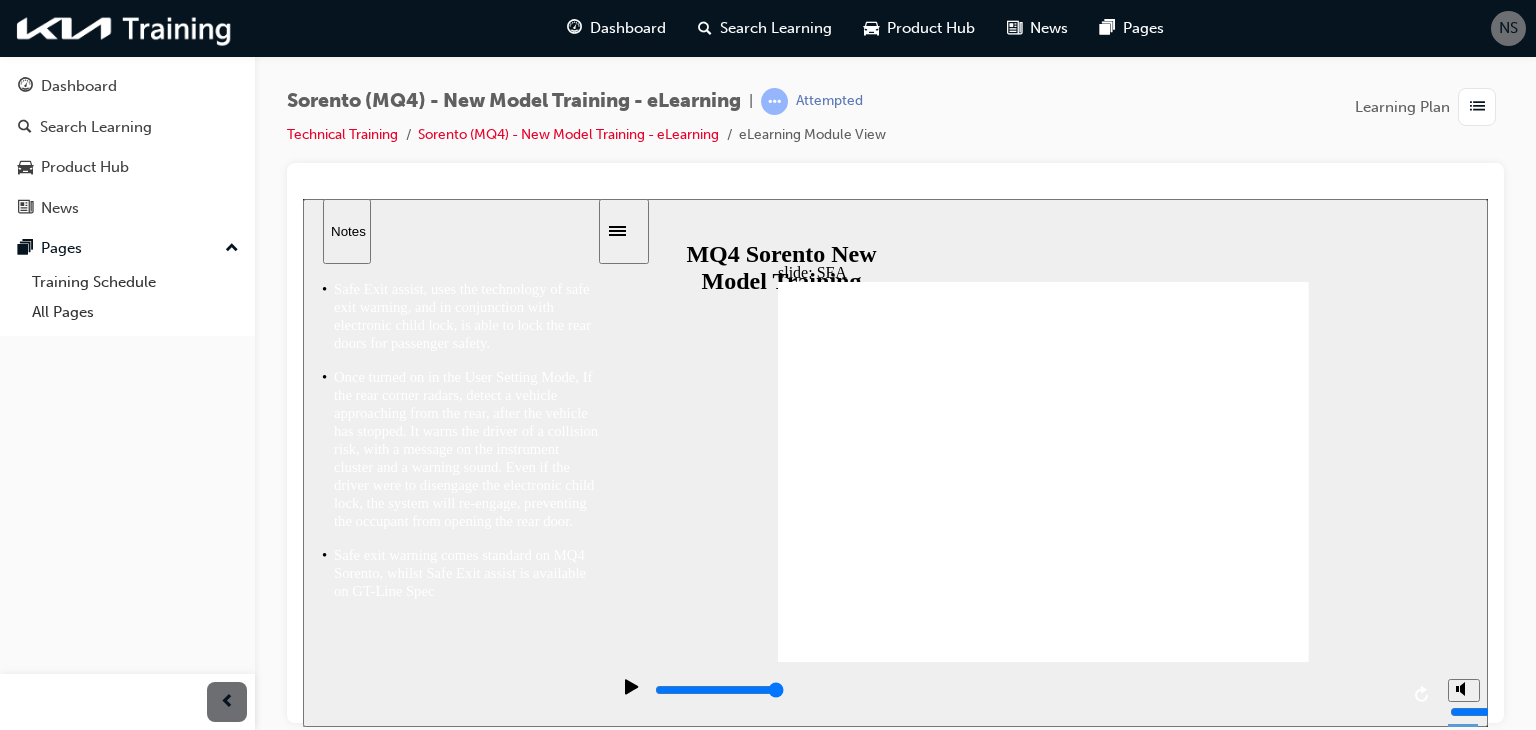 click 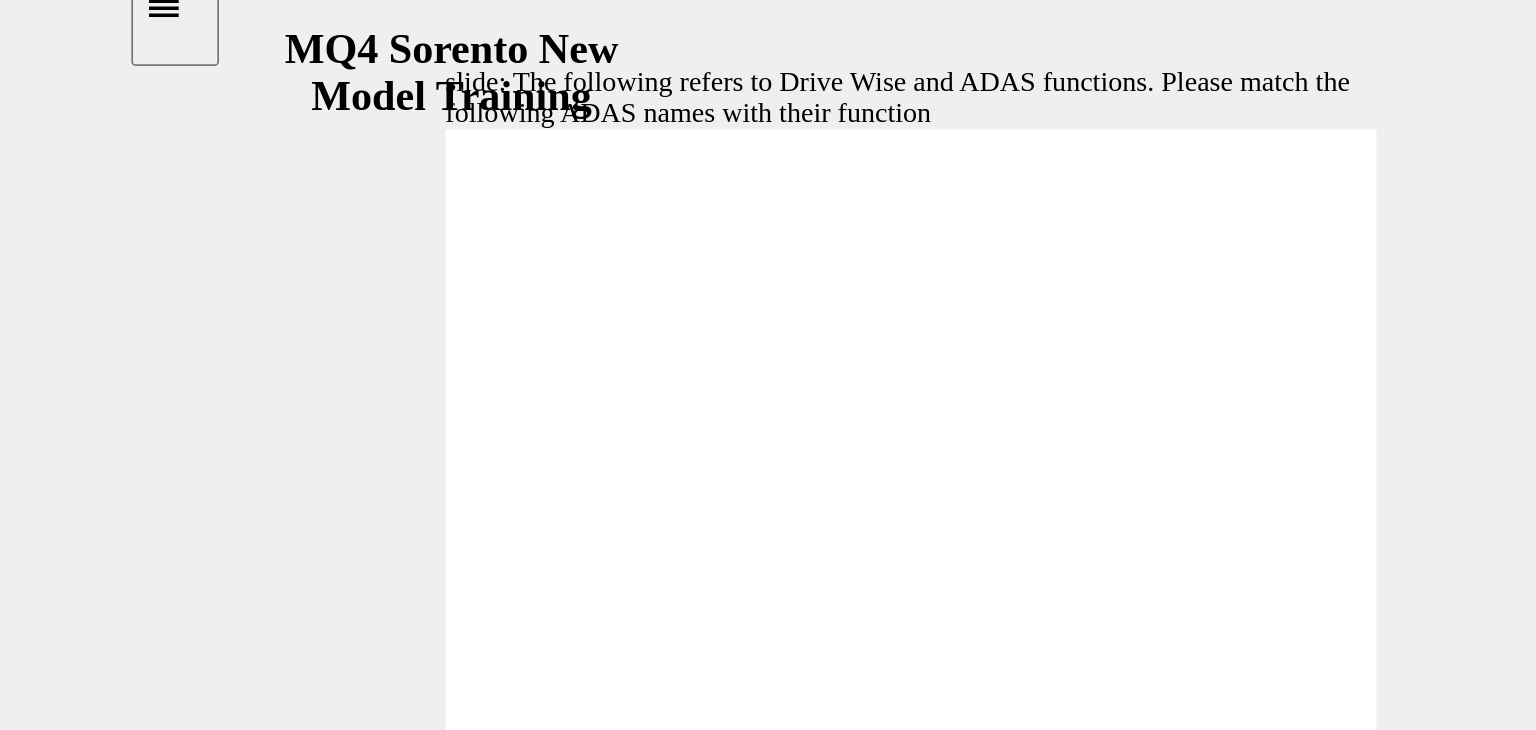 drag, startPoint x: 391, startPoint y: 130, endPoint x: 285, endPoint y: 230, distance: 145.72577 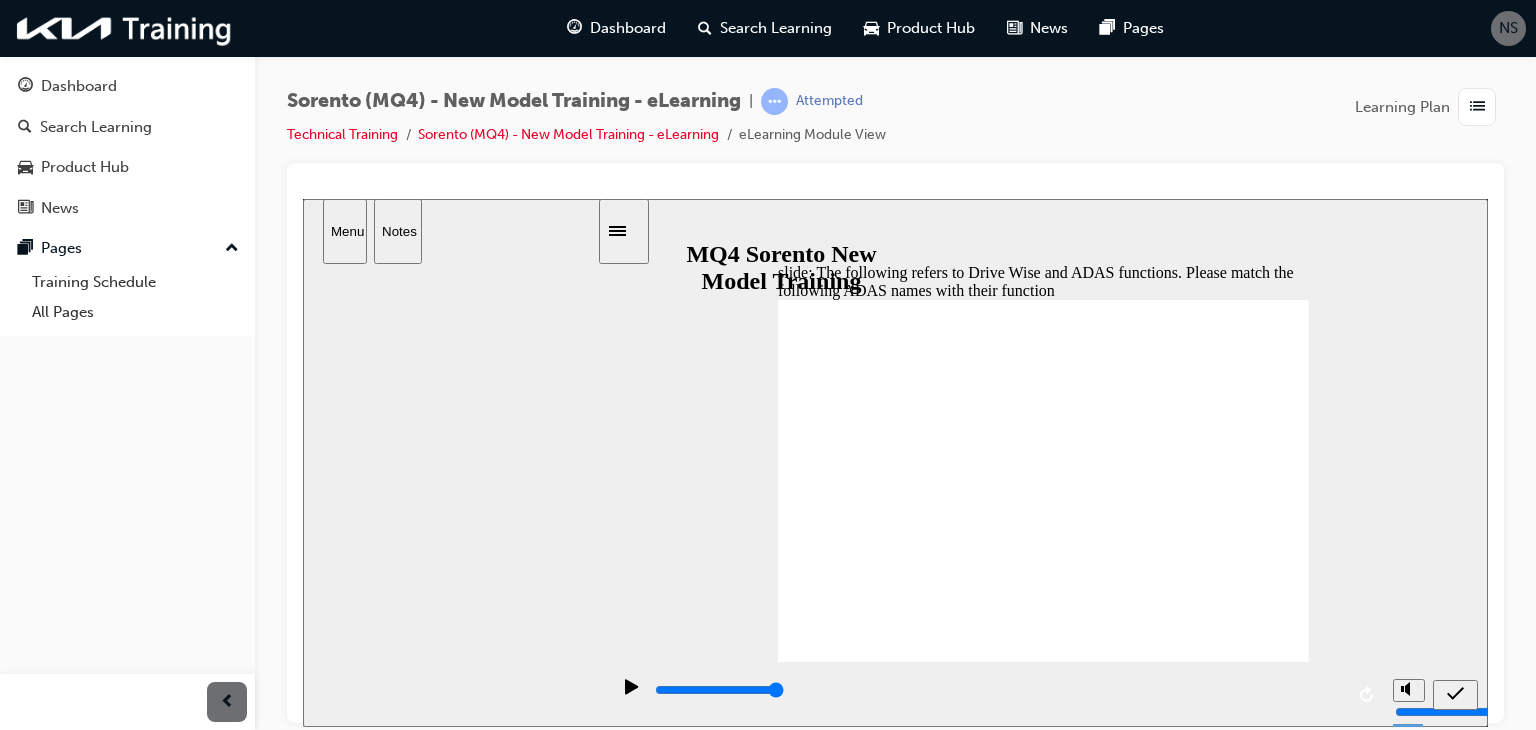 click 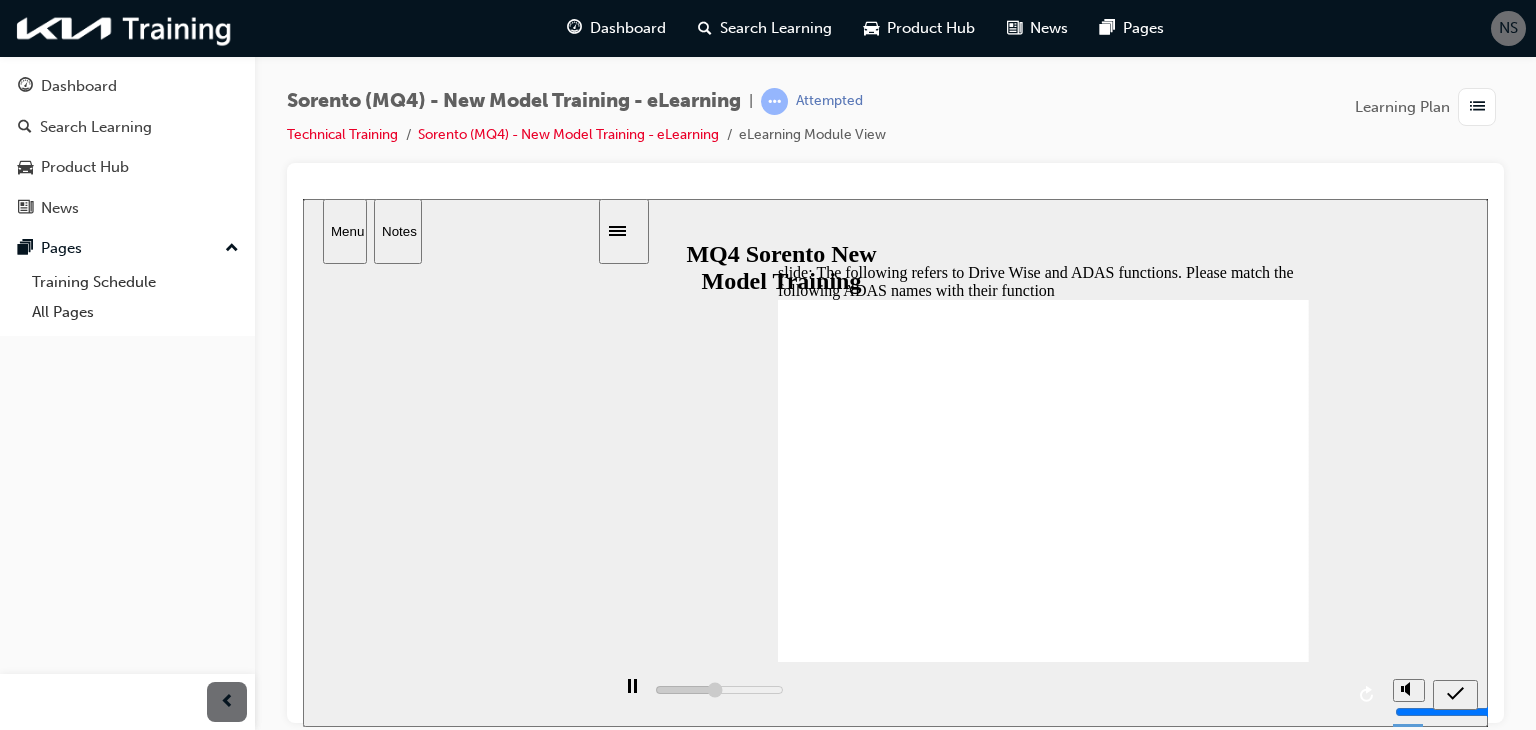 click 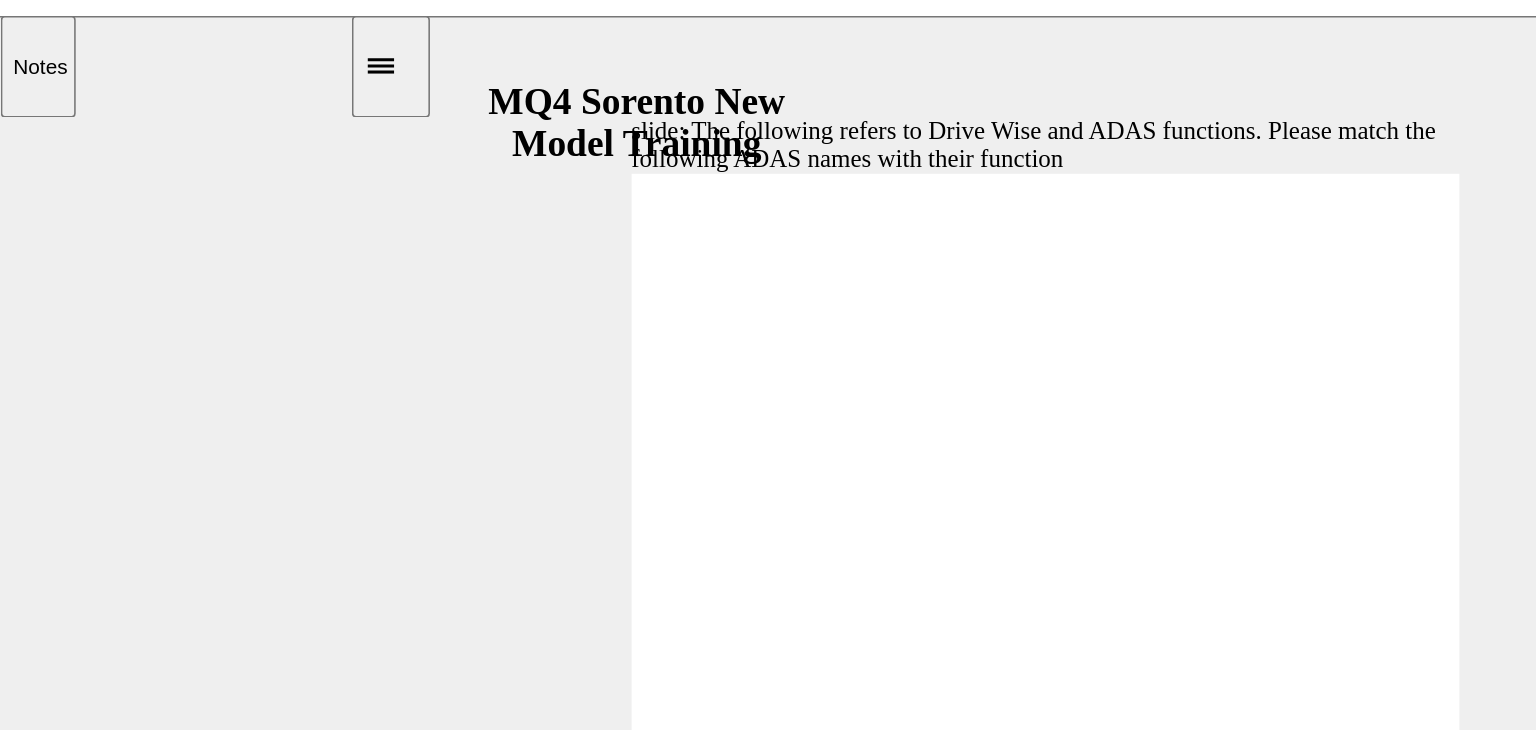 drag, startPoint x: 659, startPoint y: 329, endPoint x: 661, endPoint y: 357, distance: 28.071337 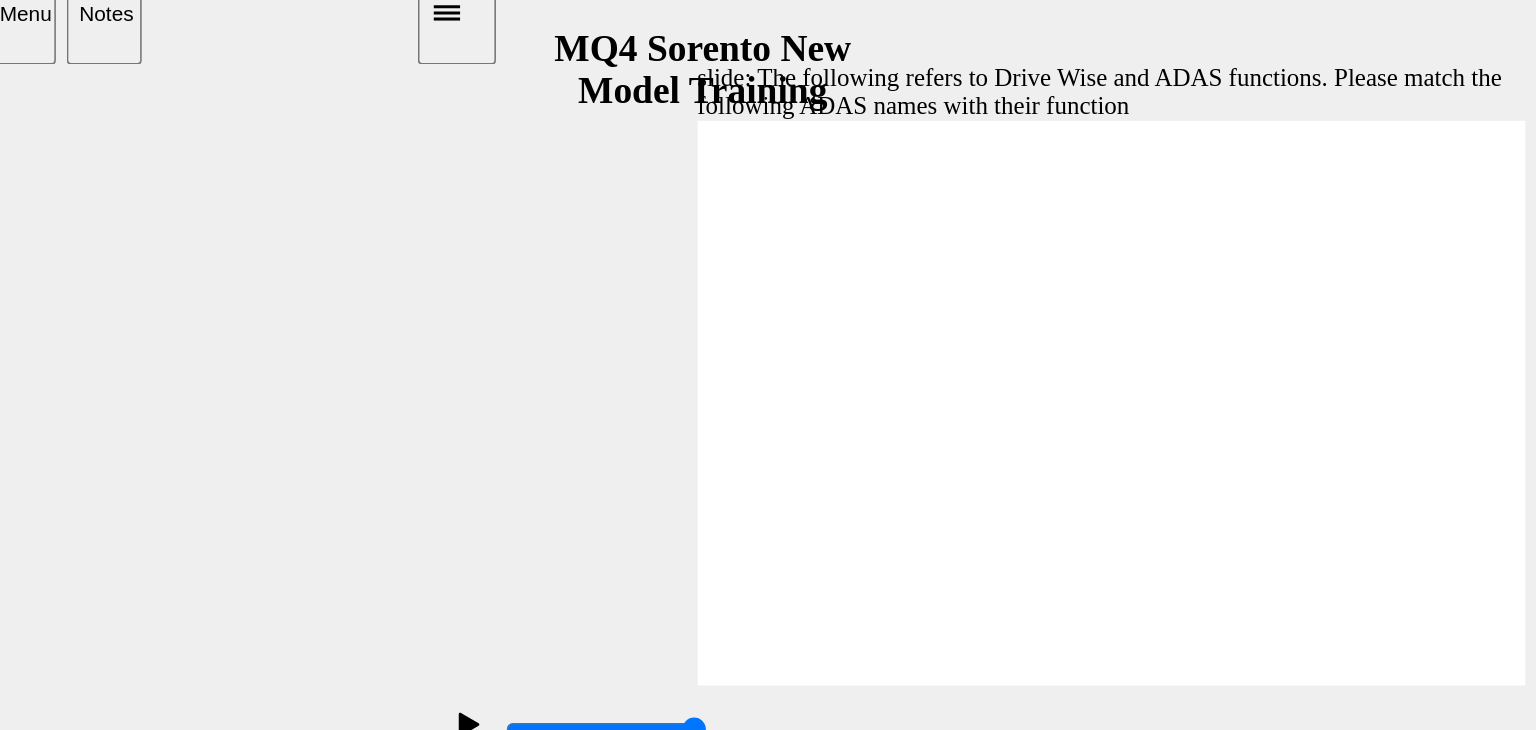 drag, startPoint x: 389, startPoint y: 306, endPoint x: 311, endPoint y: 407, distance: 127.61269 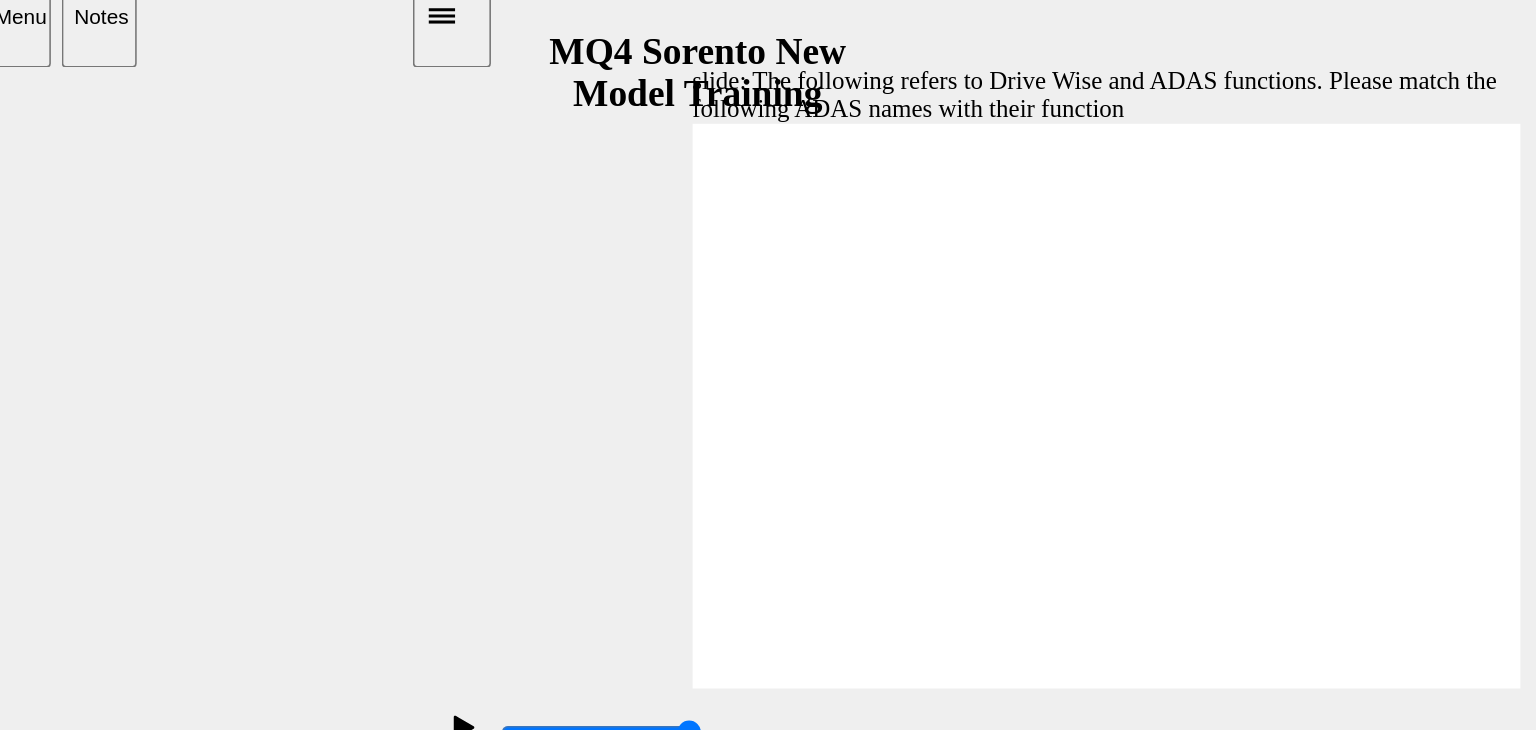 drag, startPoint x: 312, startPoint y: 401, endPoint x: 294, endPoint y: 486, distance: 86.88498 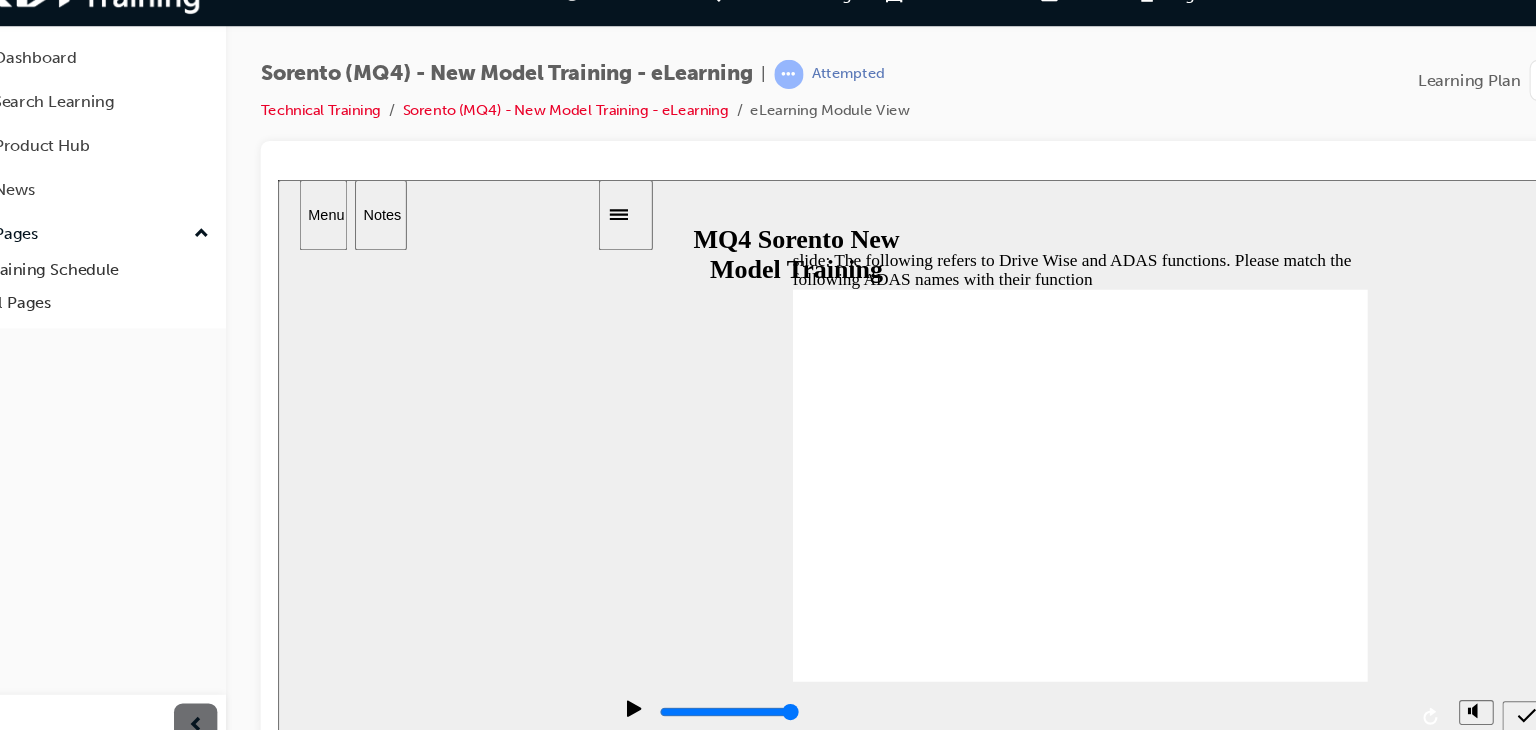 click 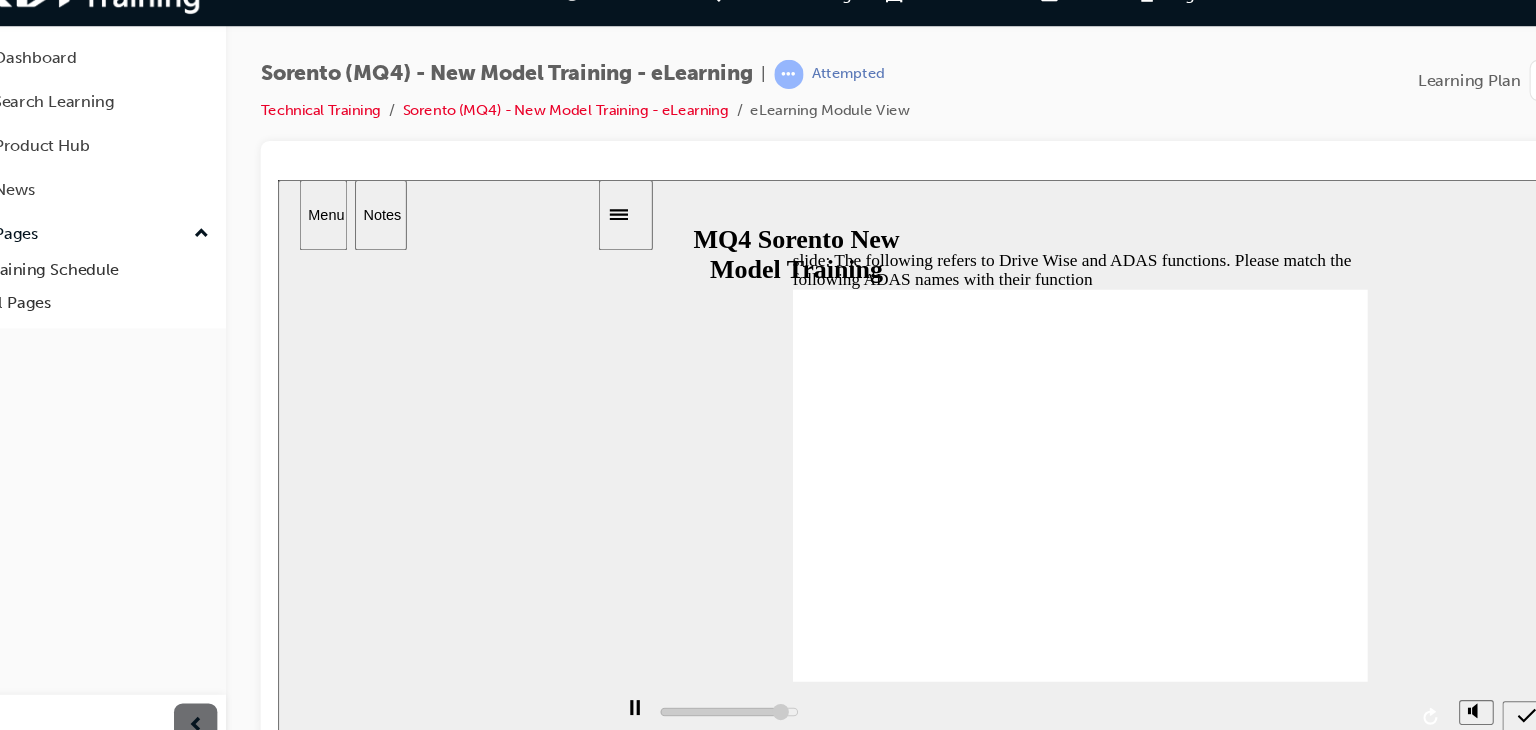click 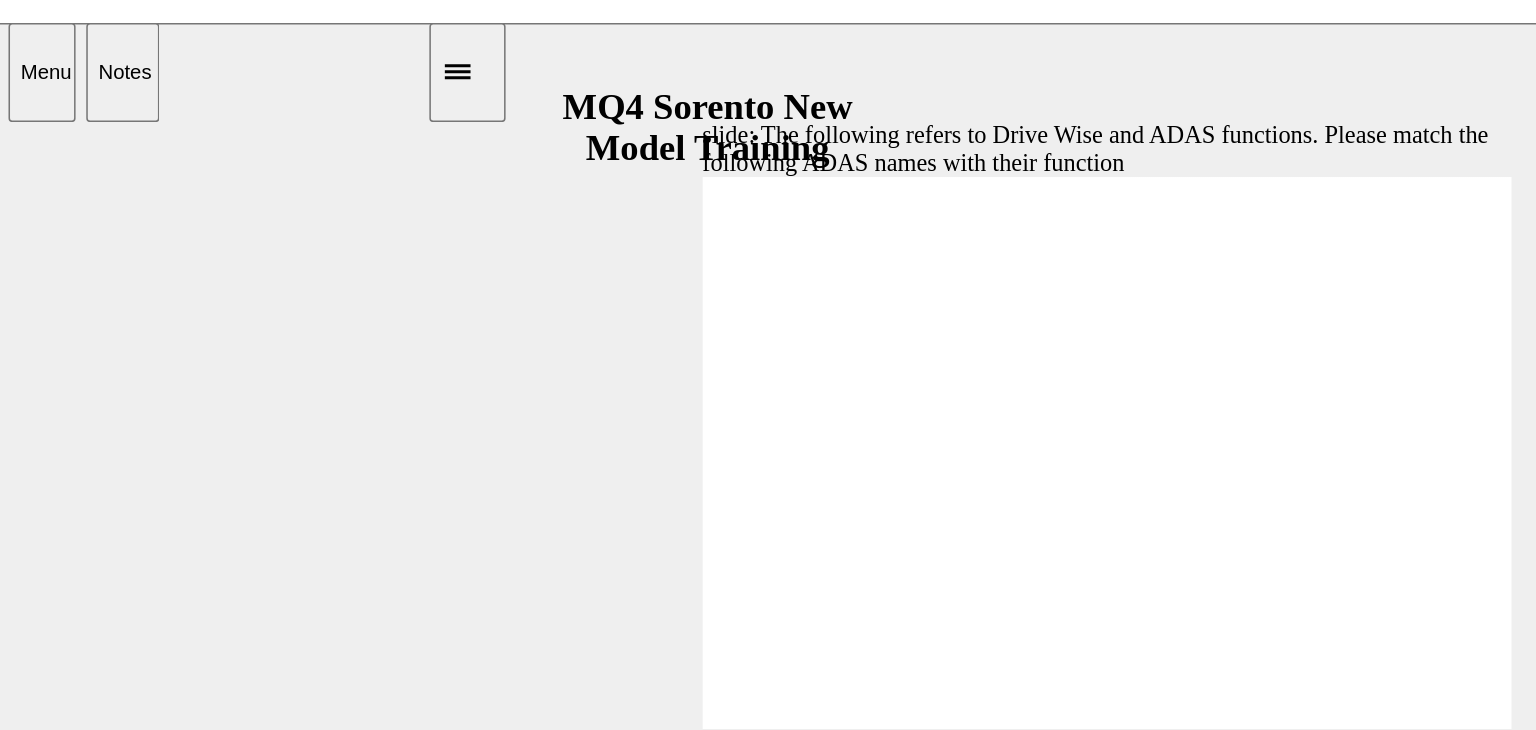 drag, startPoint x: 786, startPoint y: 242, endPoint x: 777, endPoint y: 433, distance: 191.21193 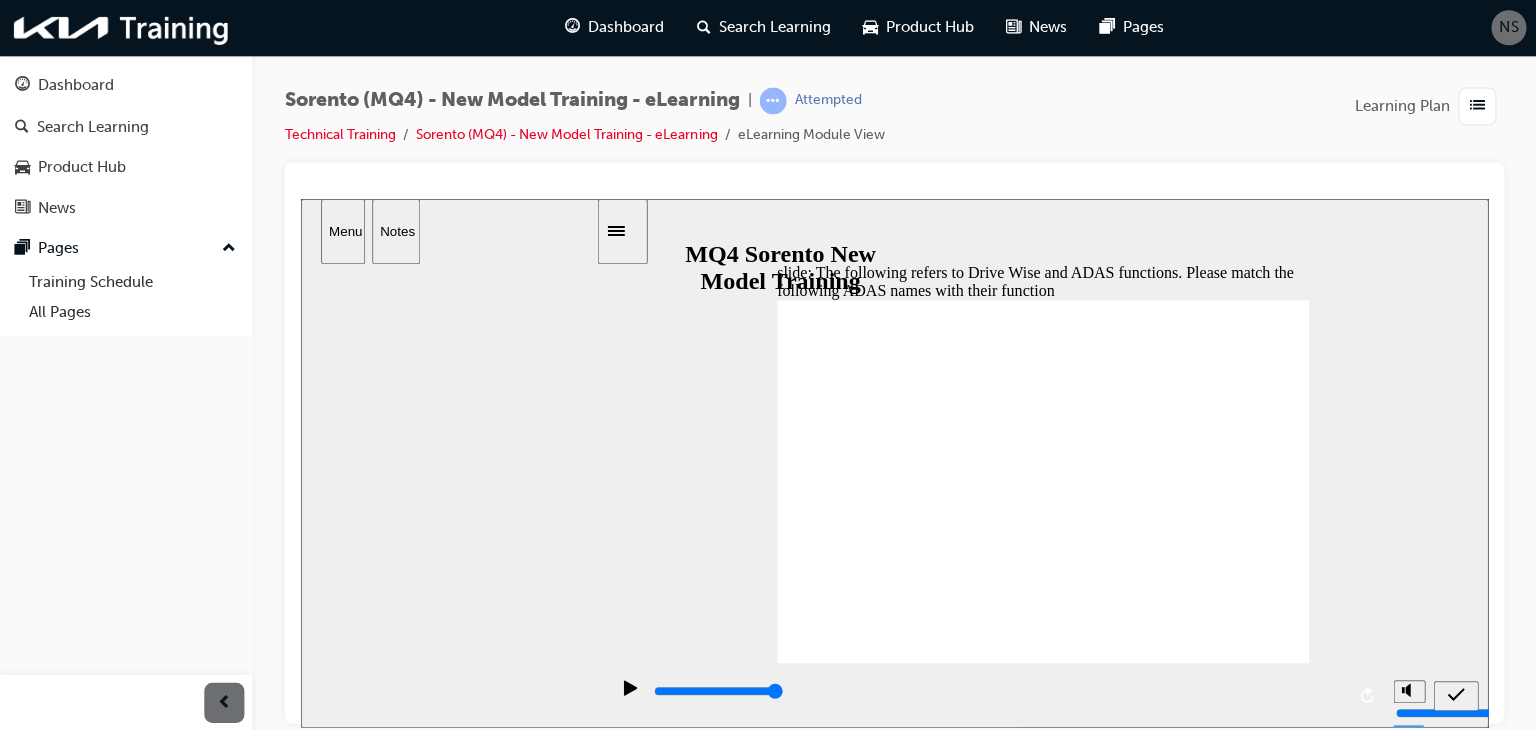scroll, scrollTop: 0, scrollLeft: 0, axis: both 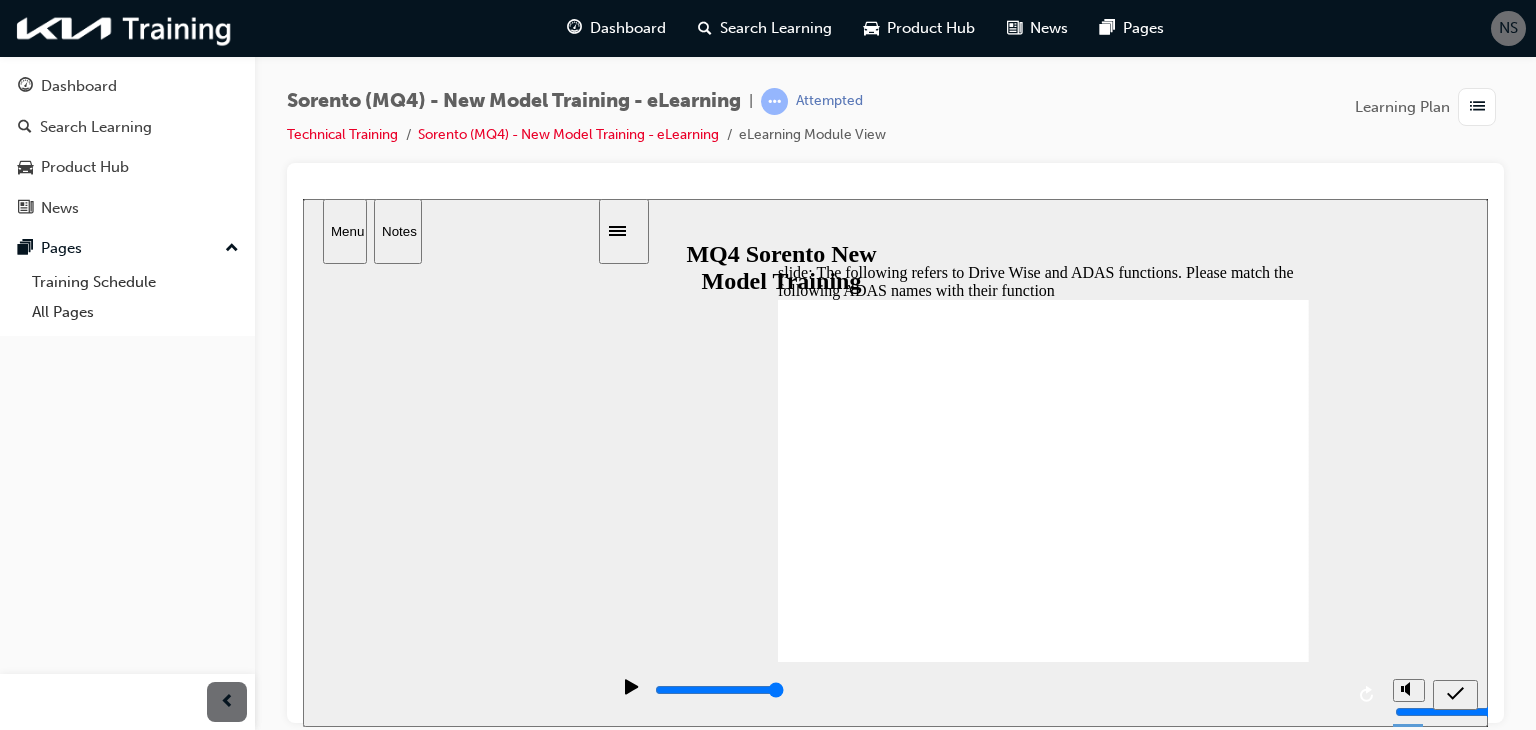 click 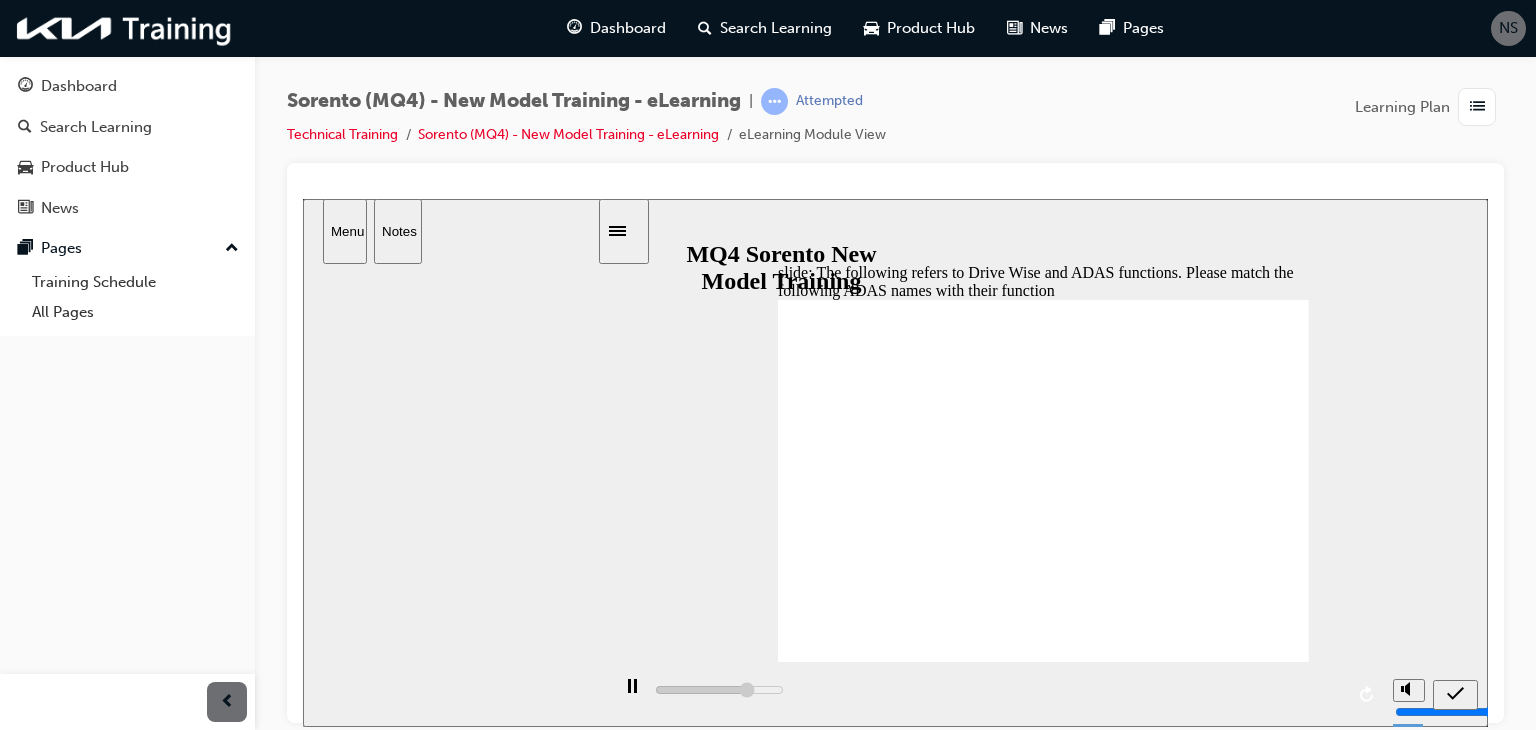 click 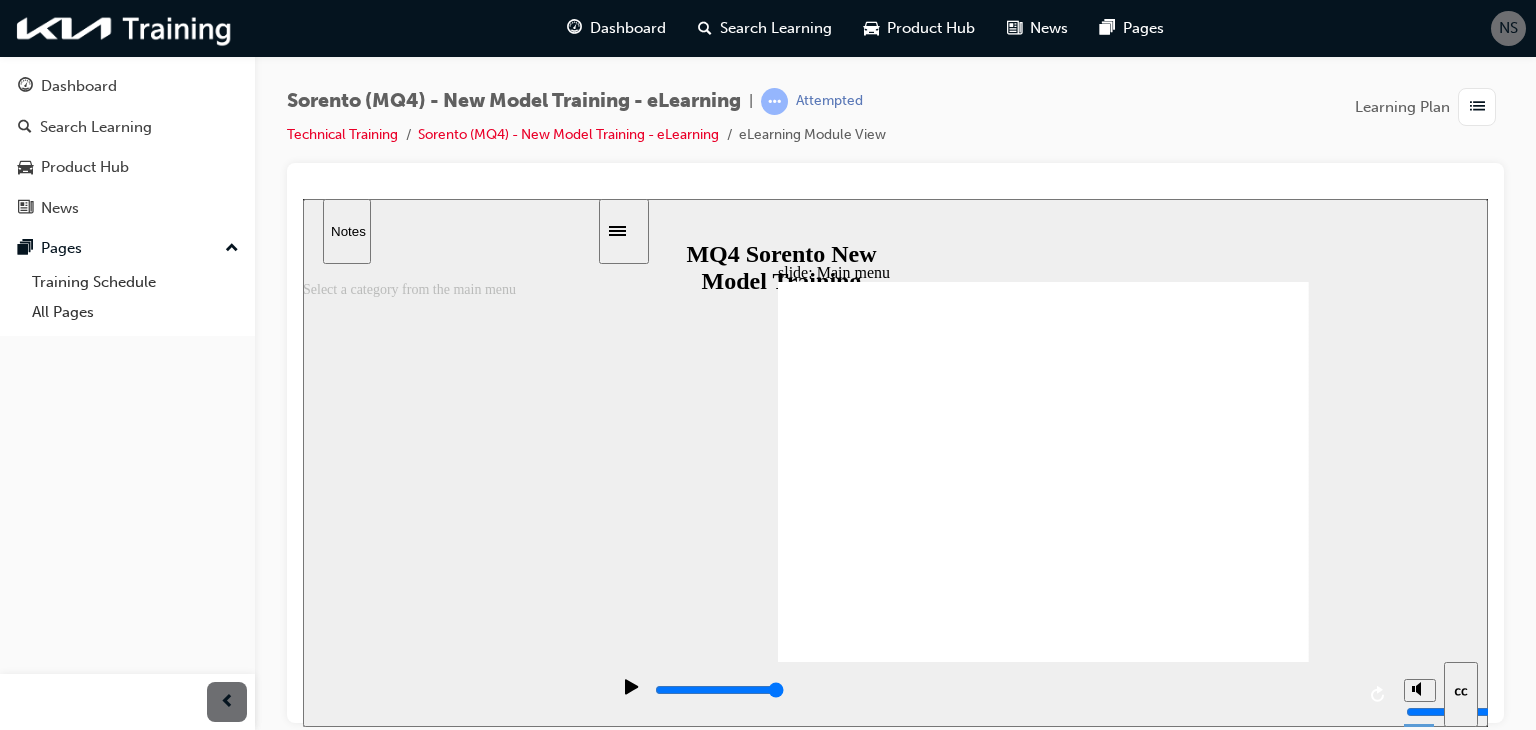 click 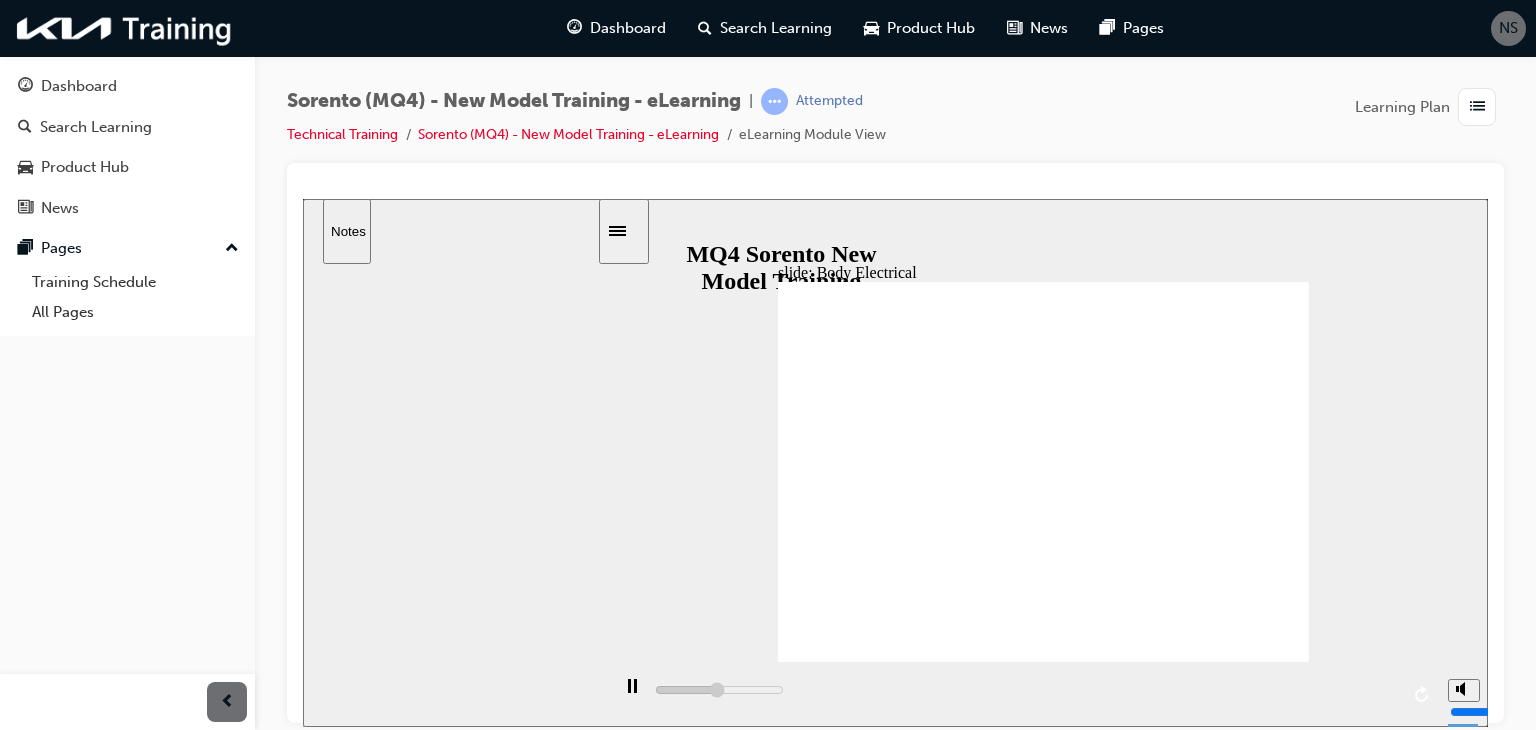 click 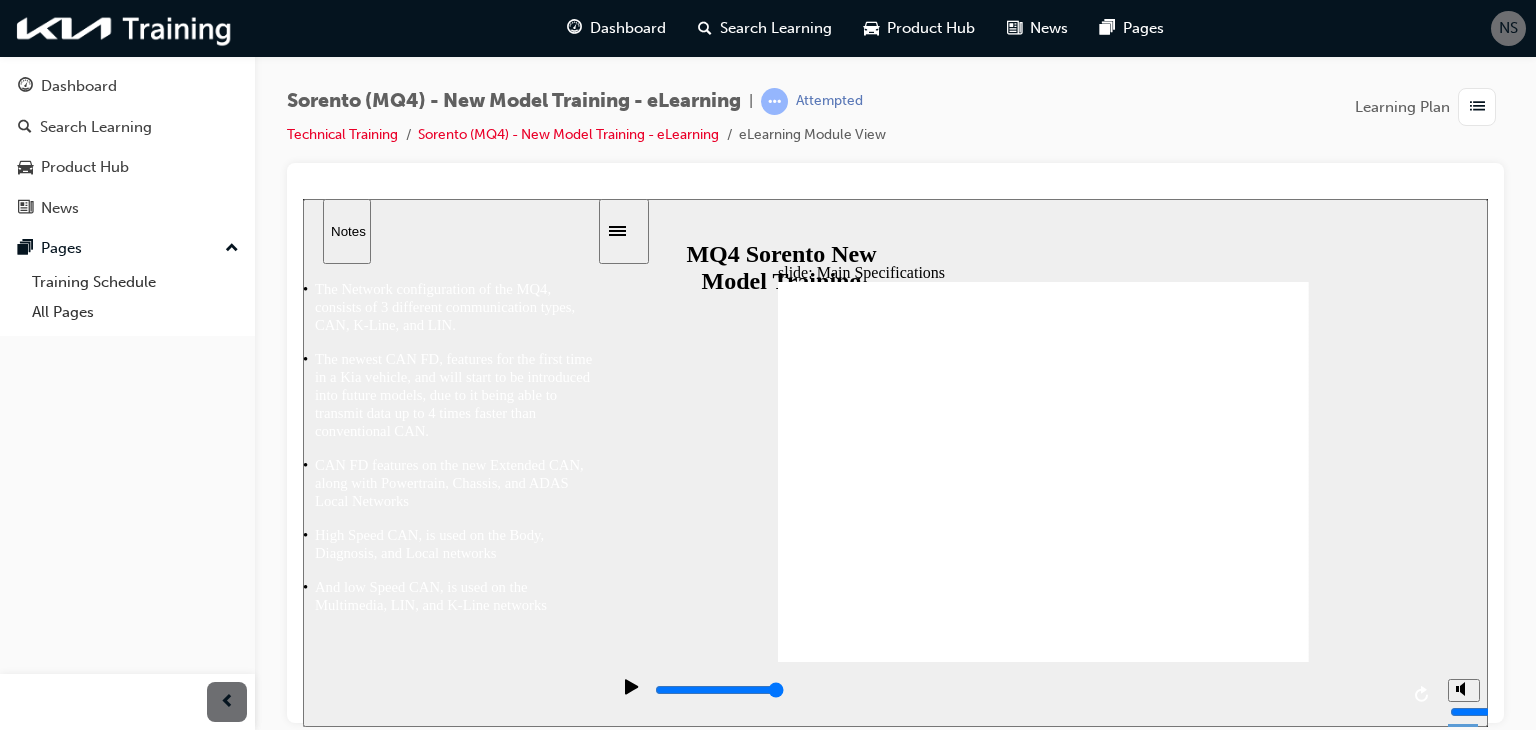 click 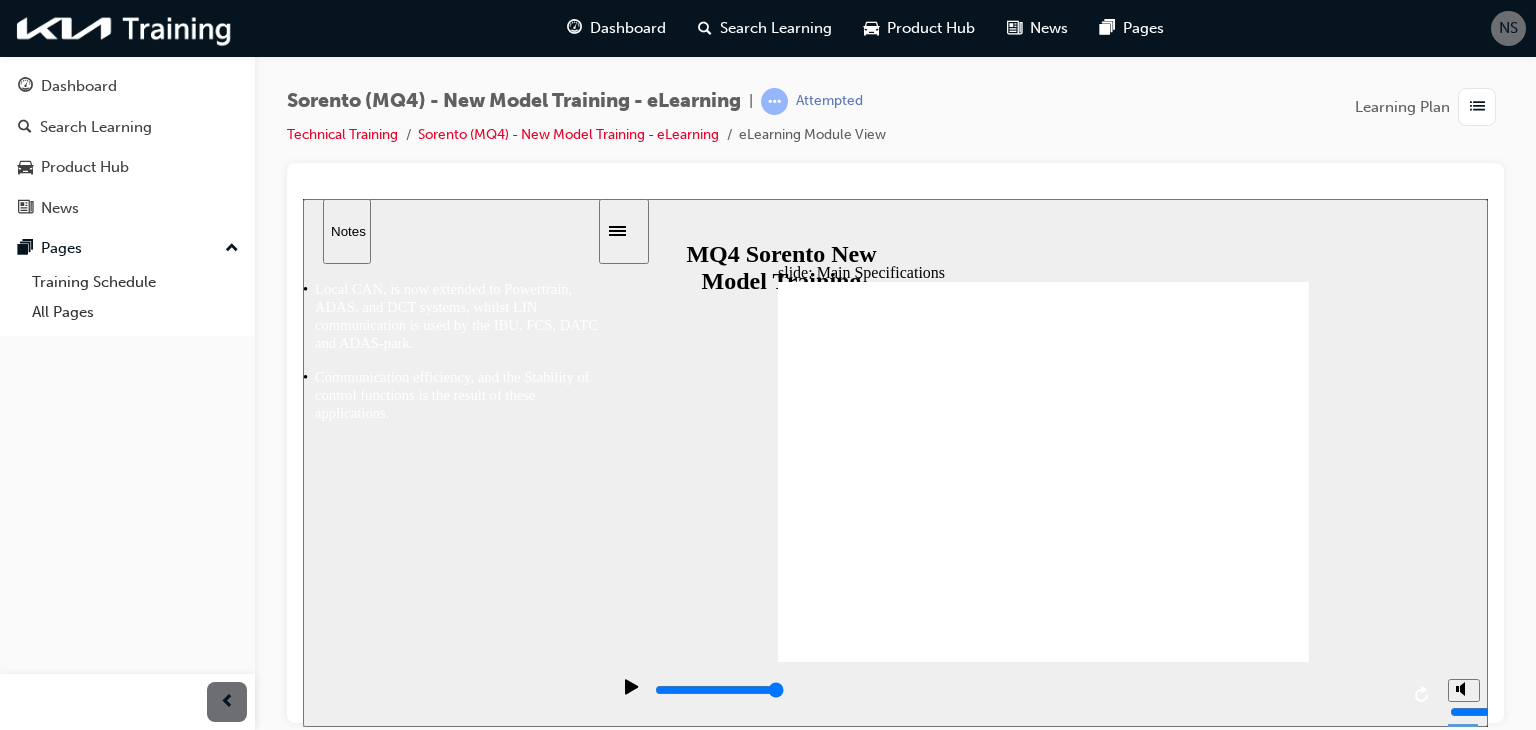 click 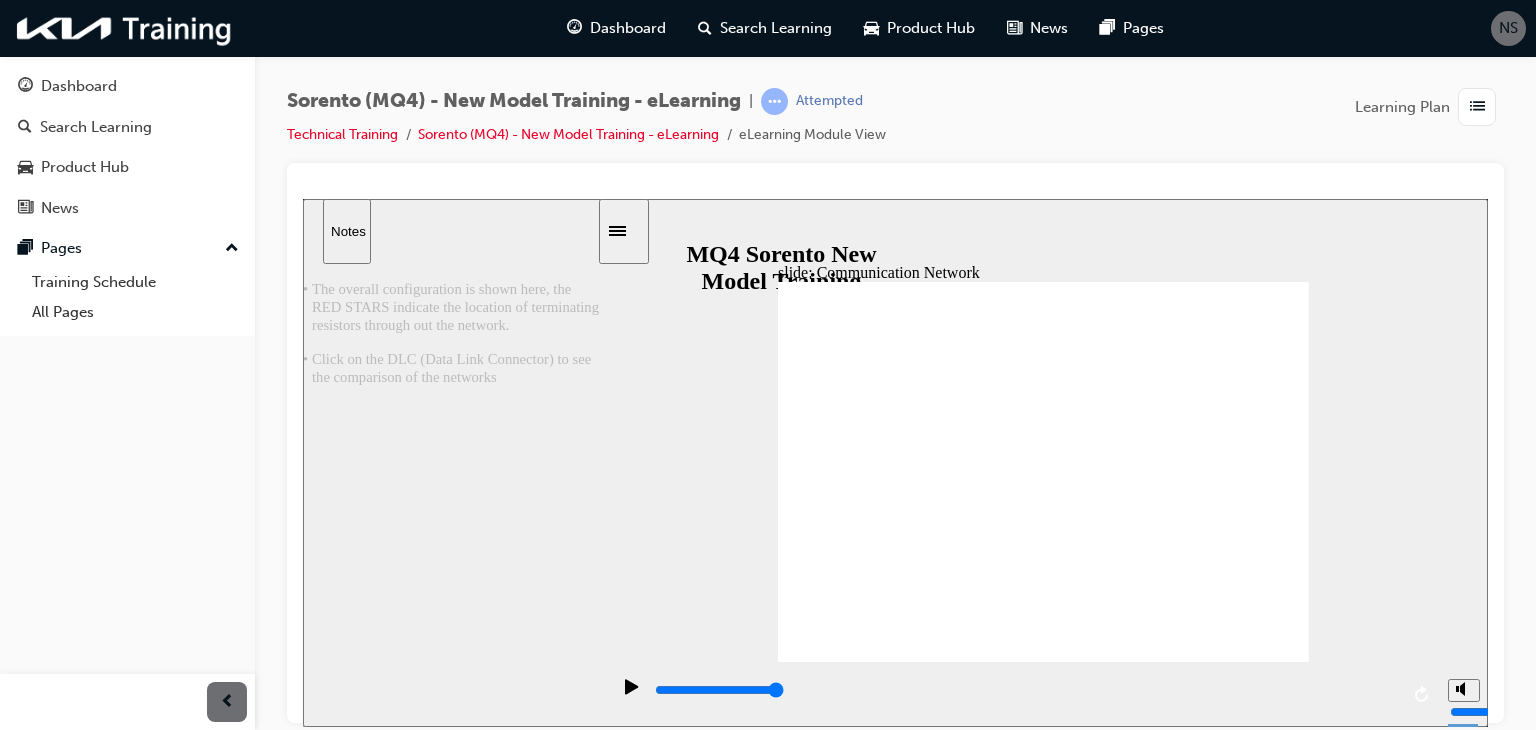 click 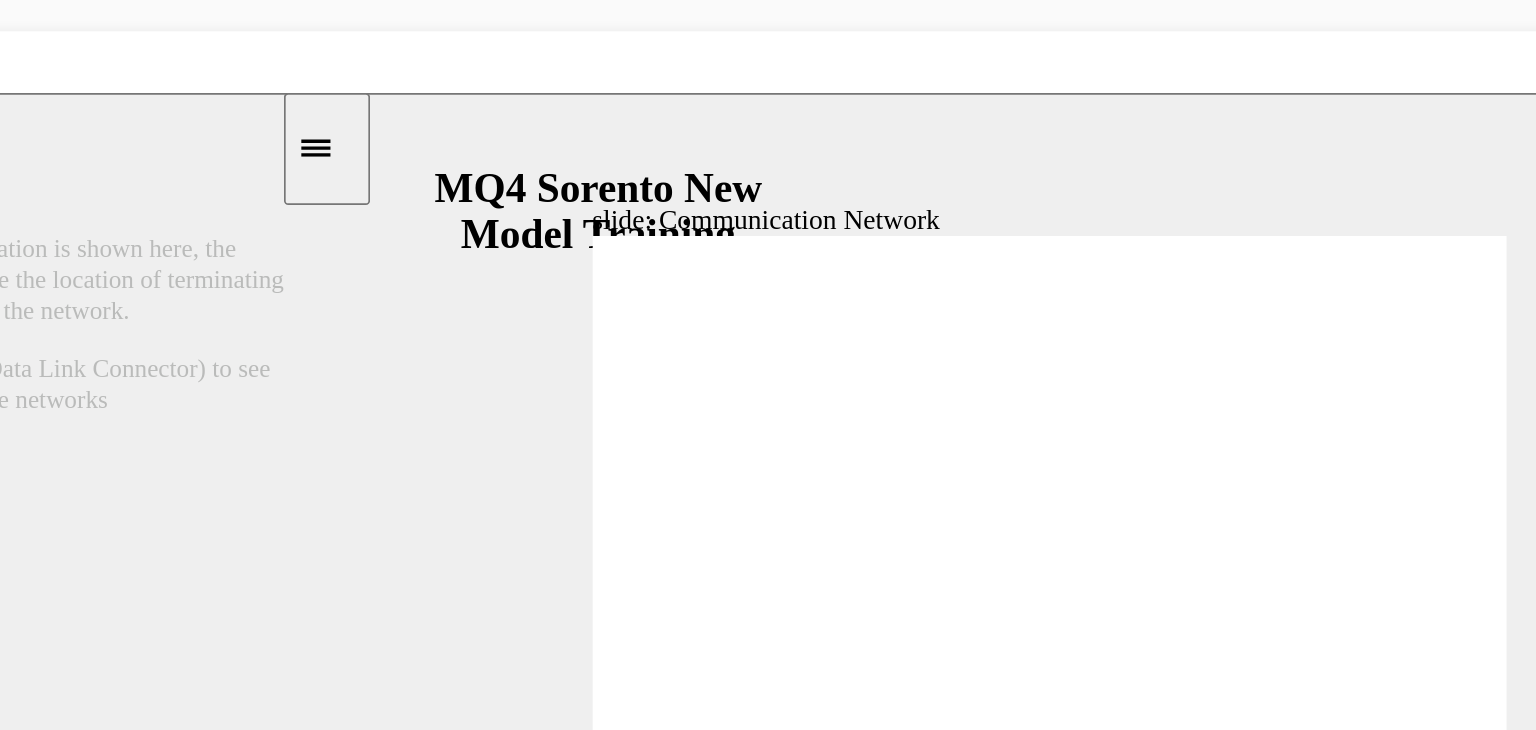 click 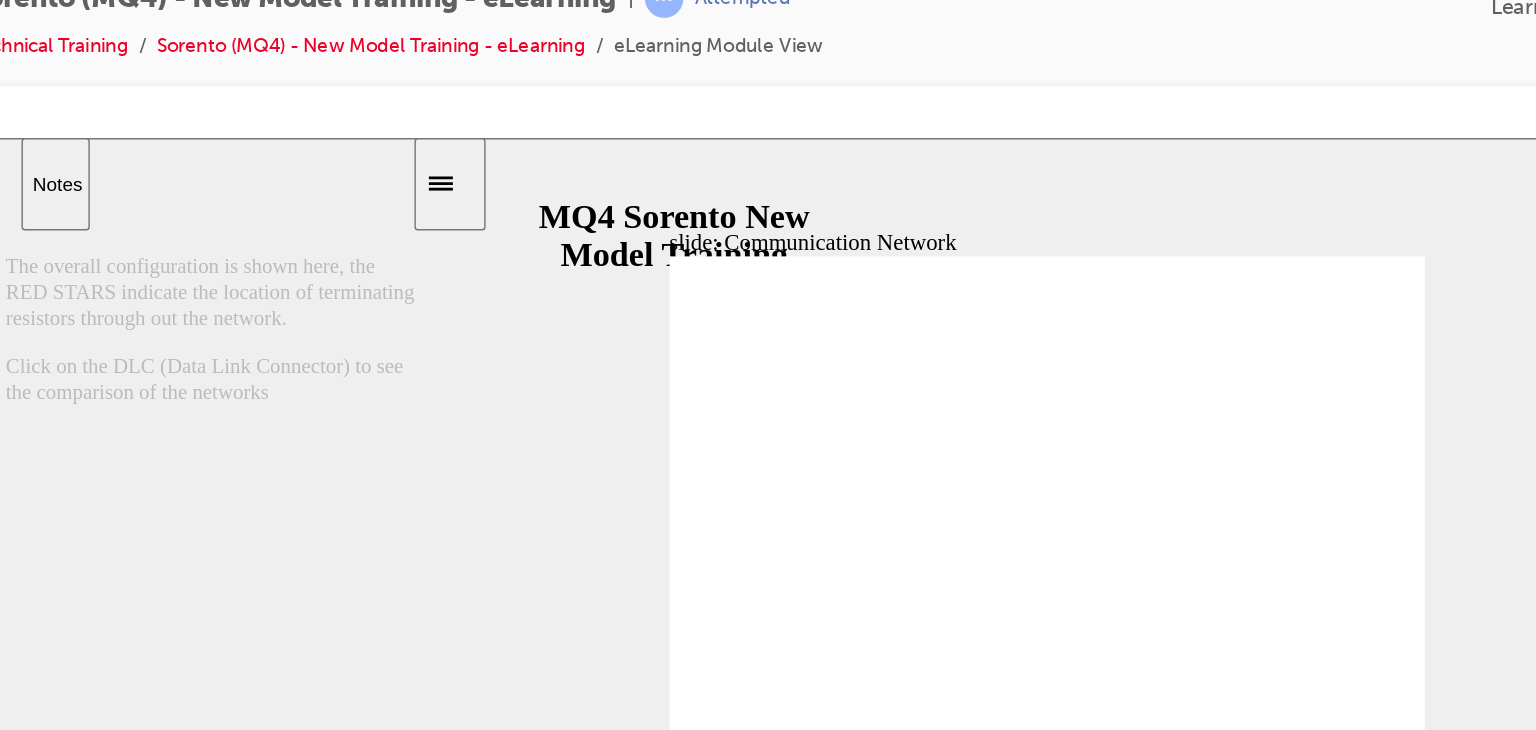 click 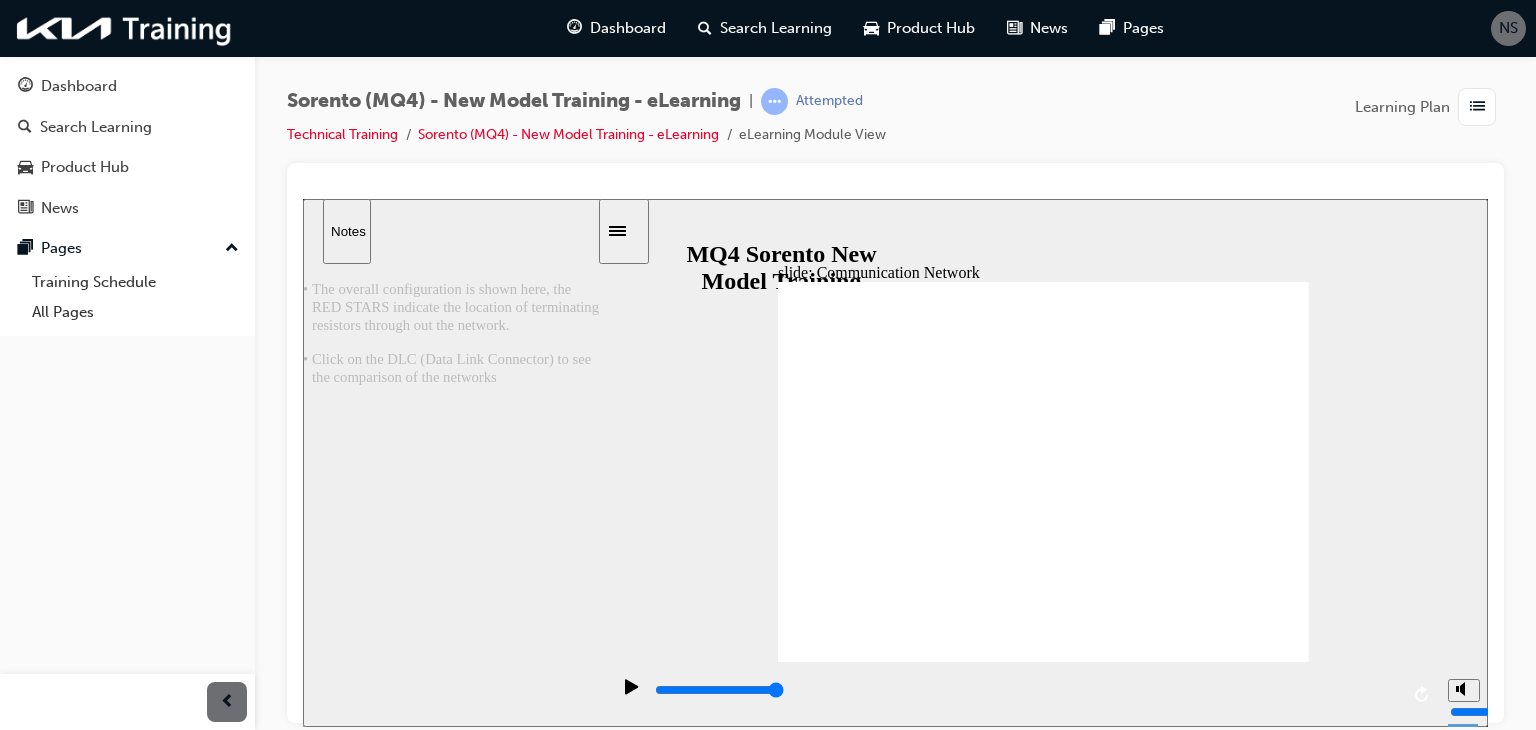 click 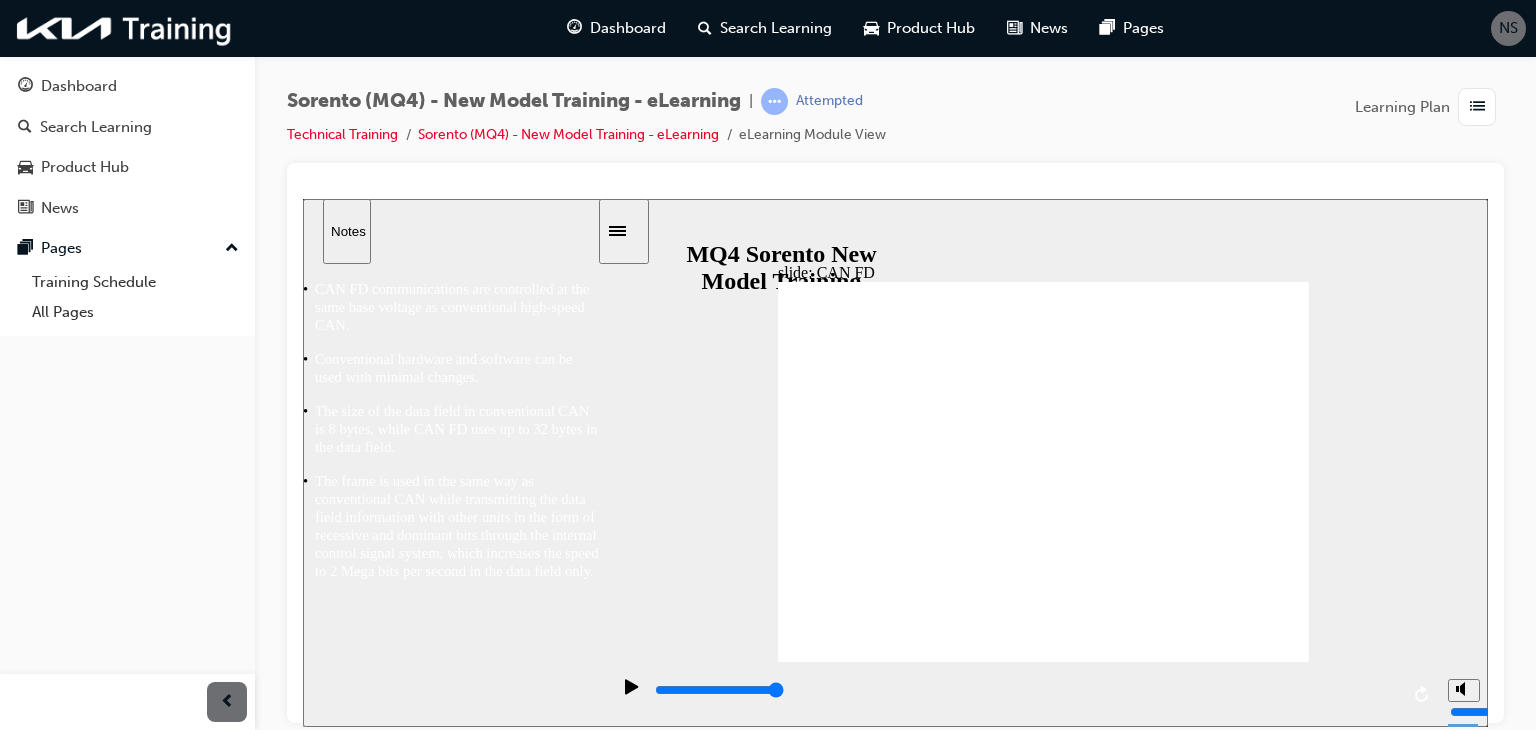 click 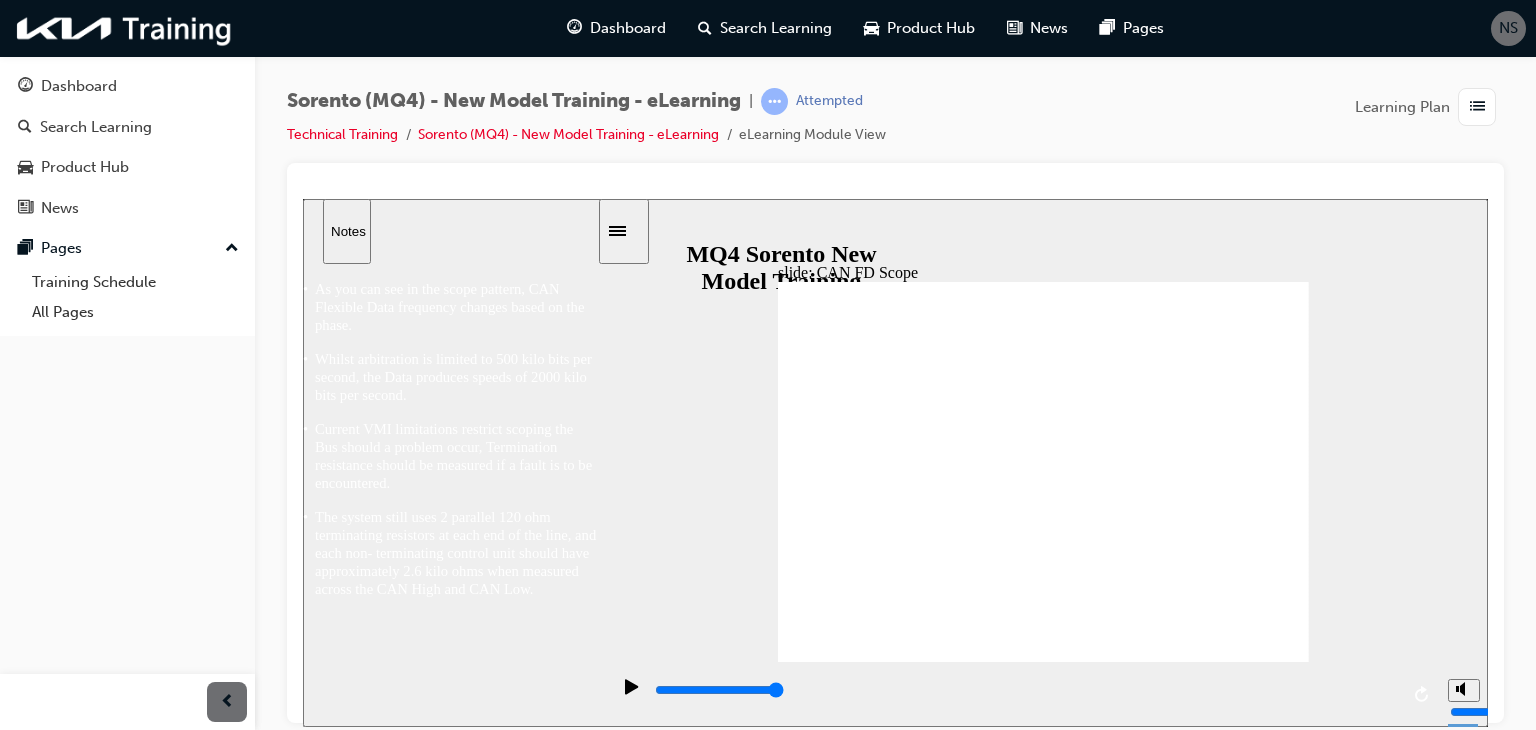 click 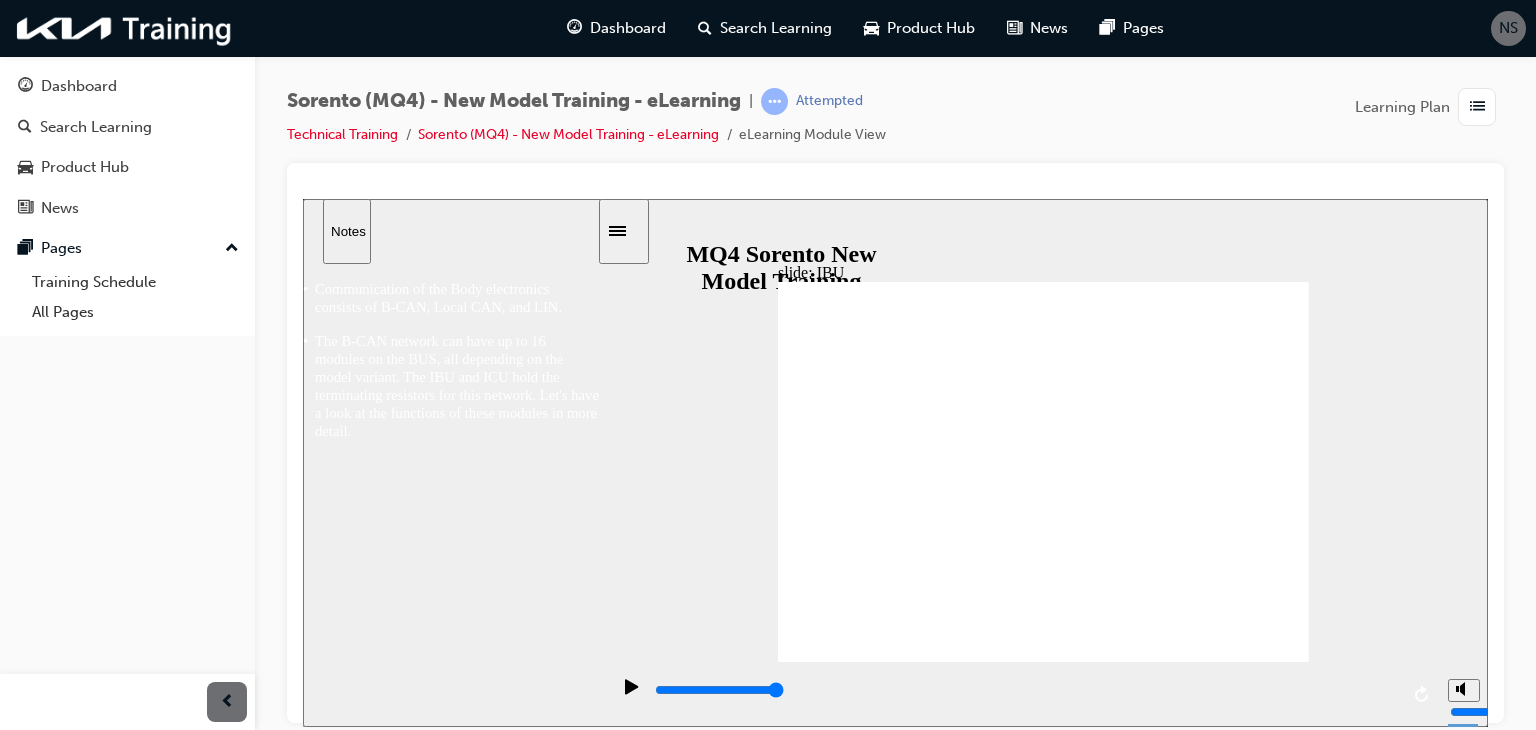 click 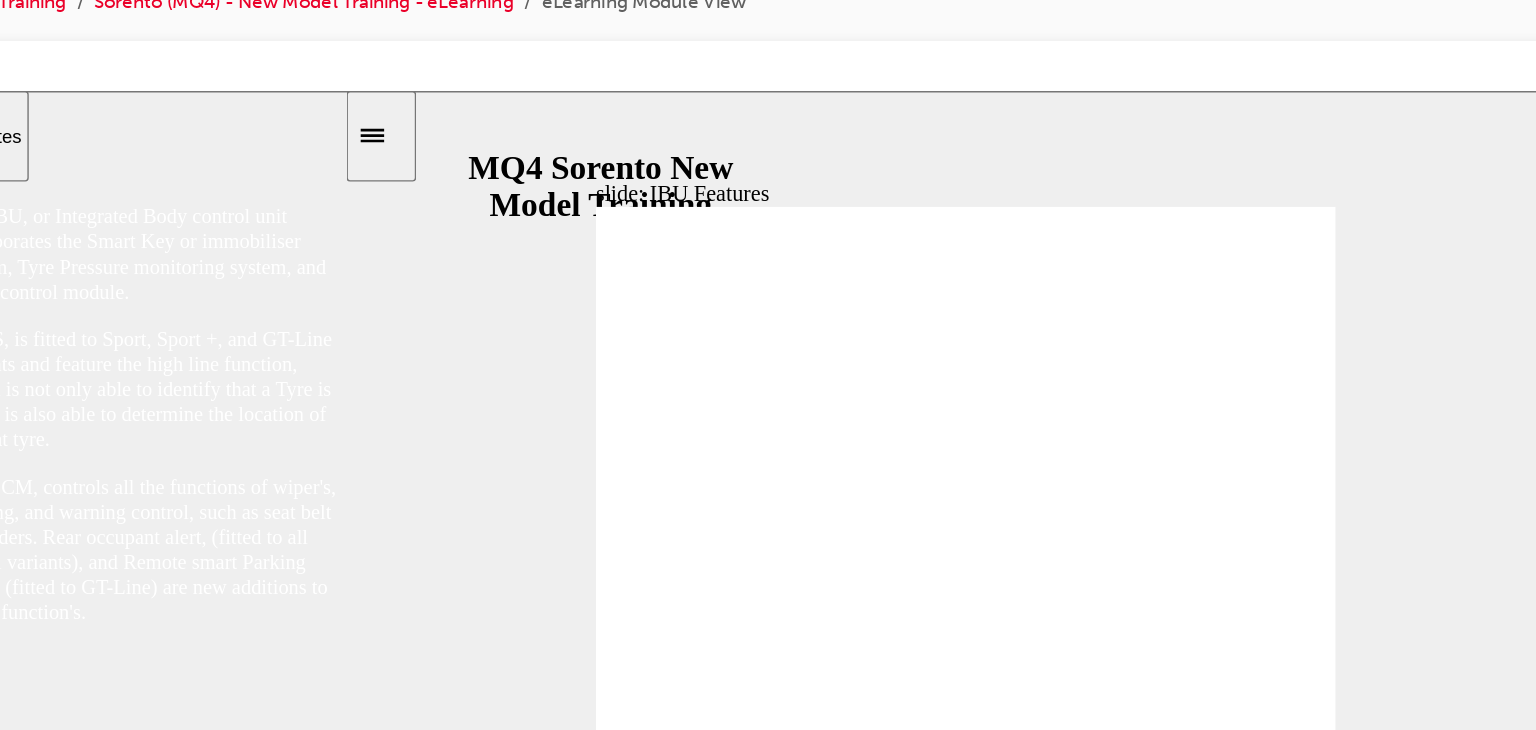 click 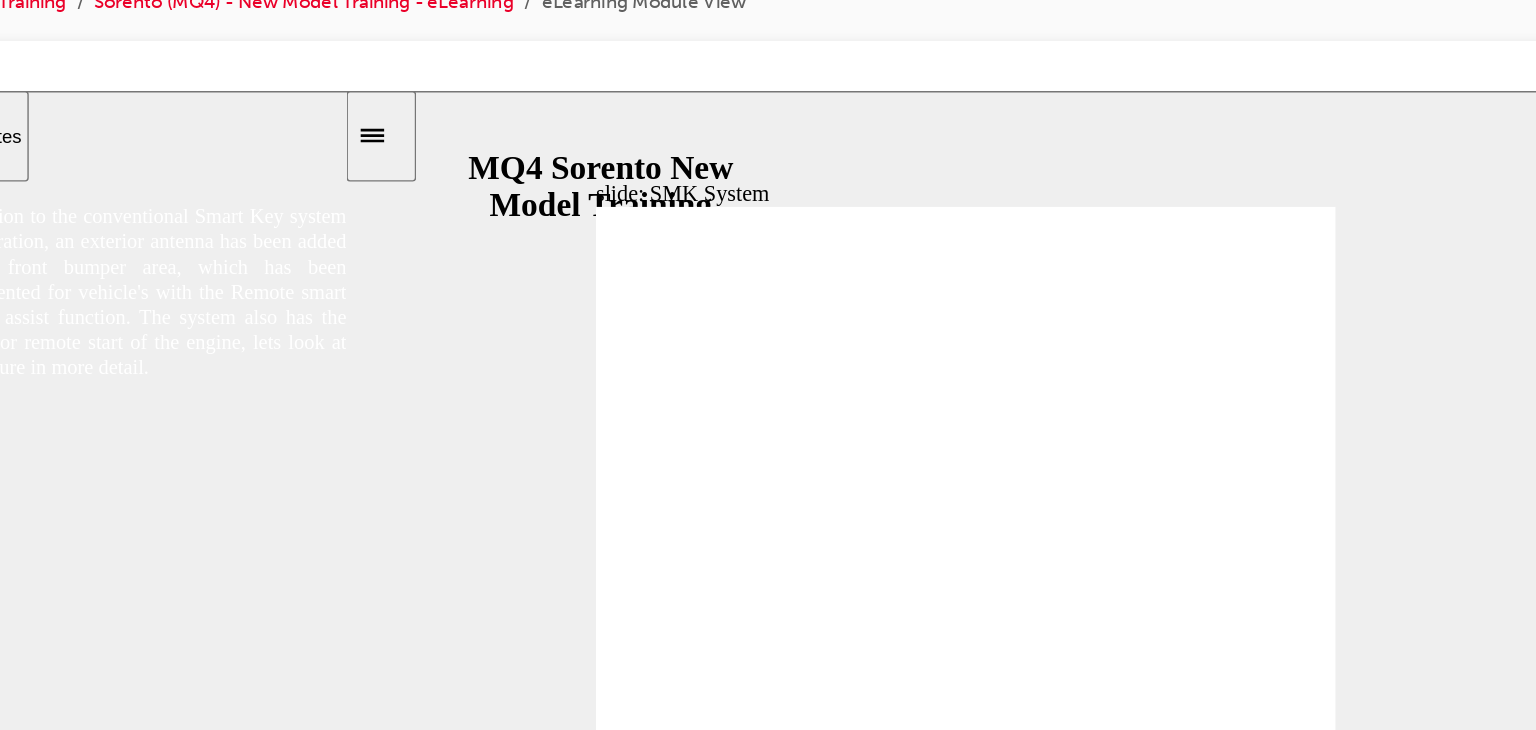 click 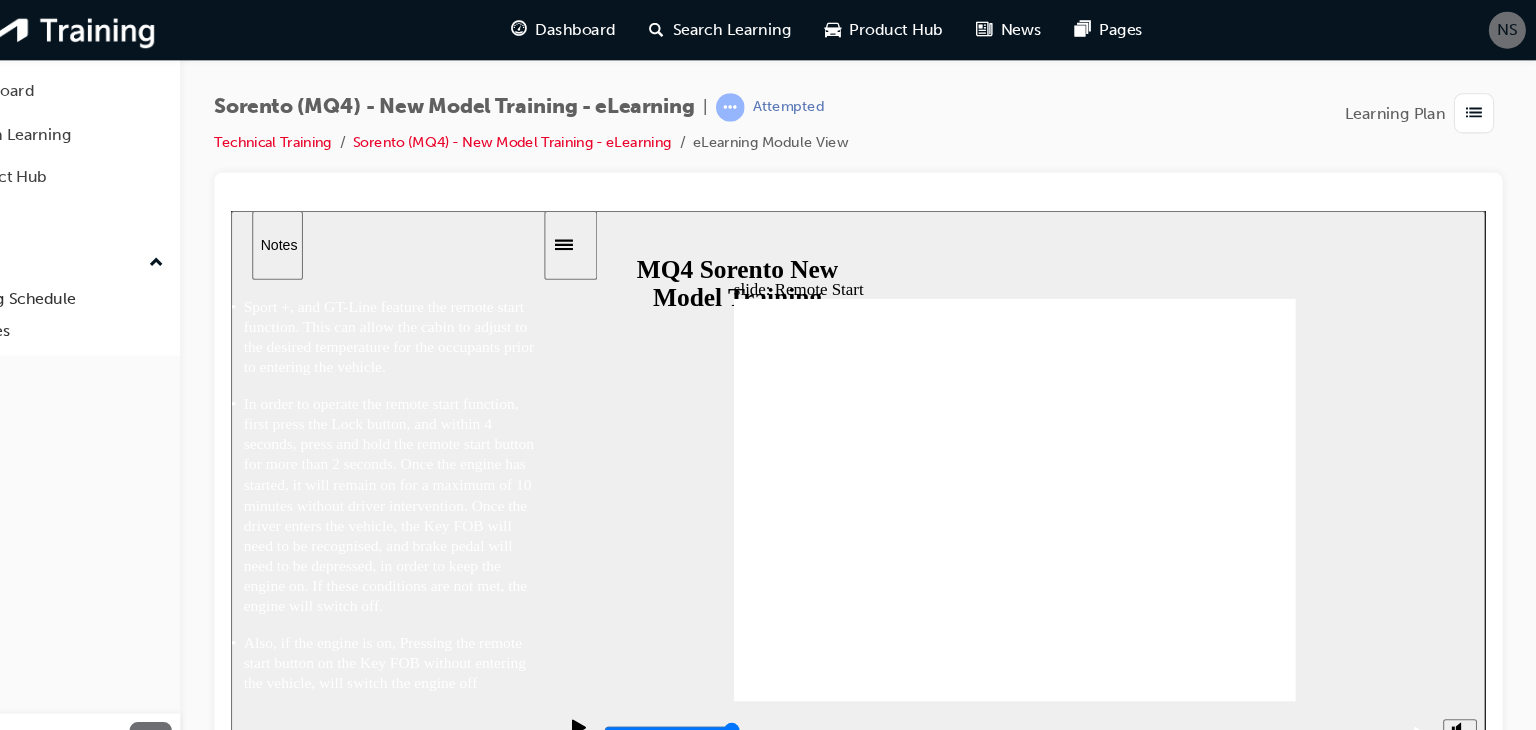 scroll, scrollTop: 0, scrollLeft: 0, axis: both 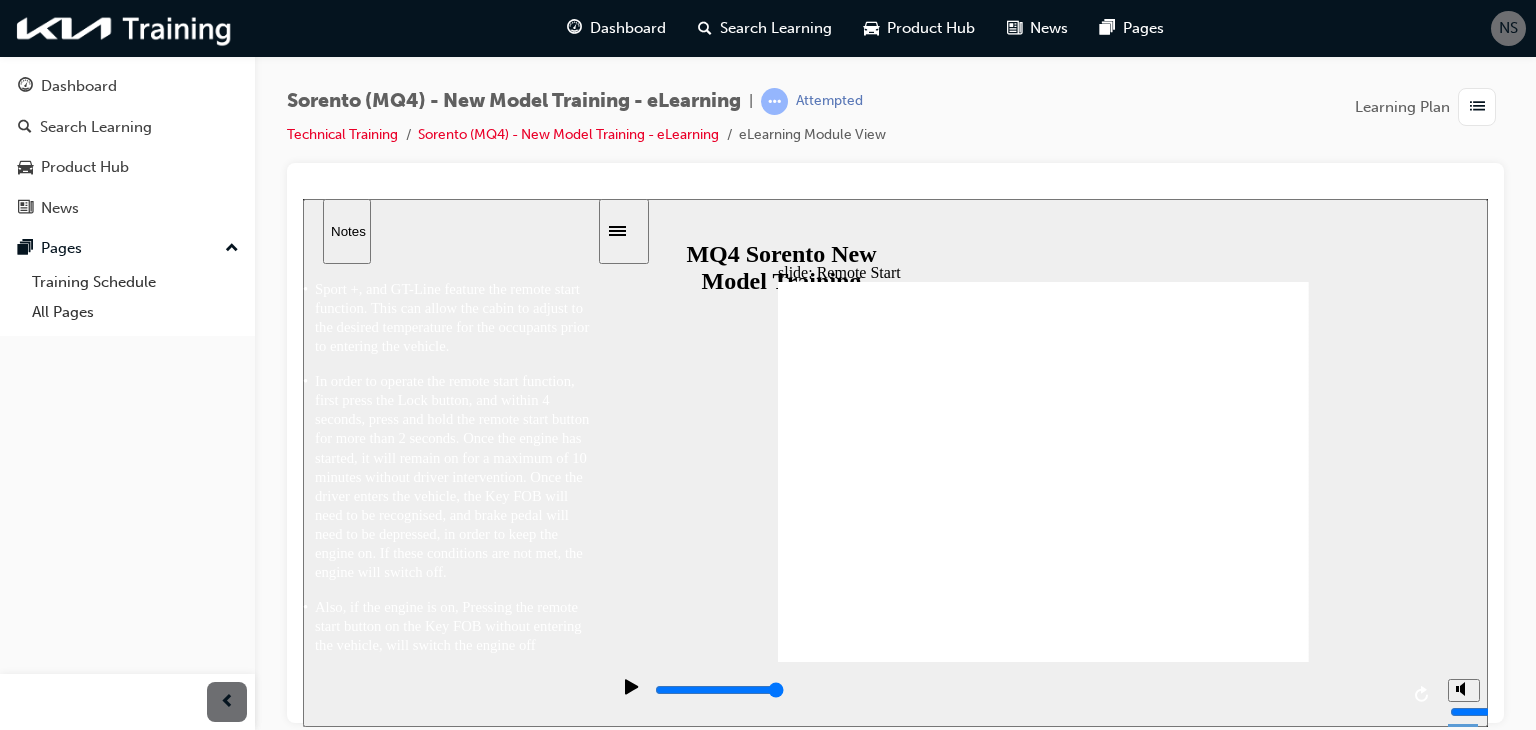 click 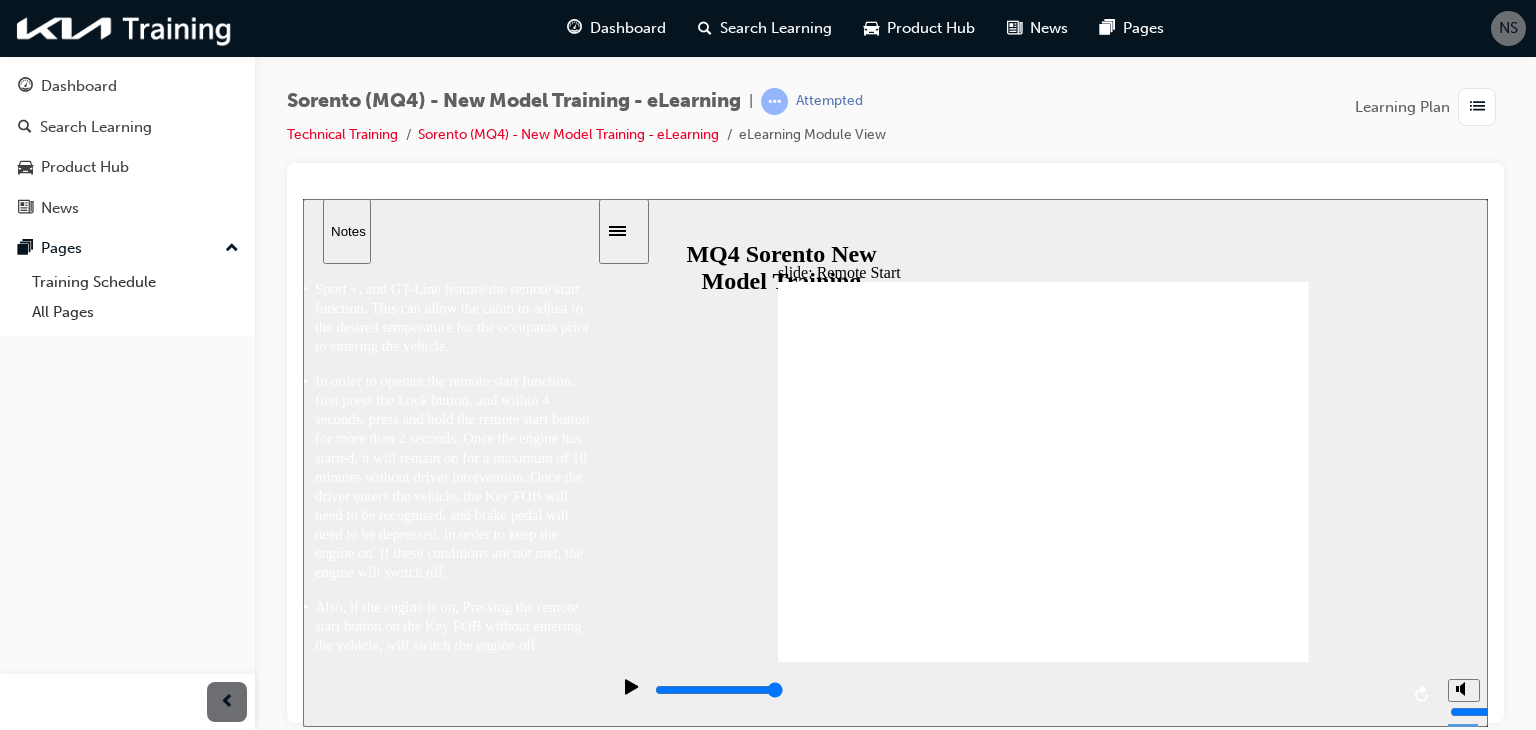click at bounding box center (1025, 690) 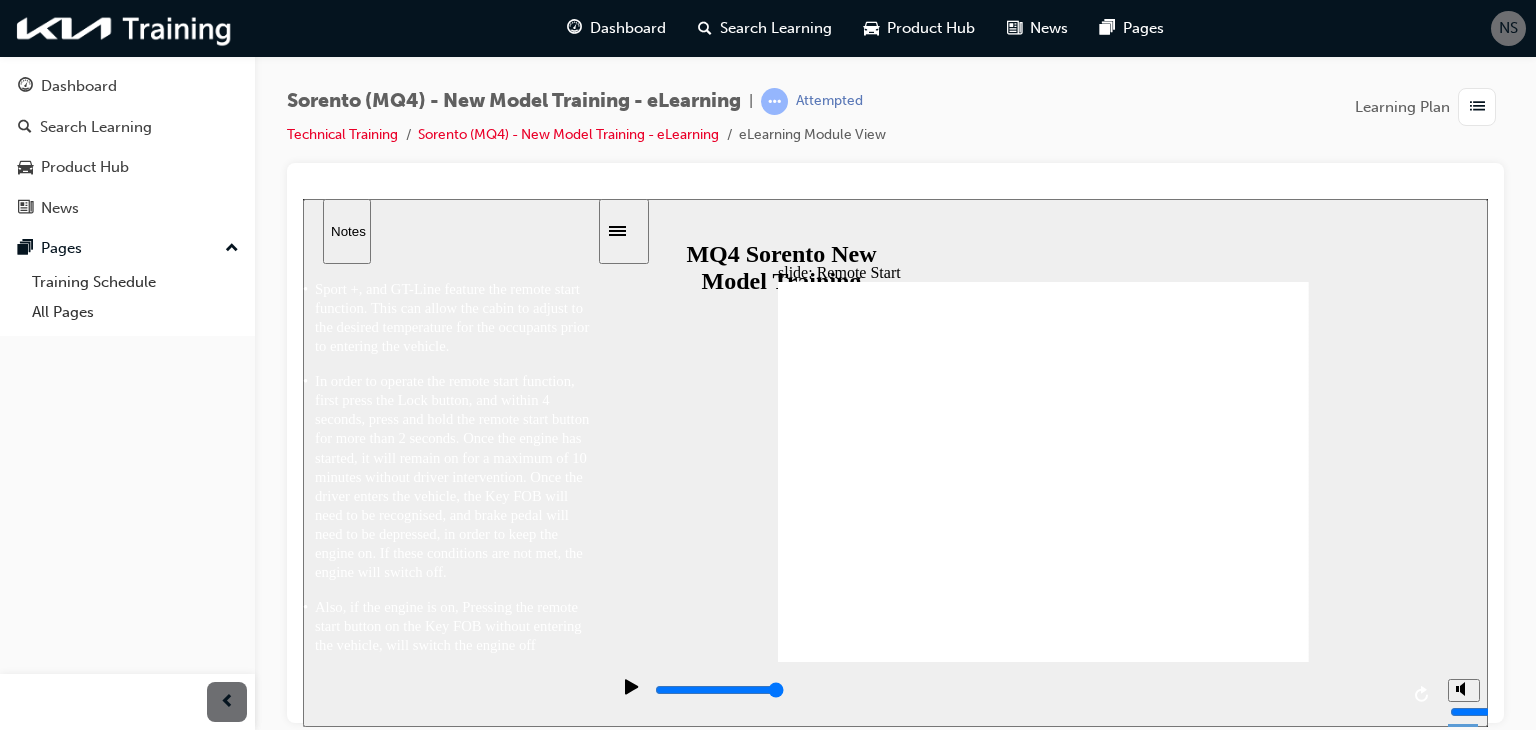 click 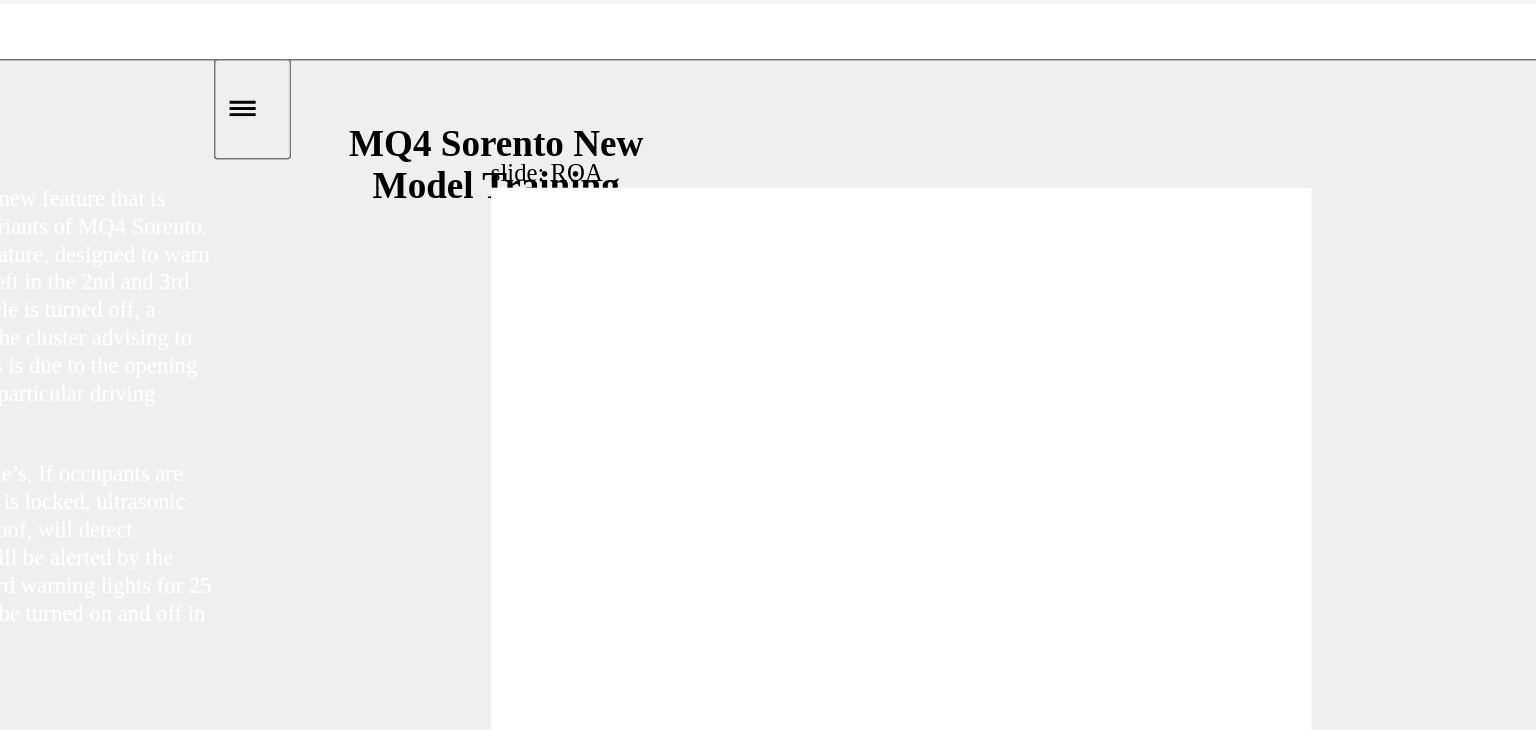 click 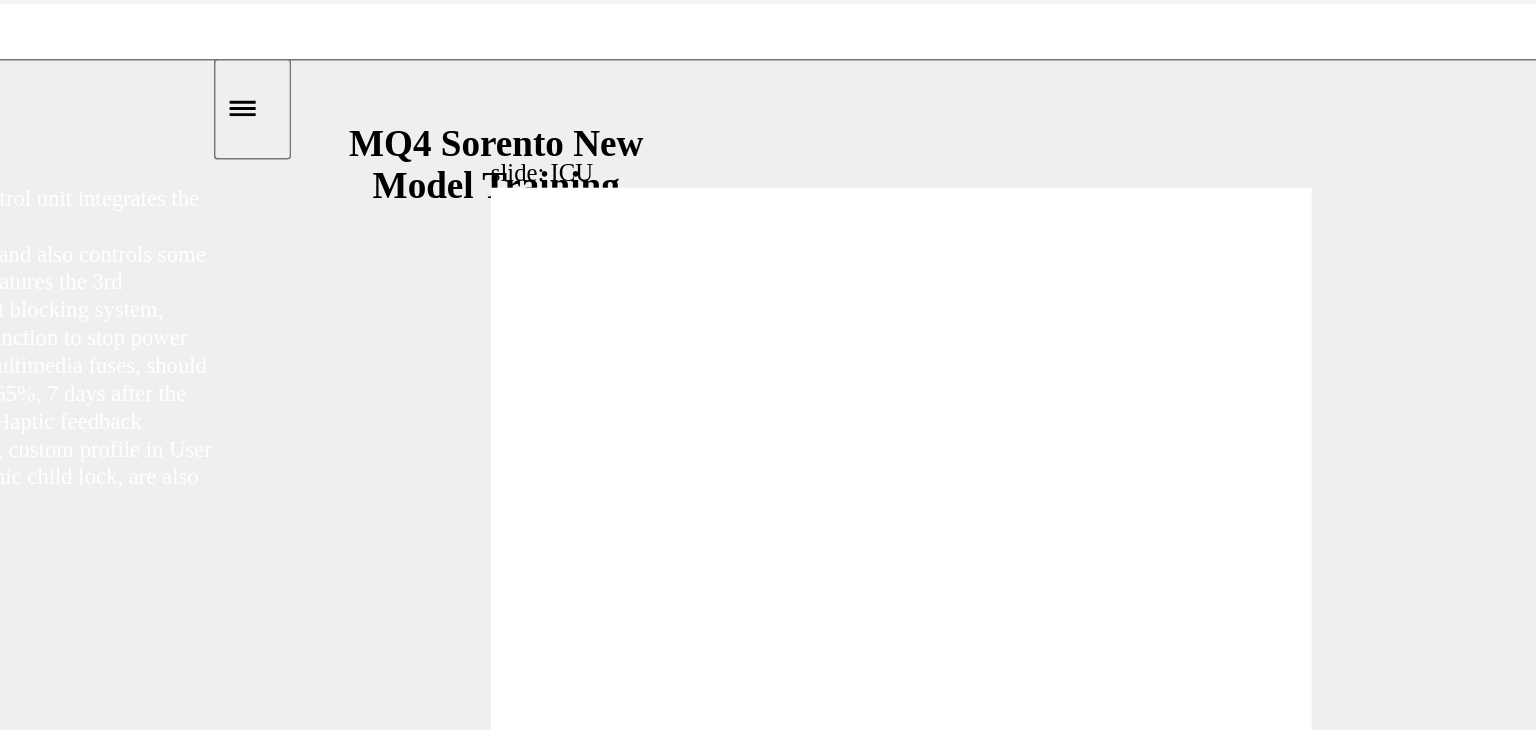 click 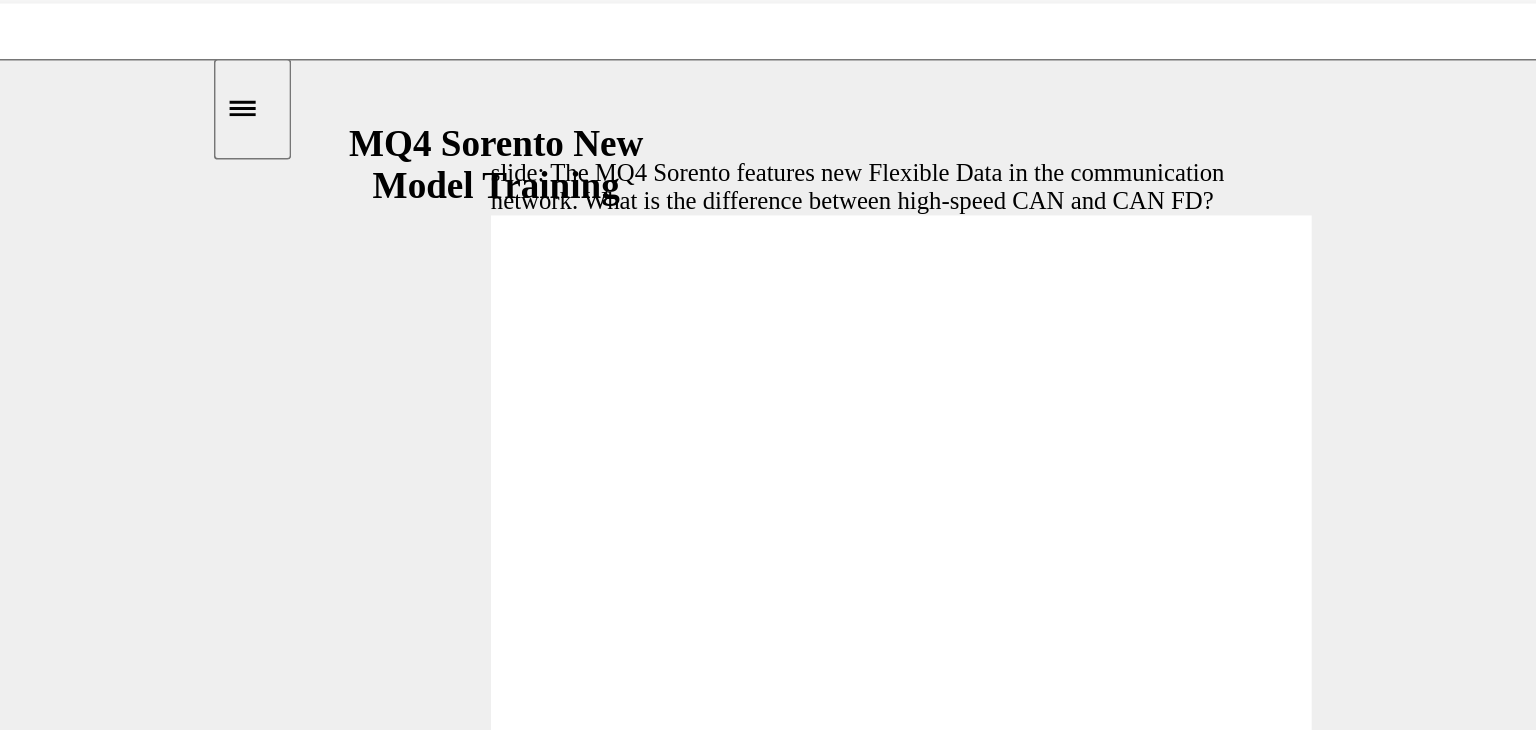 type on "5000" 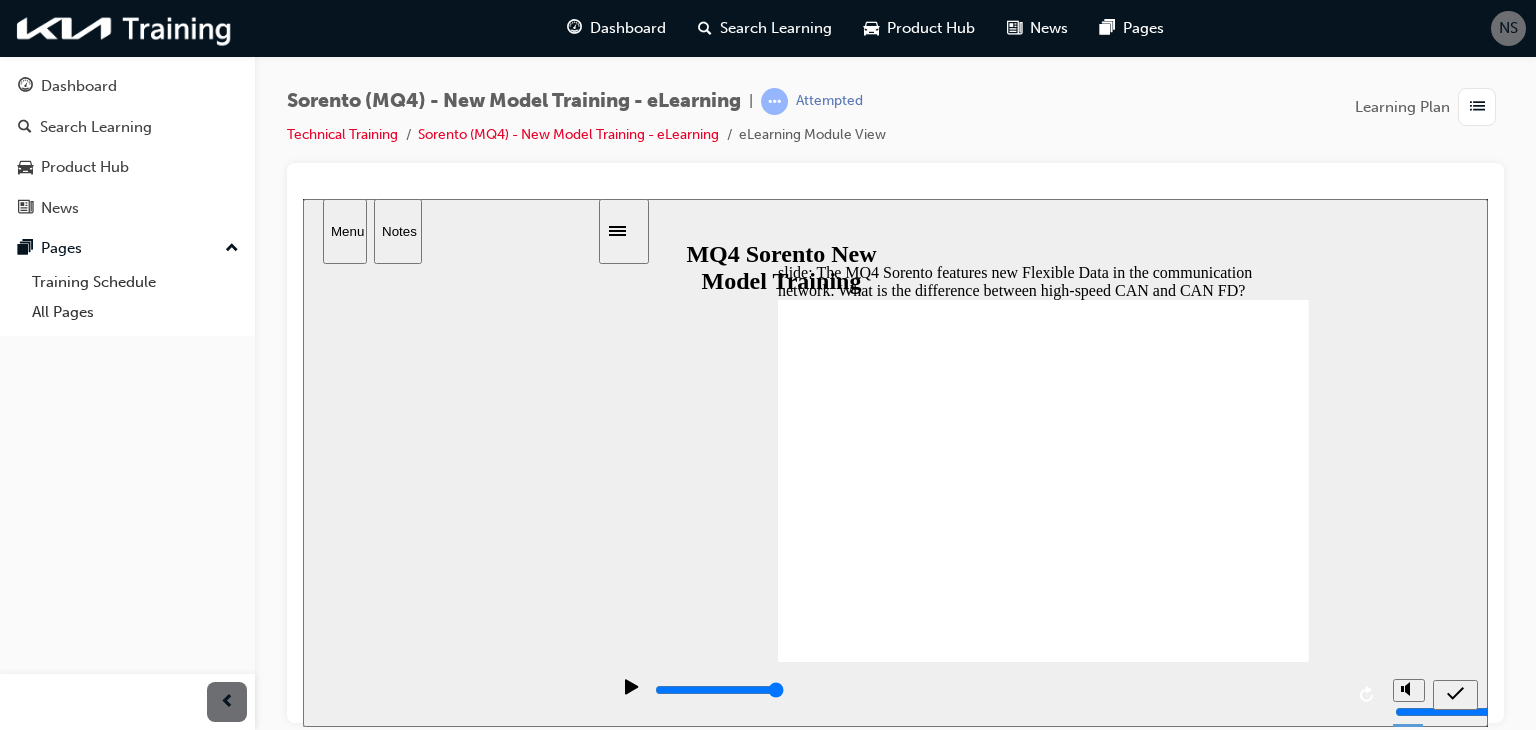 scroll, scrollTop: 0, scrollLeft: 0, axis: both 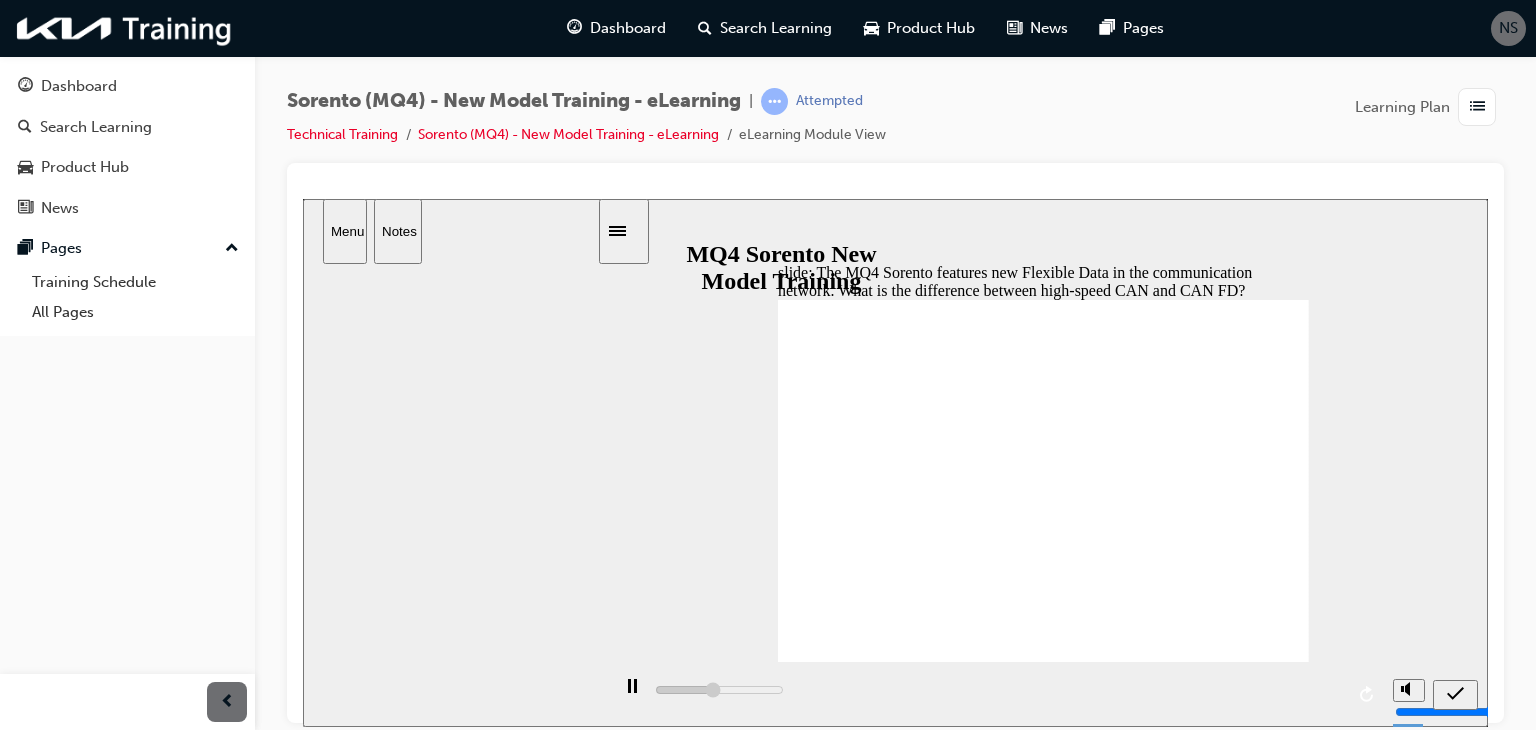 click 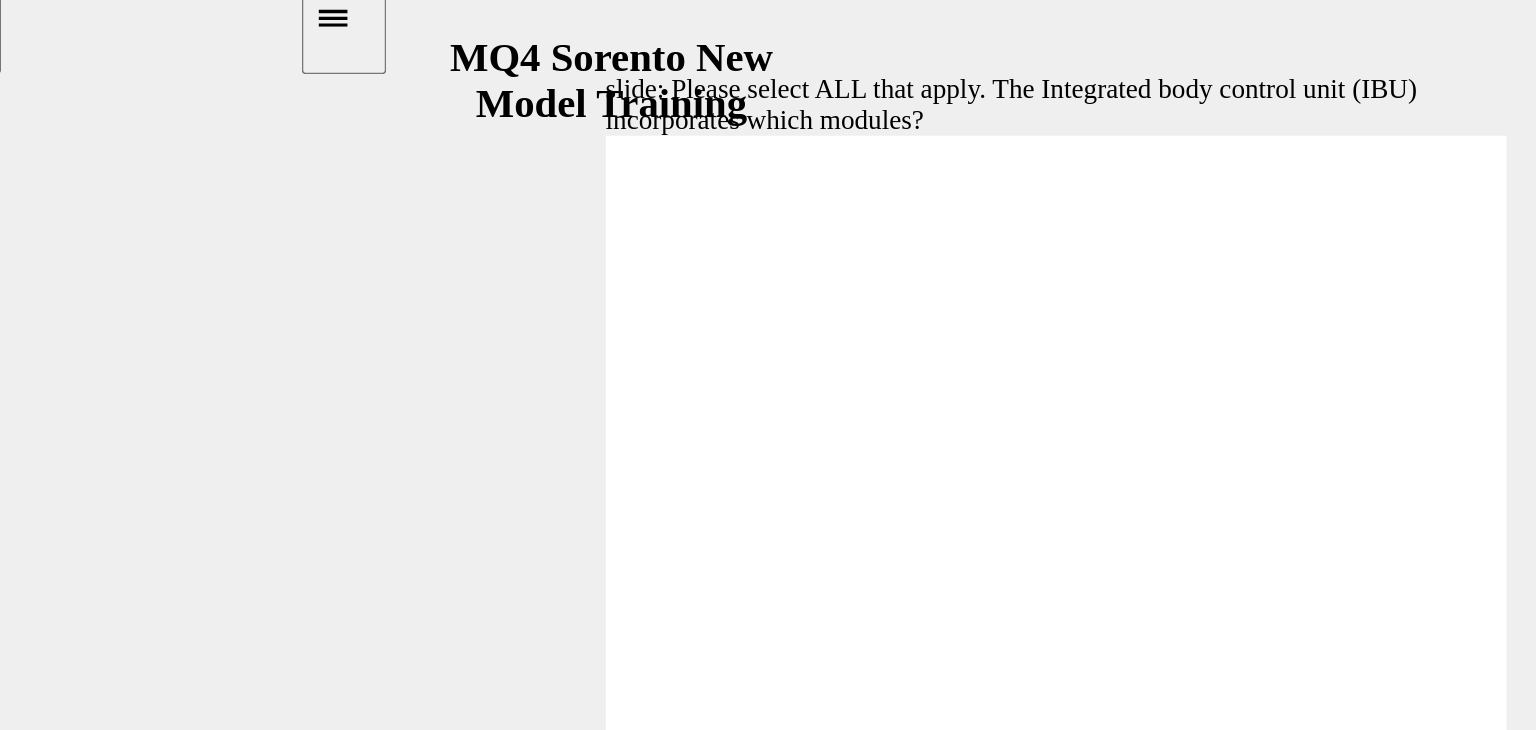 type on "5000" 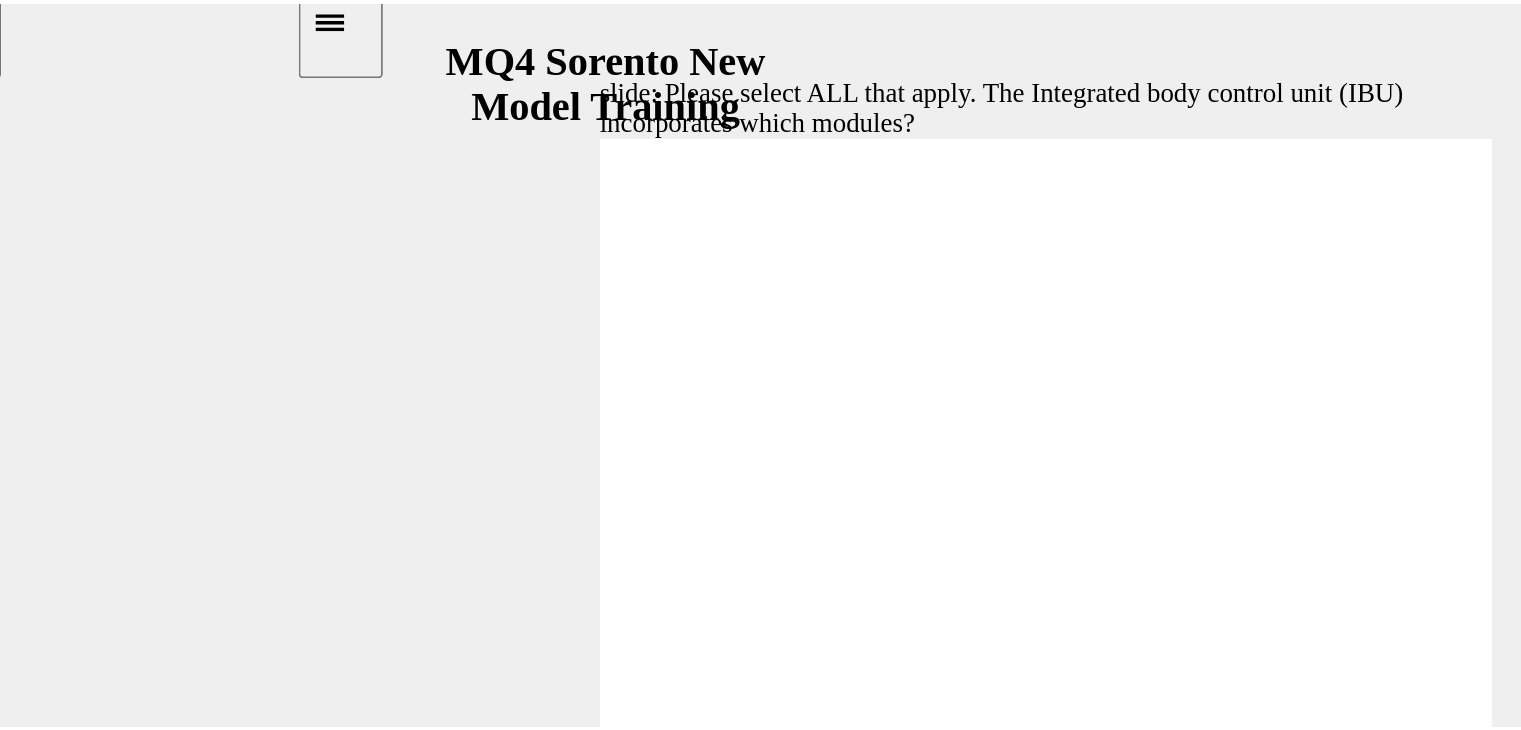scroll, scrollTop: 0, scrollLeft: 0, axis: both 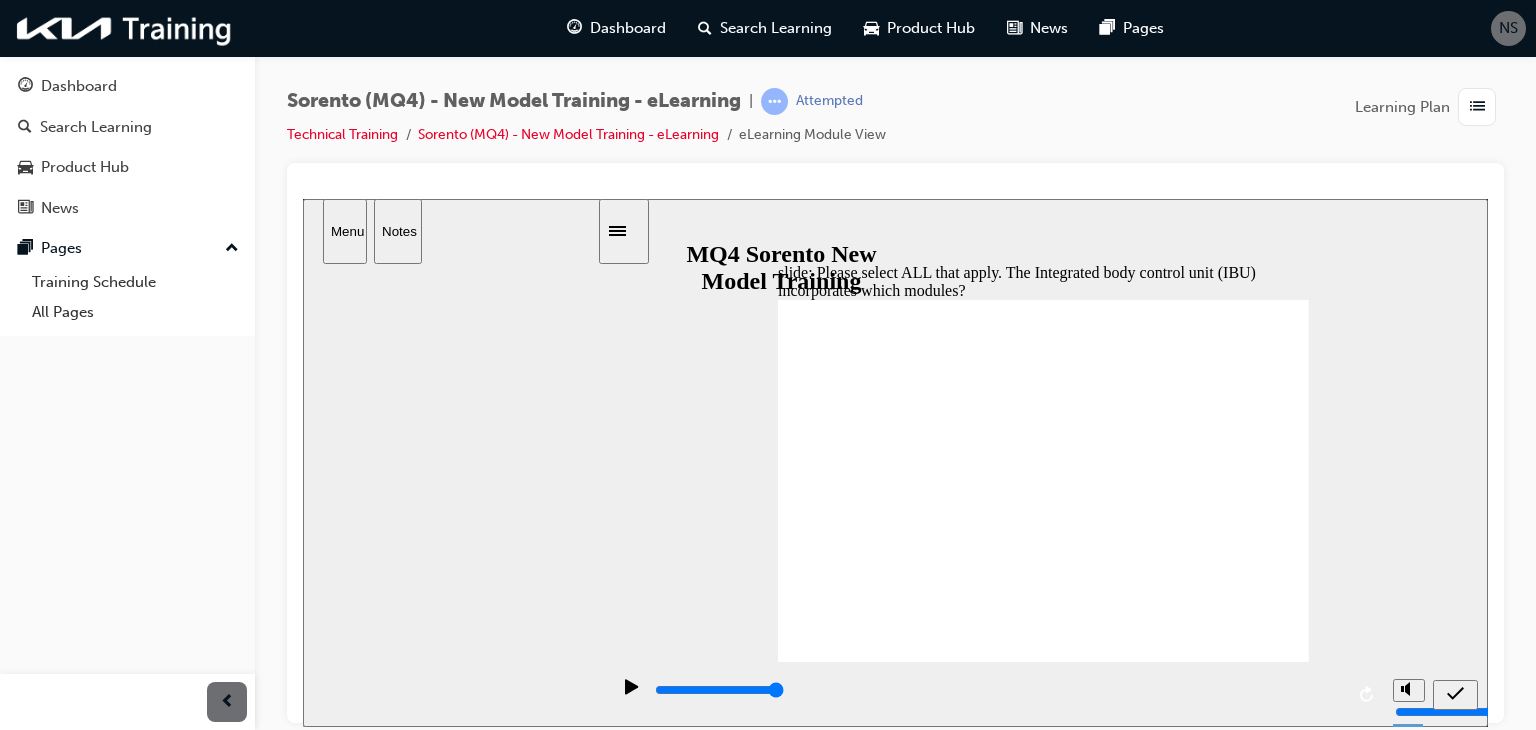 click 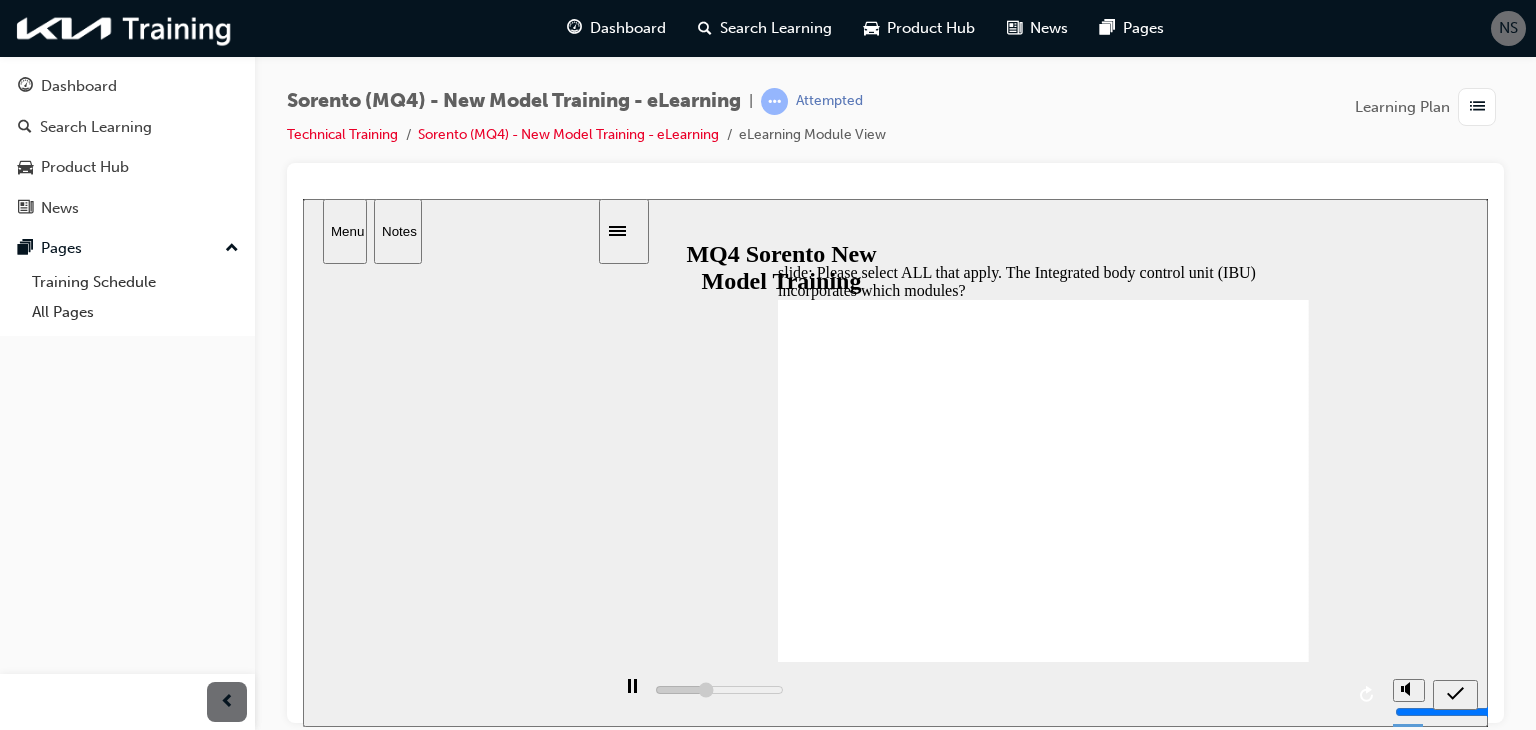 click 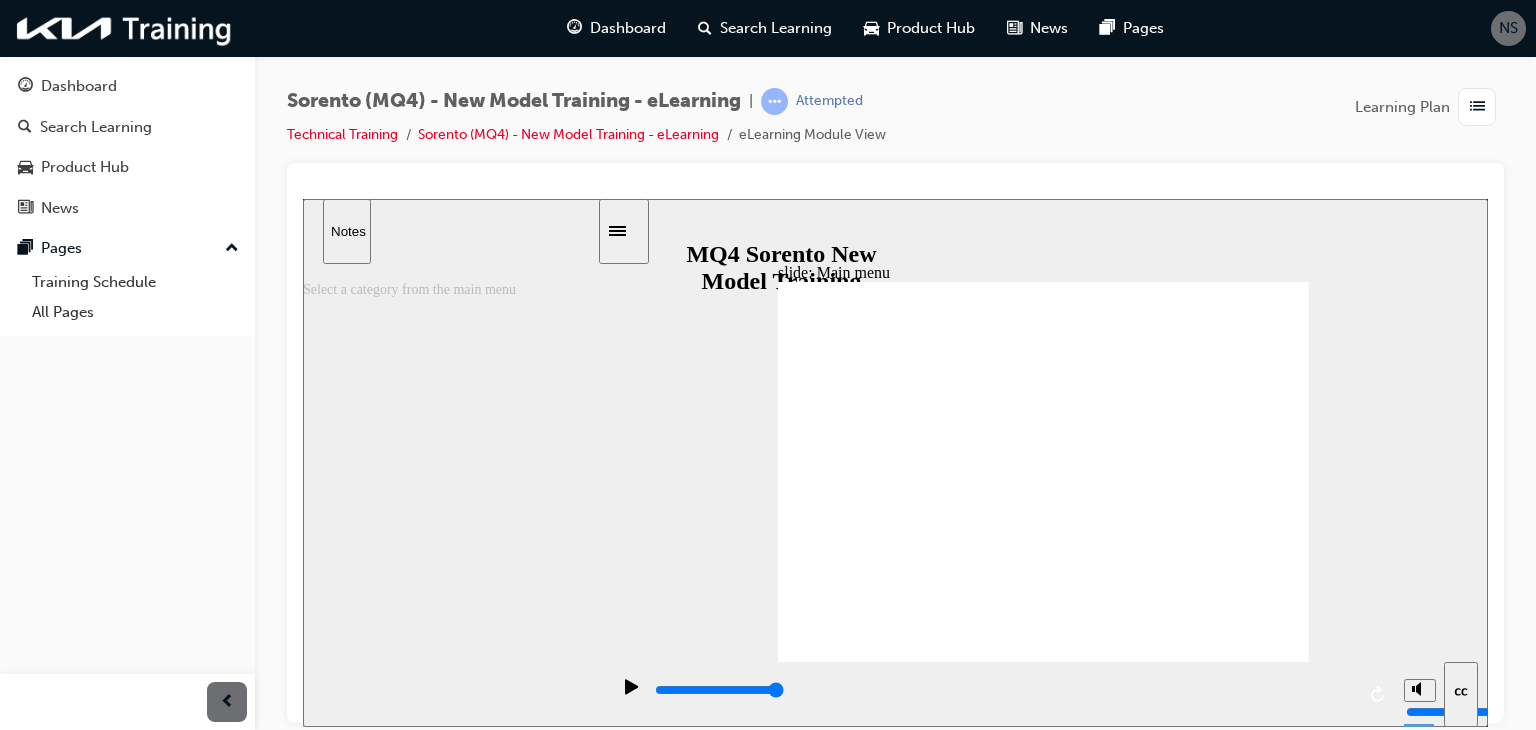 click 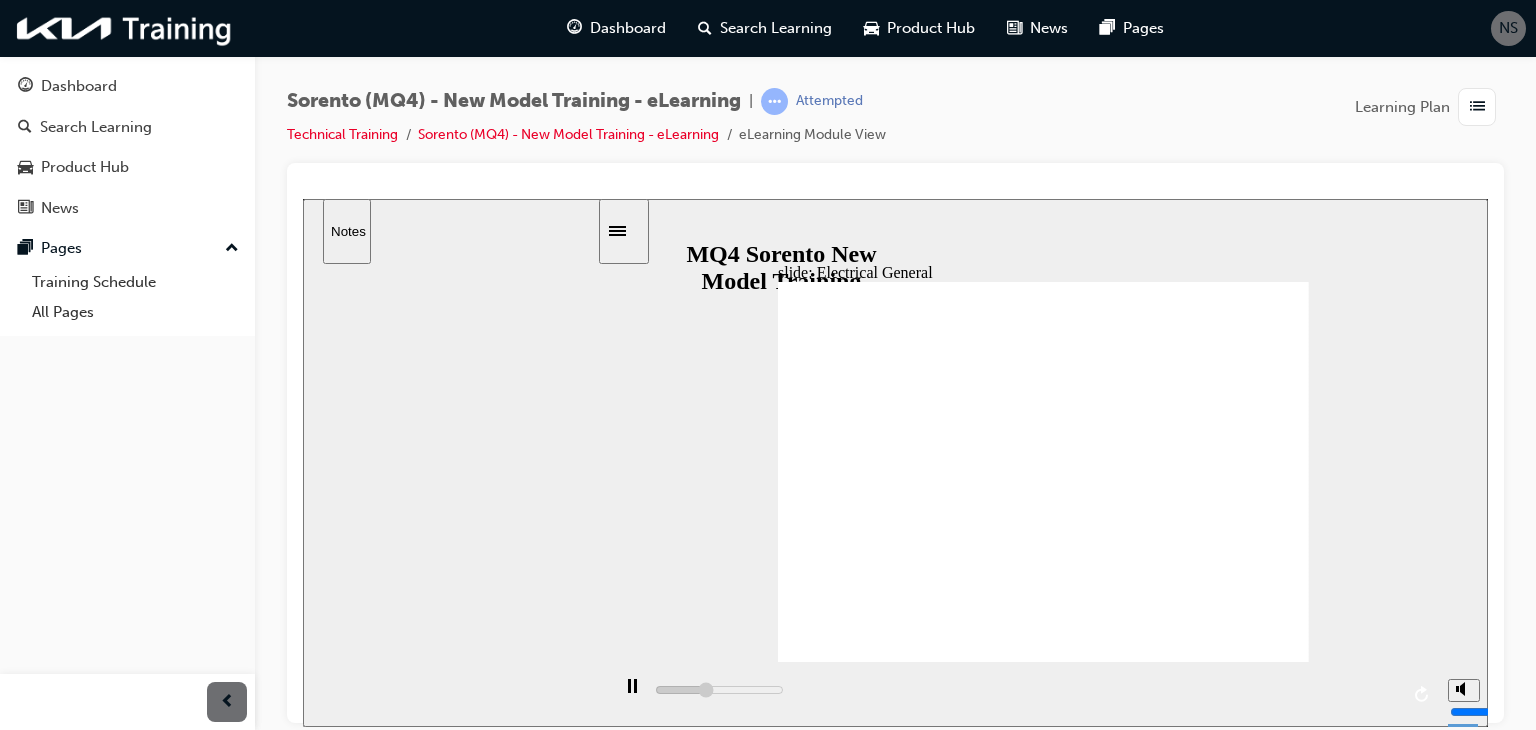 click 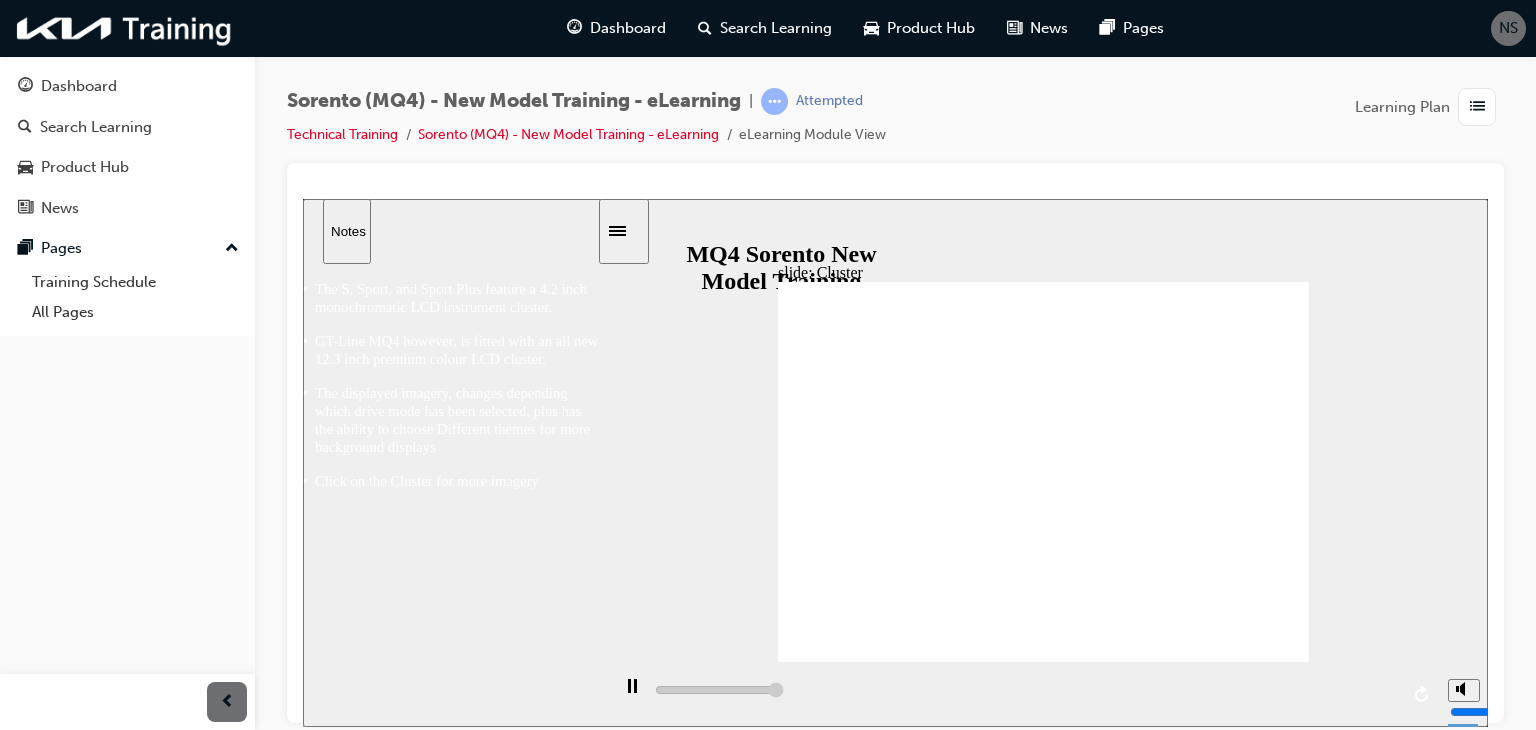 click 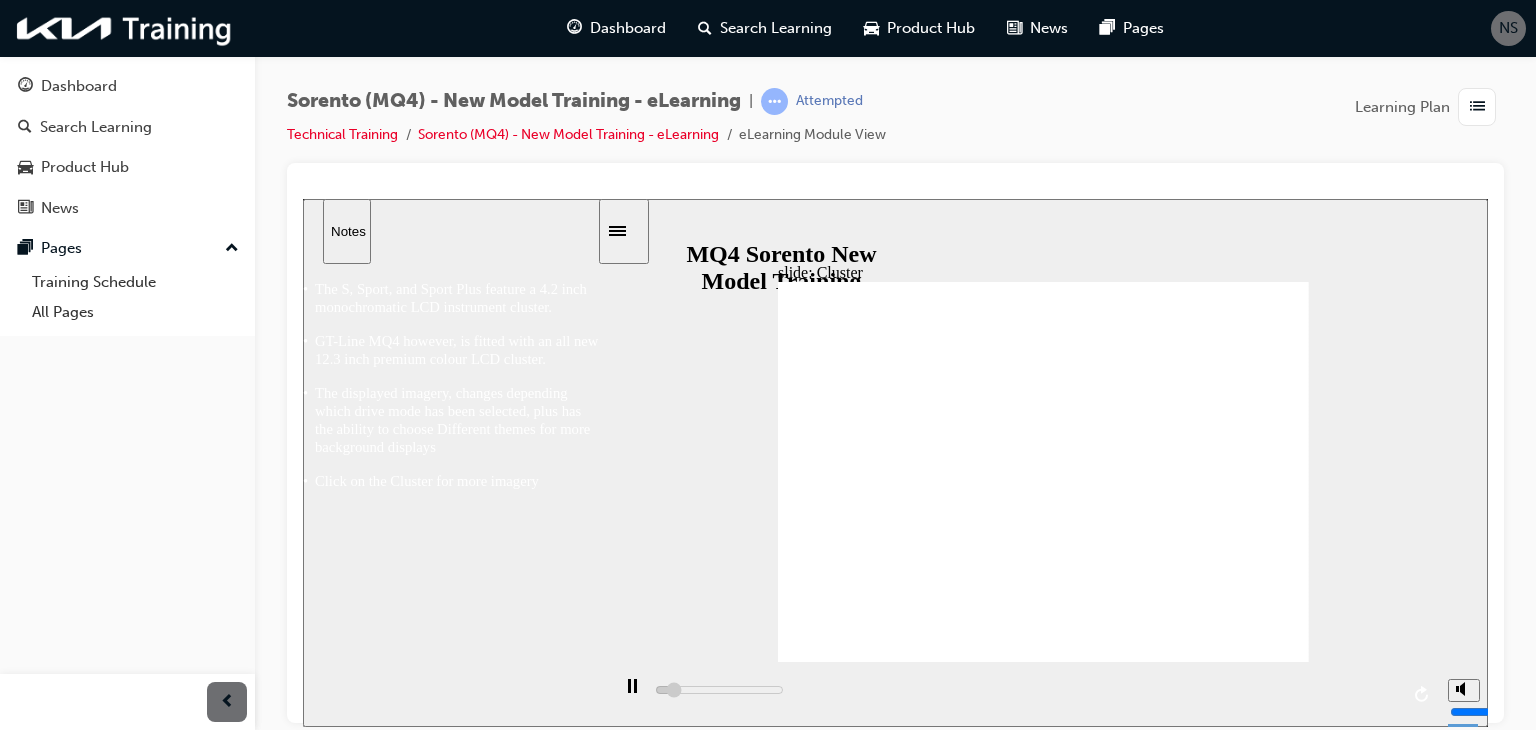 click 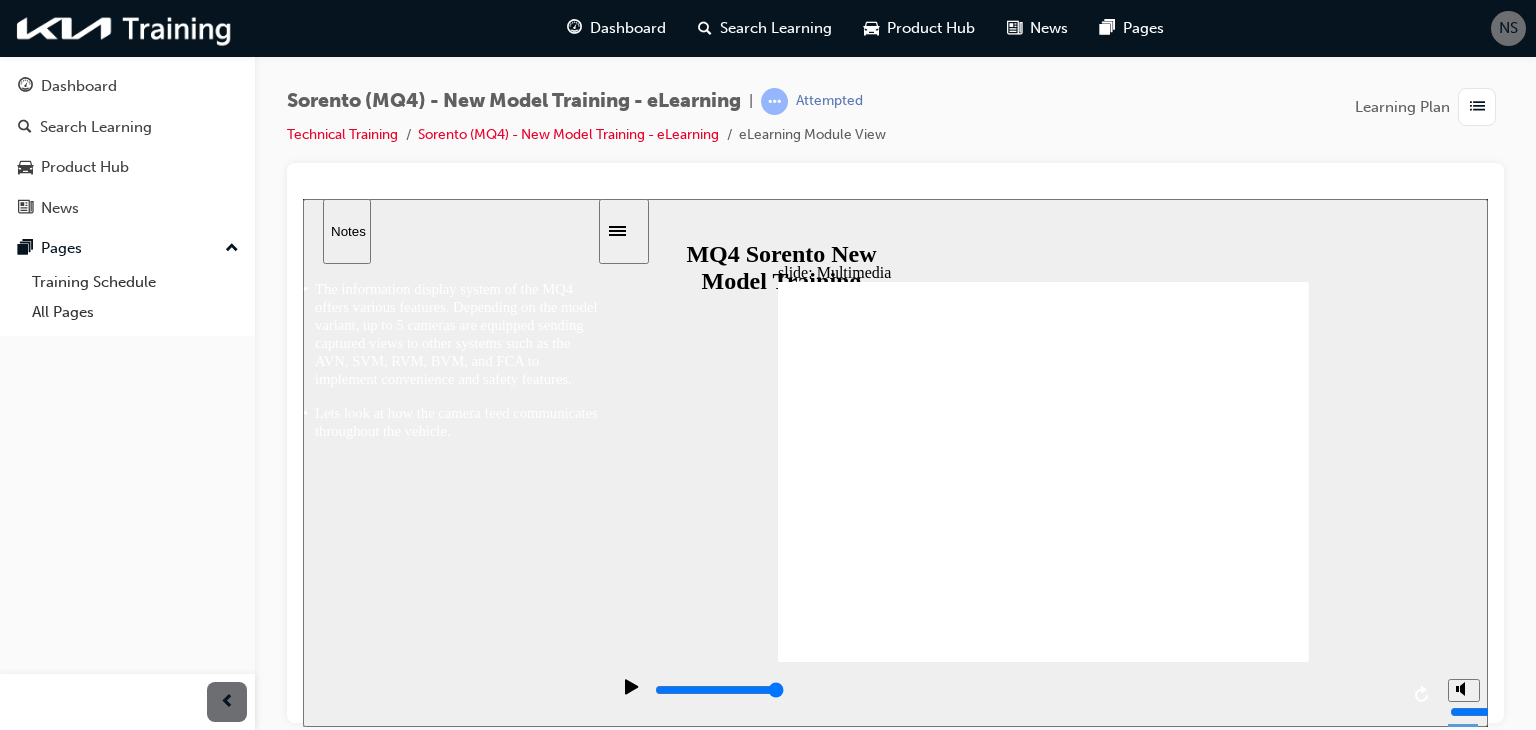 click 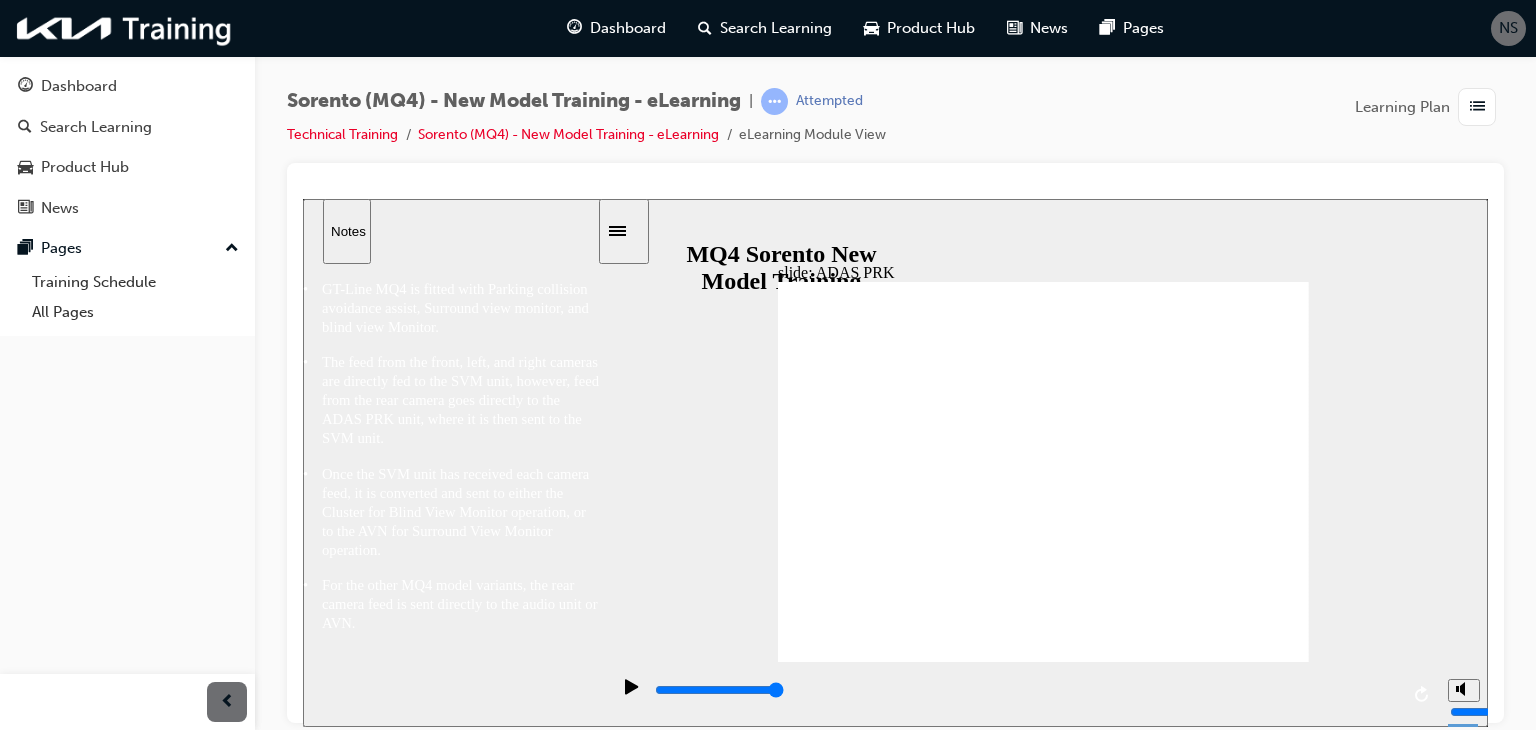click 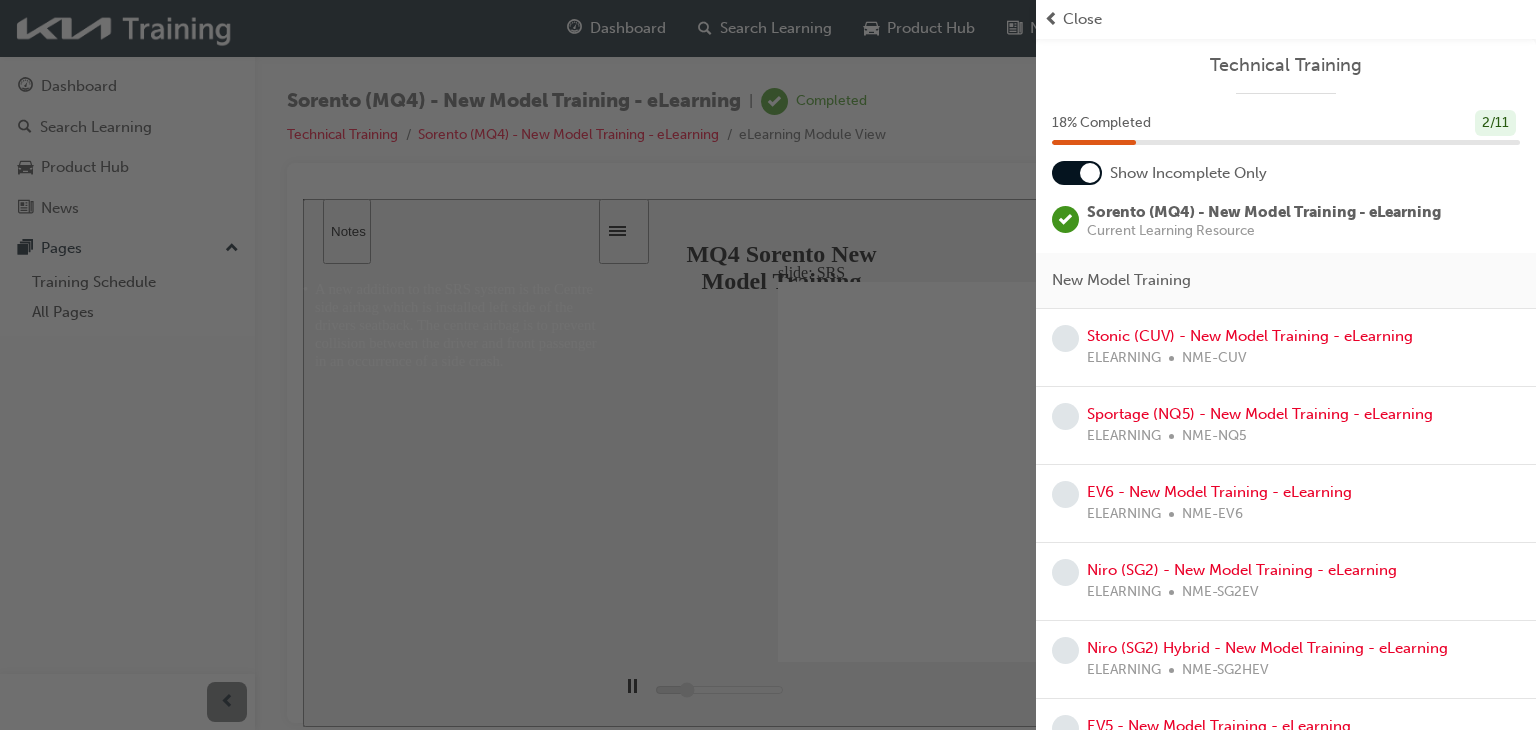 click at bounding box center (518, 365) 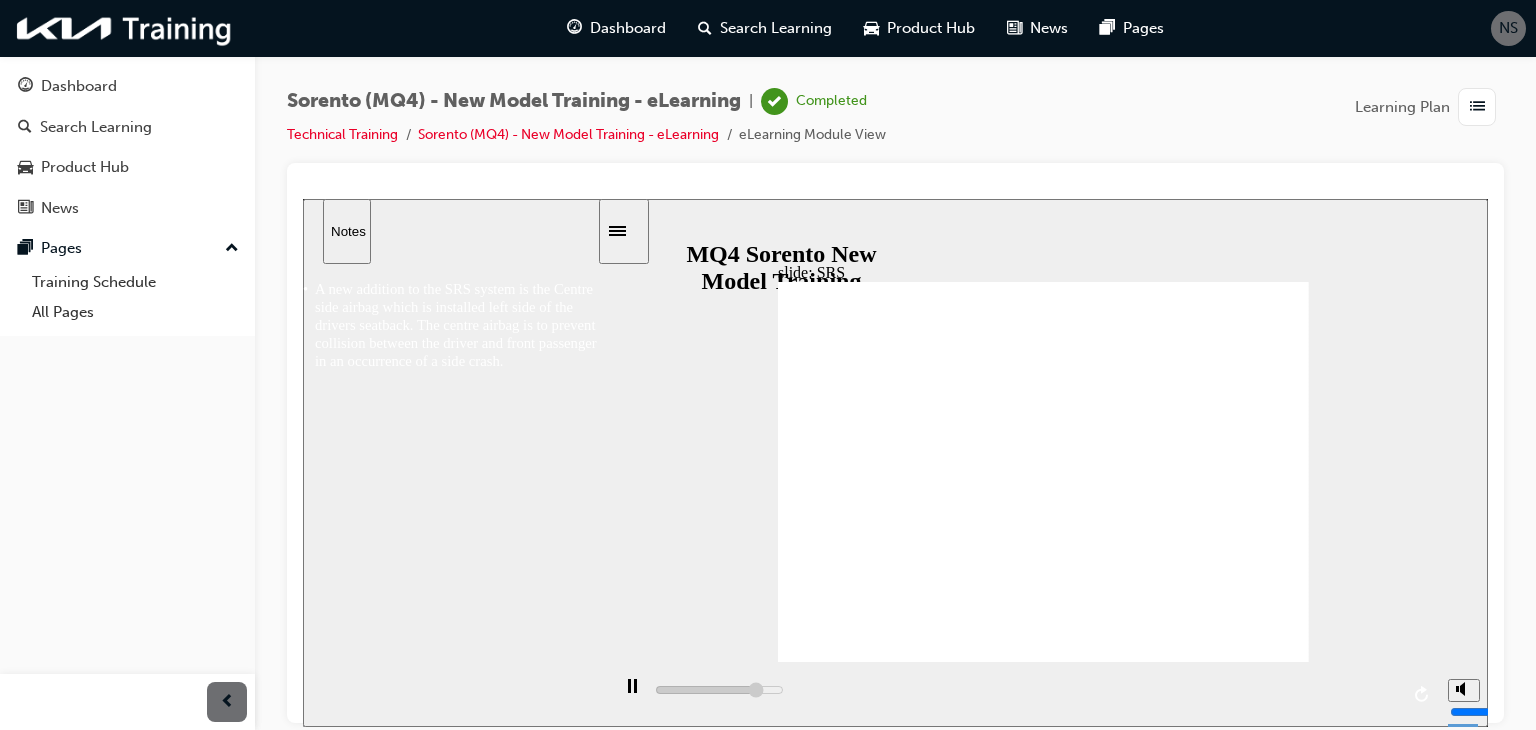 click 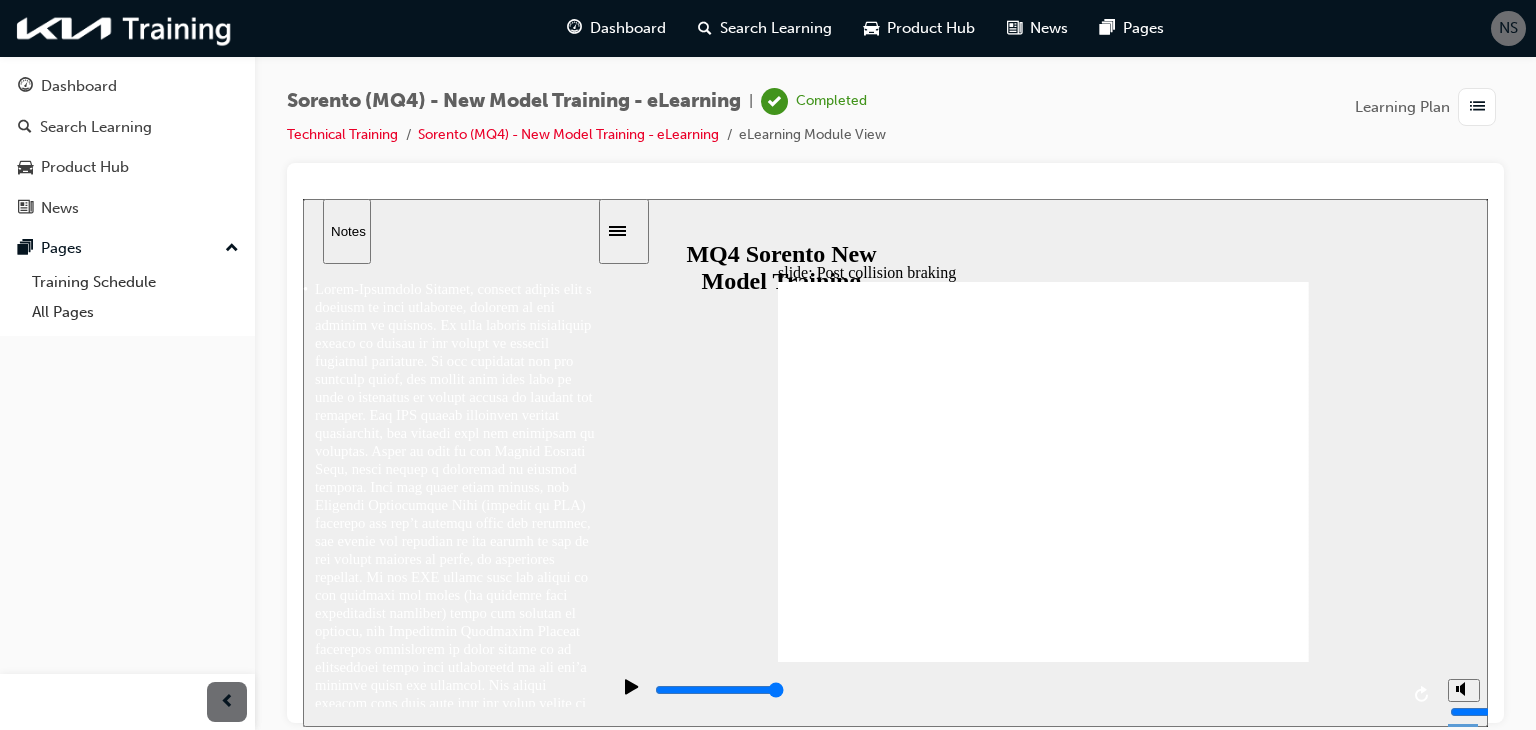 click 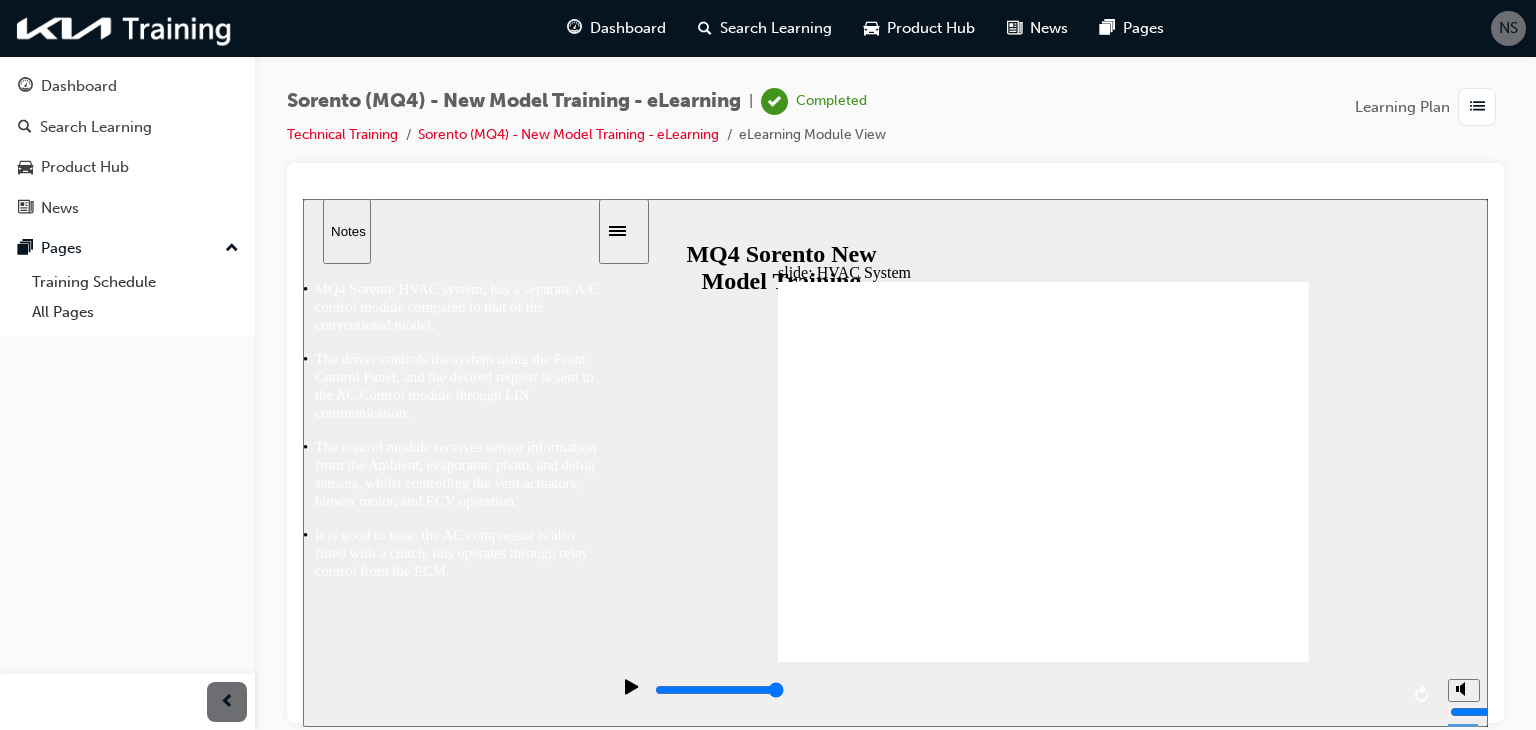click 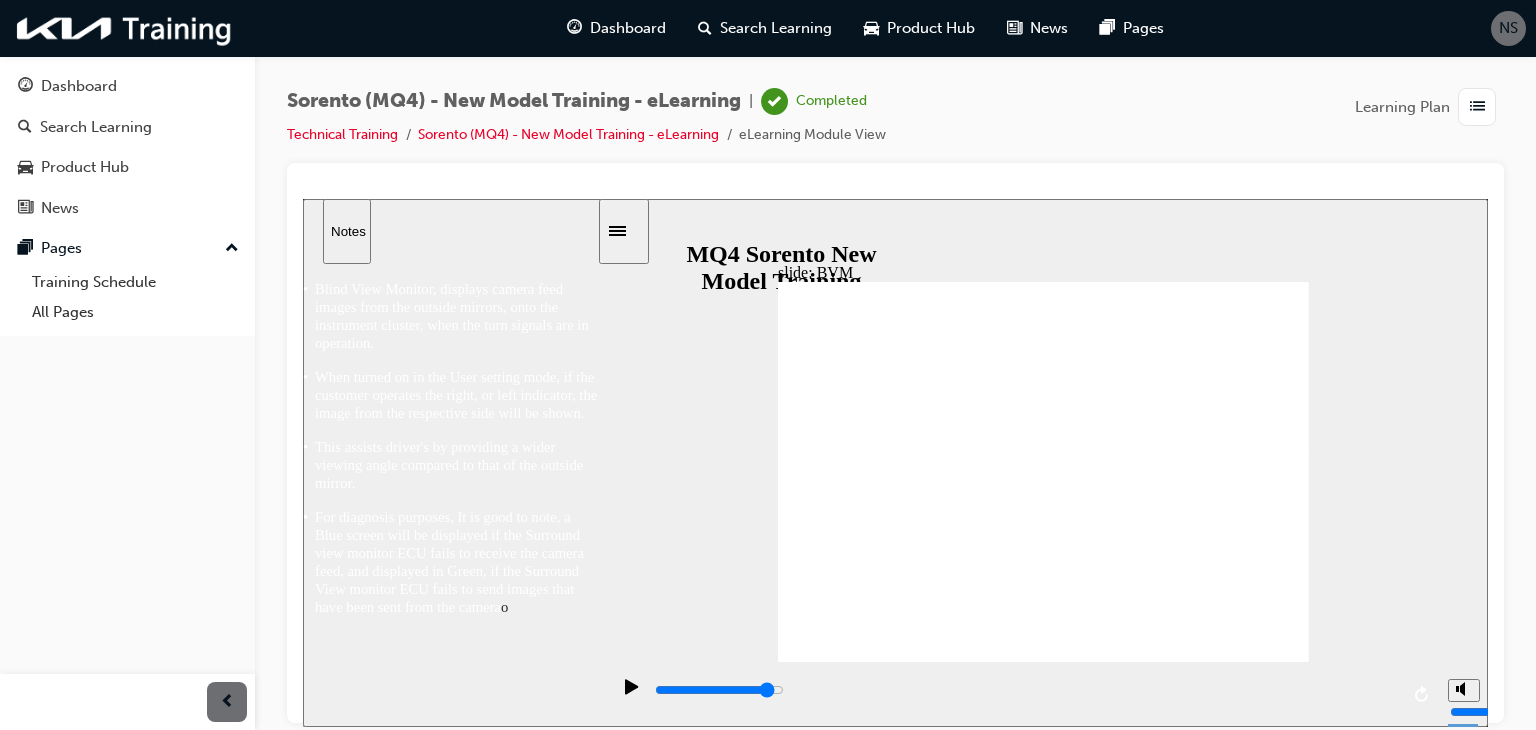 click at bounding box center [1025, 690] 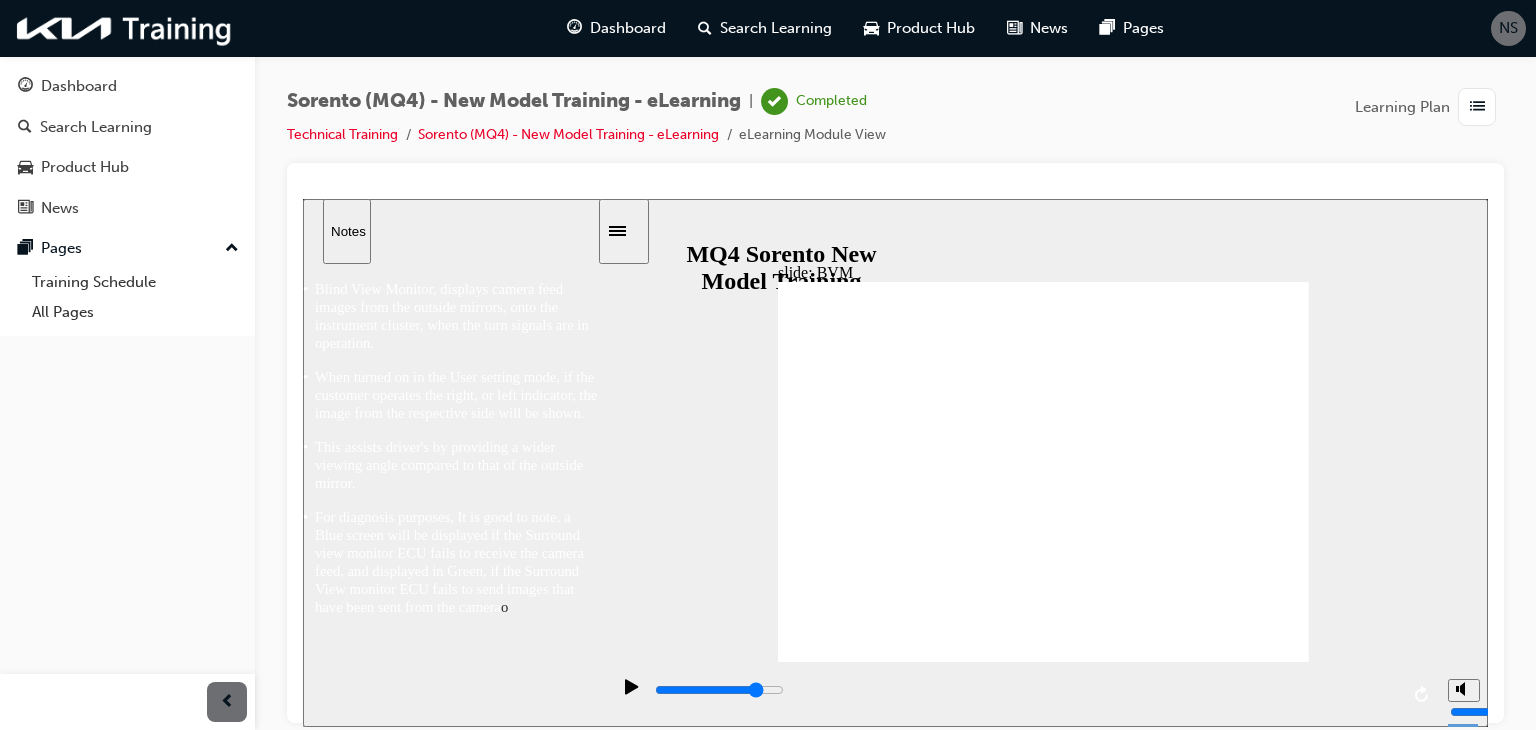 click at bounding box center [1025, 690] 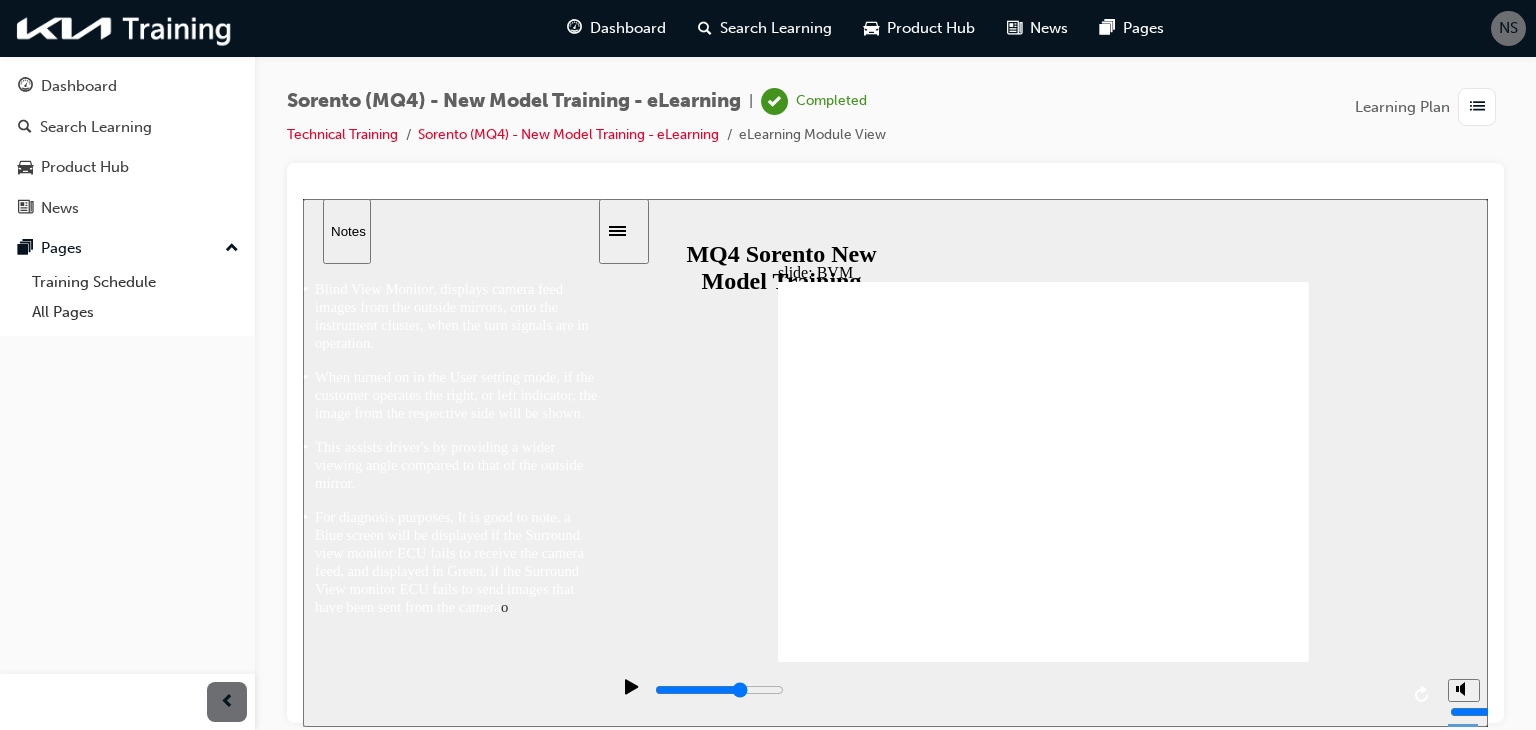 click at bounding box center [1025, 690] 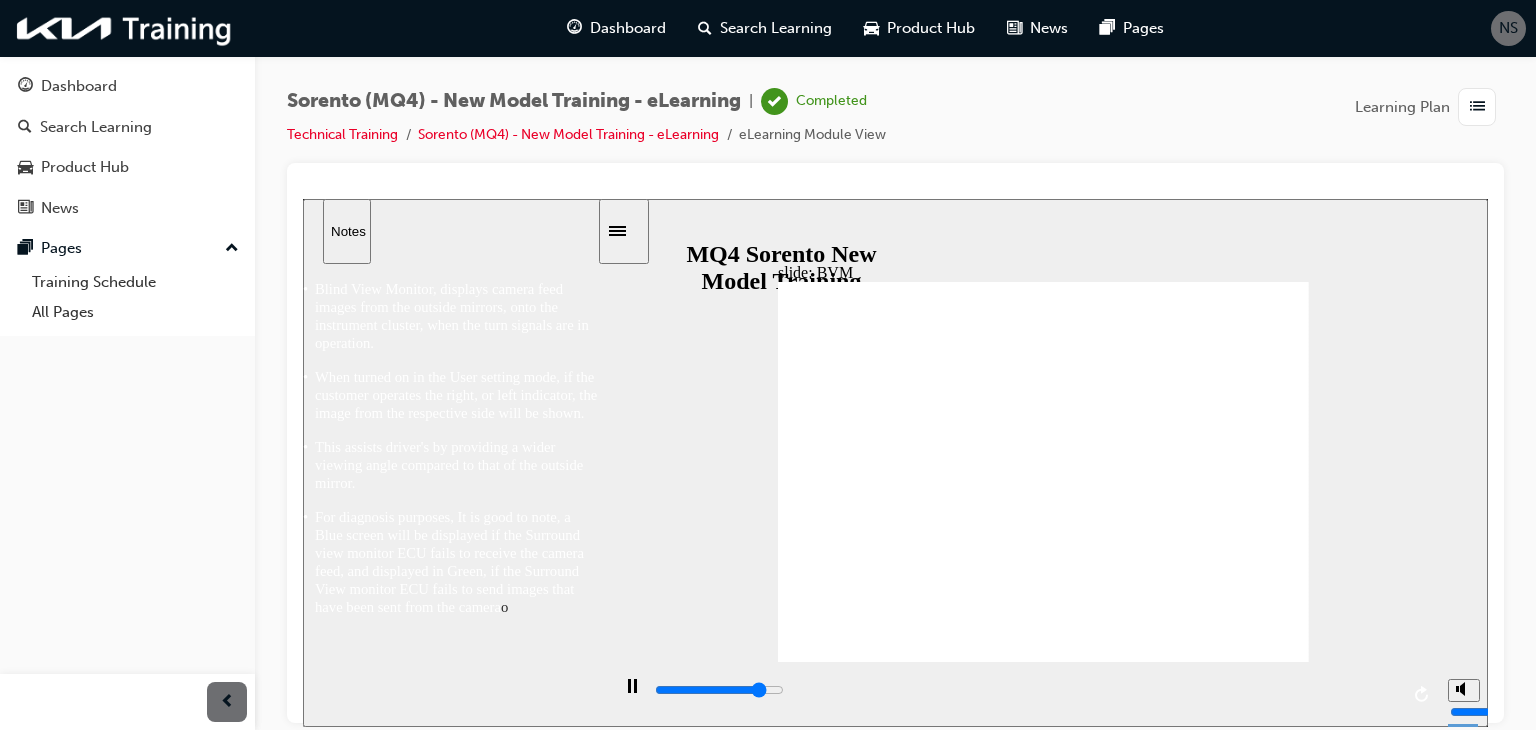 click at bounding box center (632, 695) 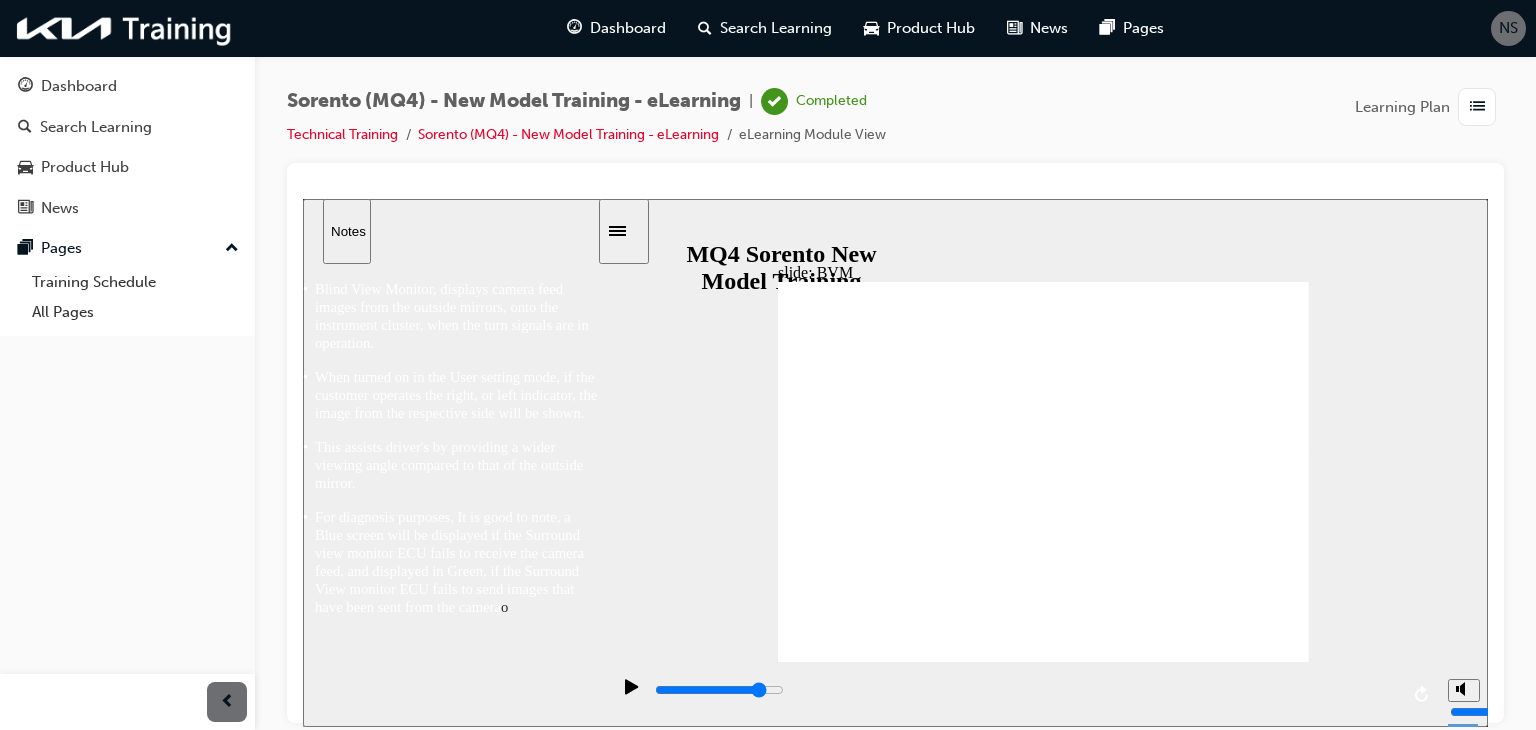 click 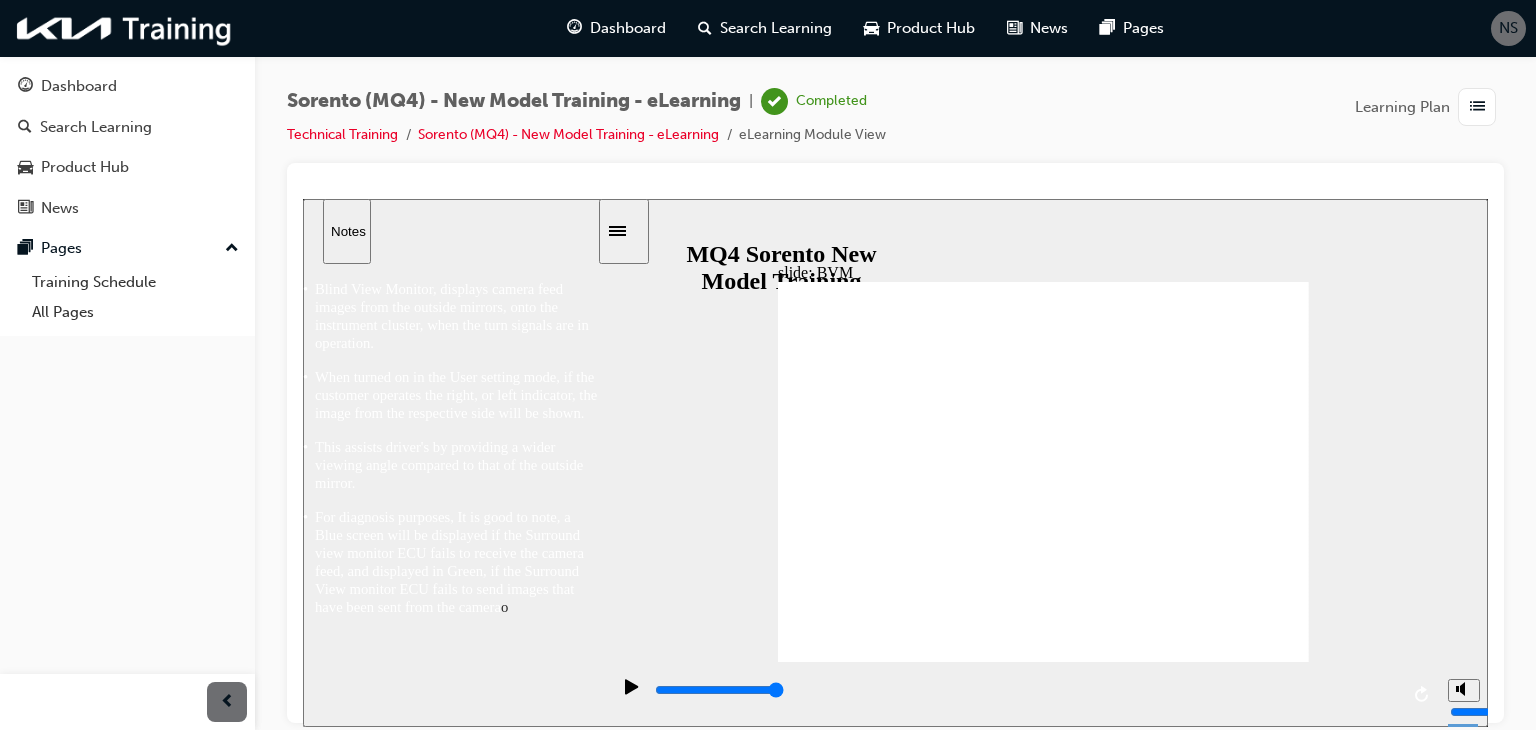click 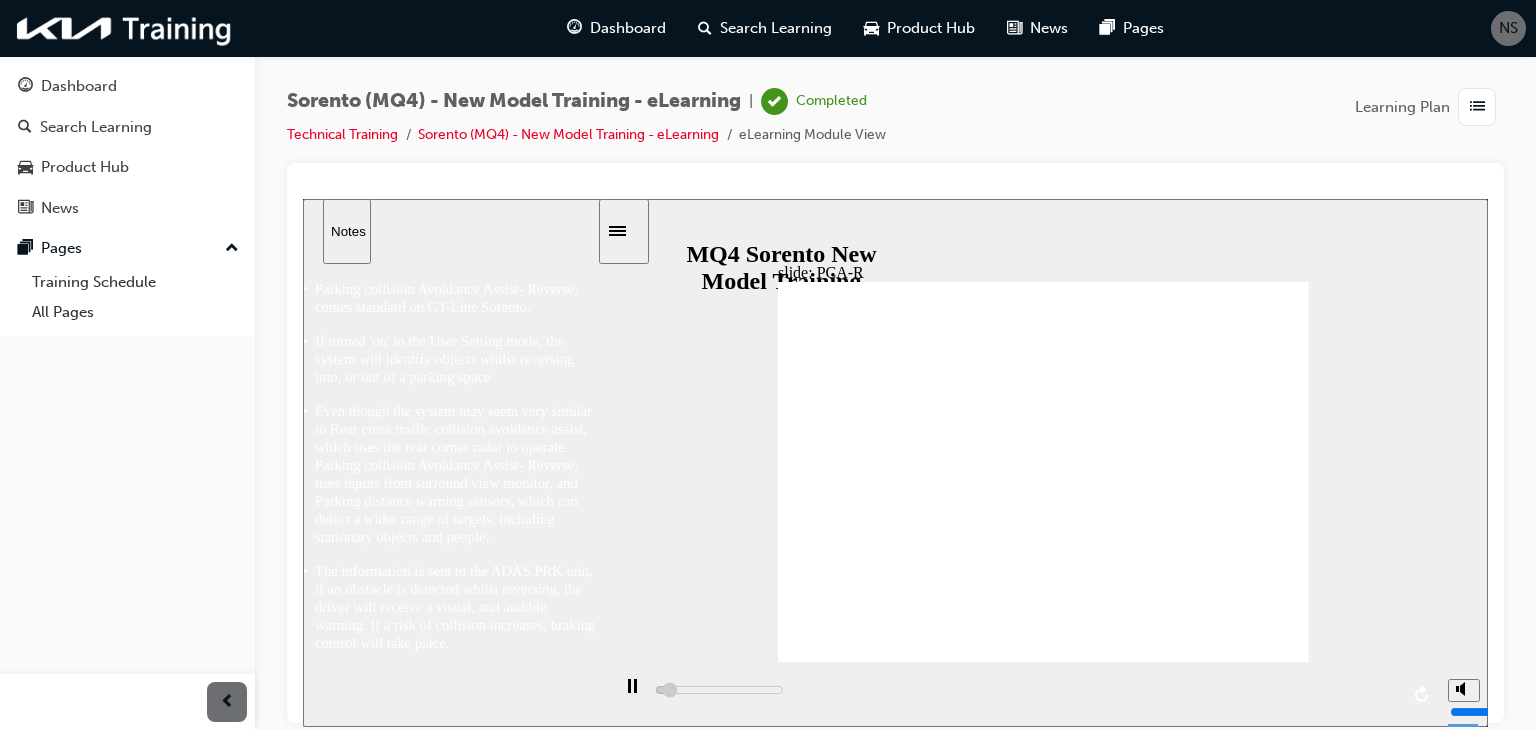 click 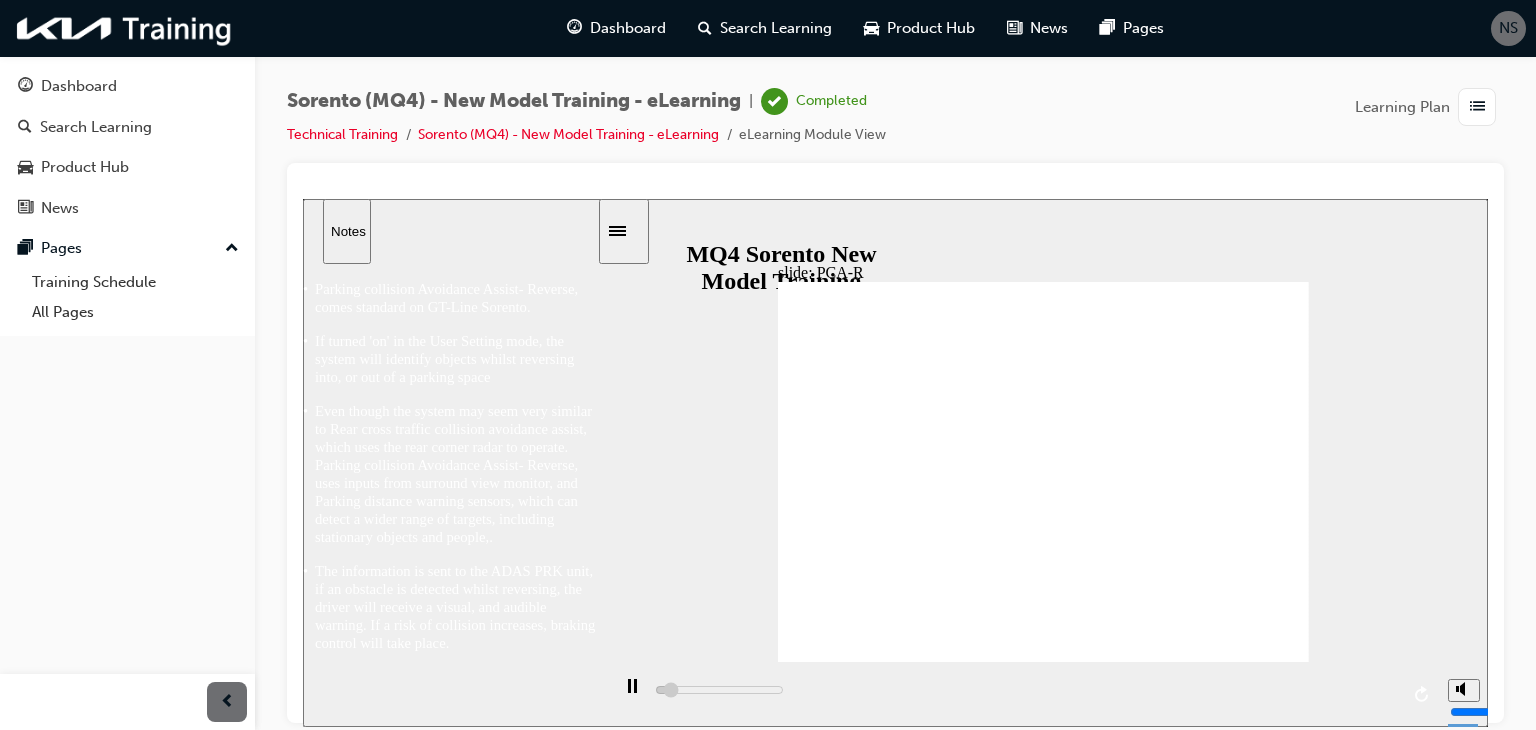 click 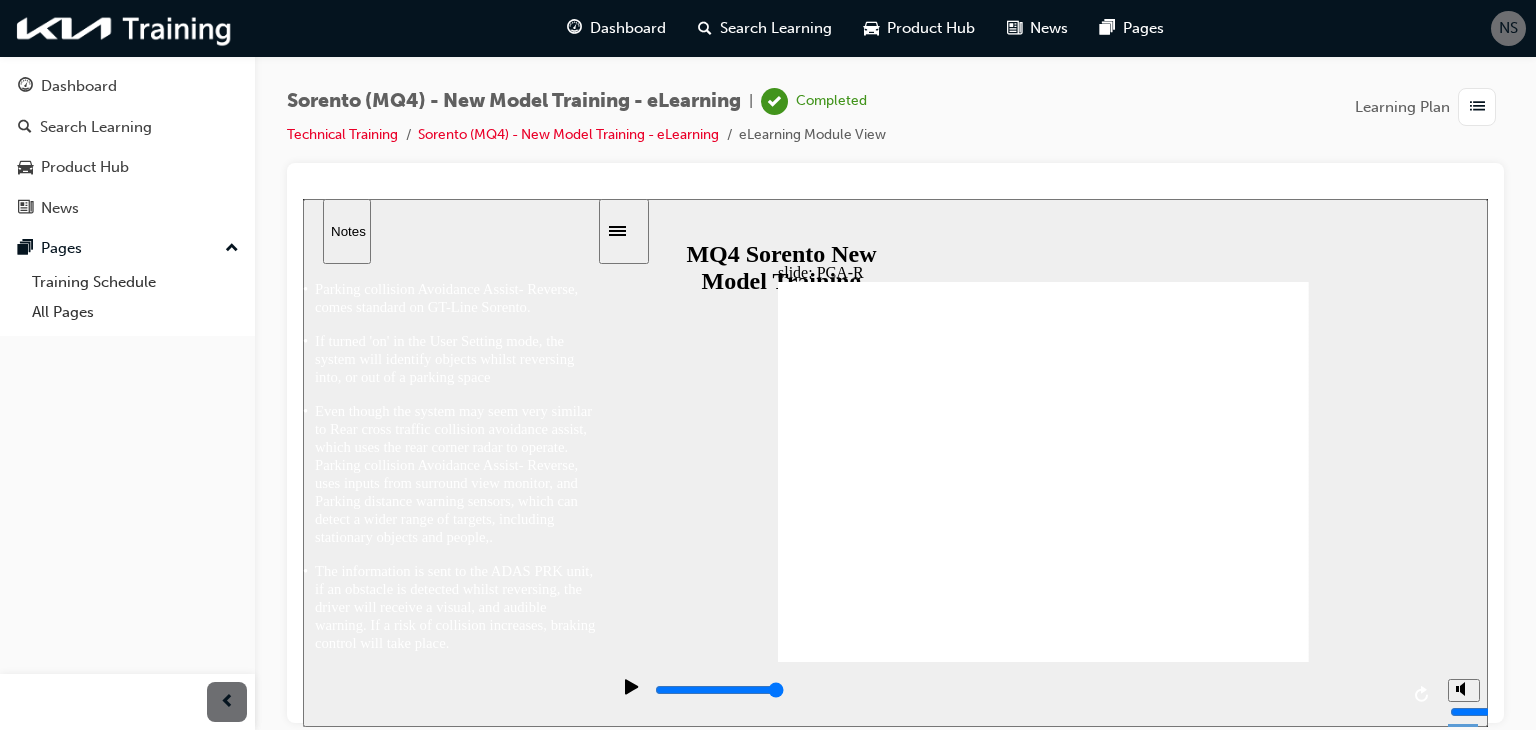 click 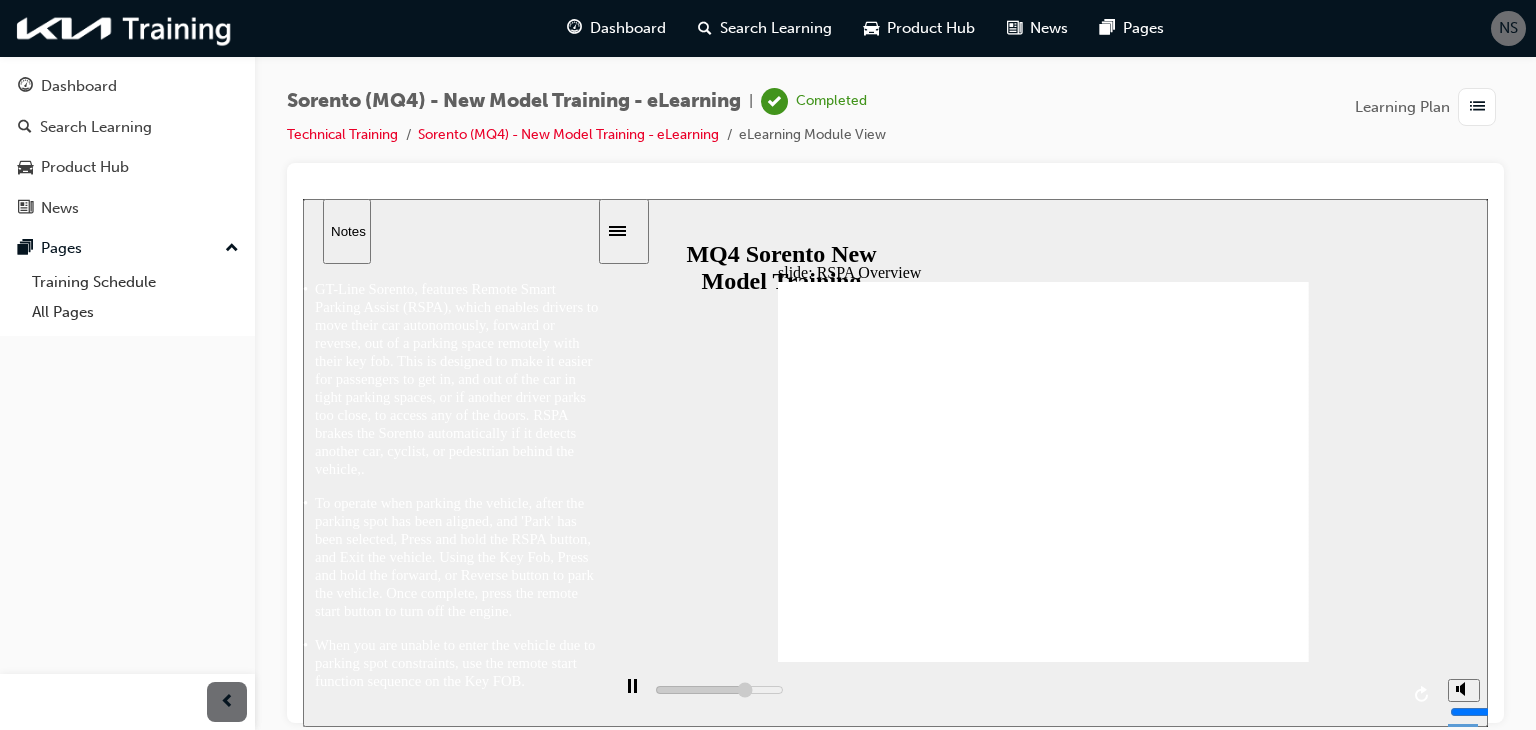 click at bounding box center [1023, 693] 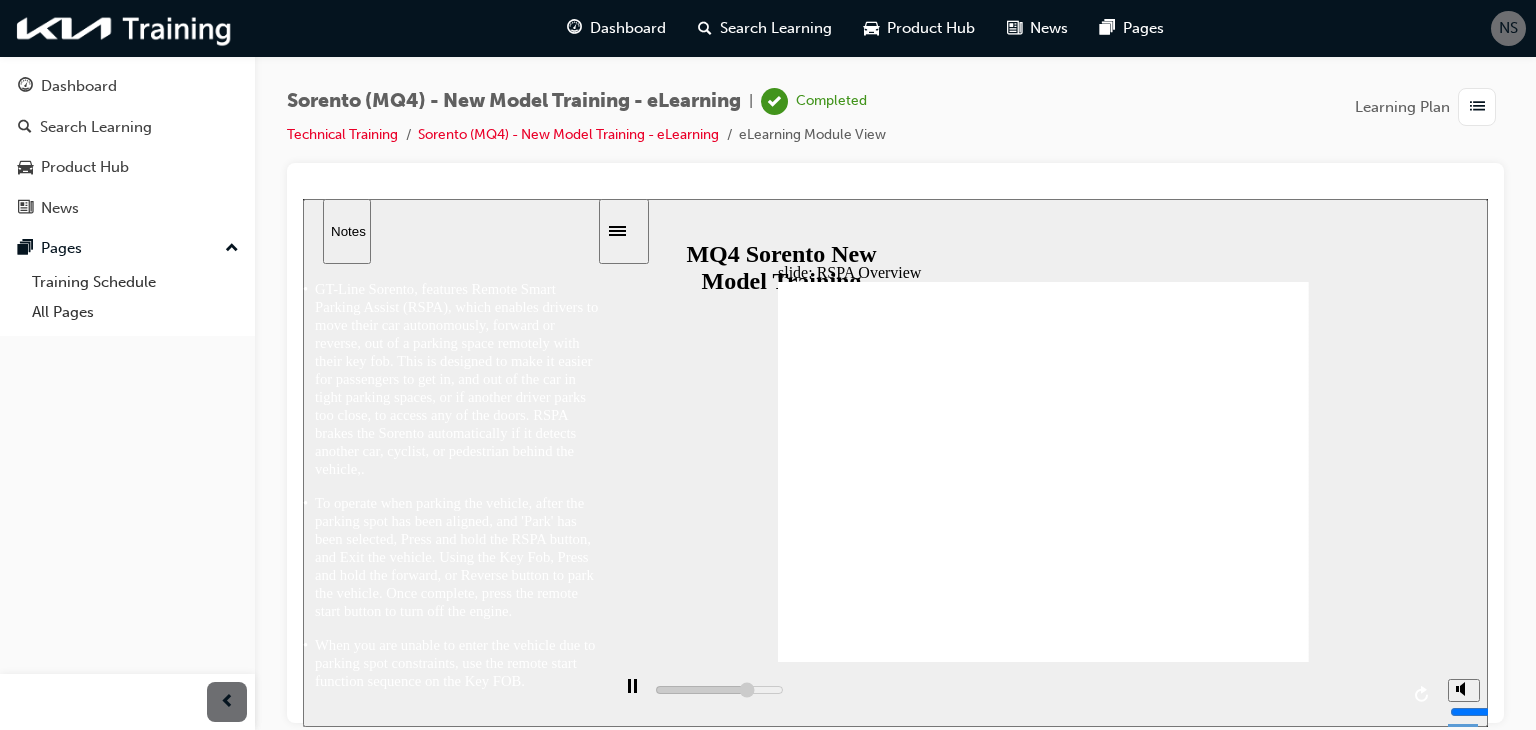 click at bounding box center [1023, 693] 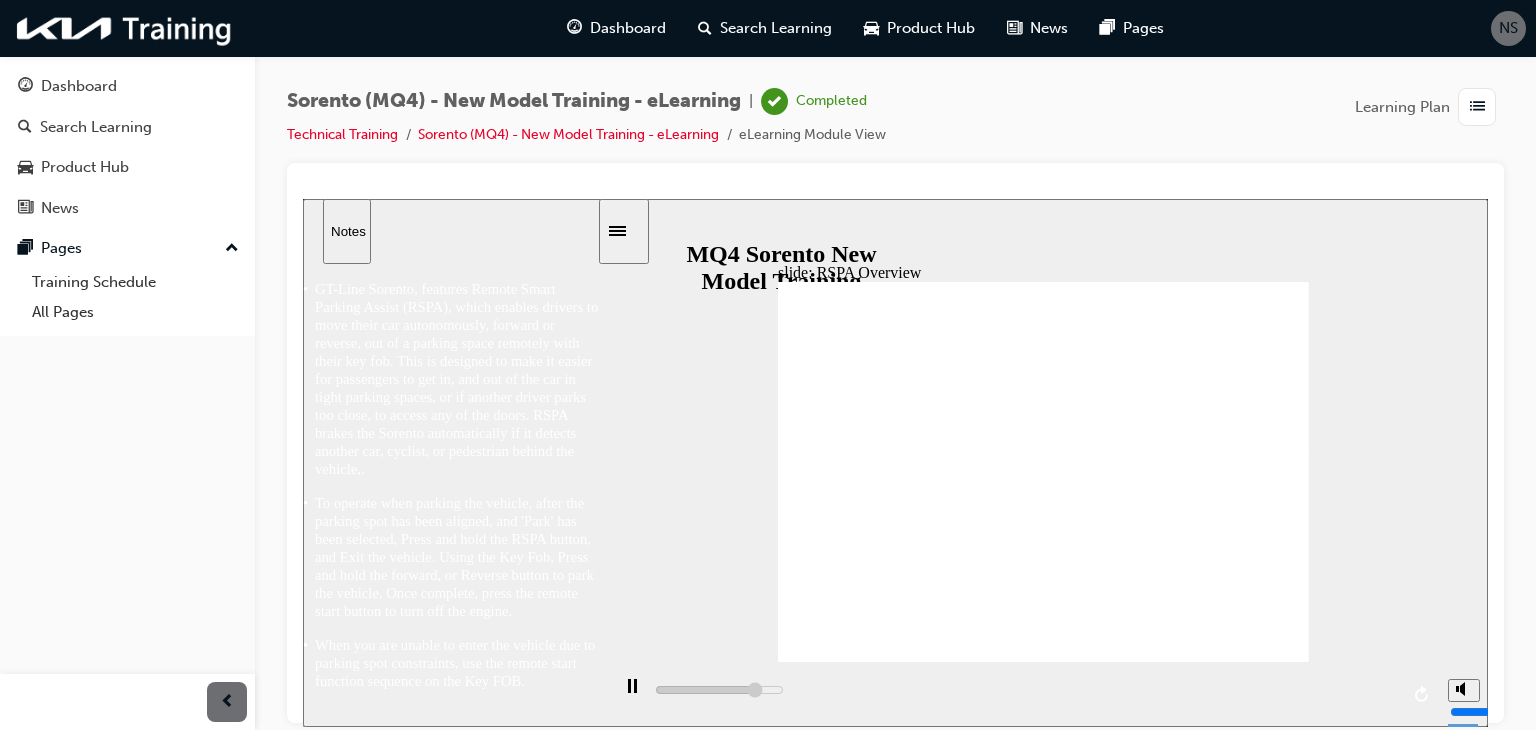 click at bounding box center (1023, 693) 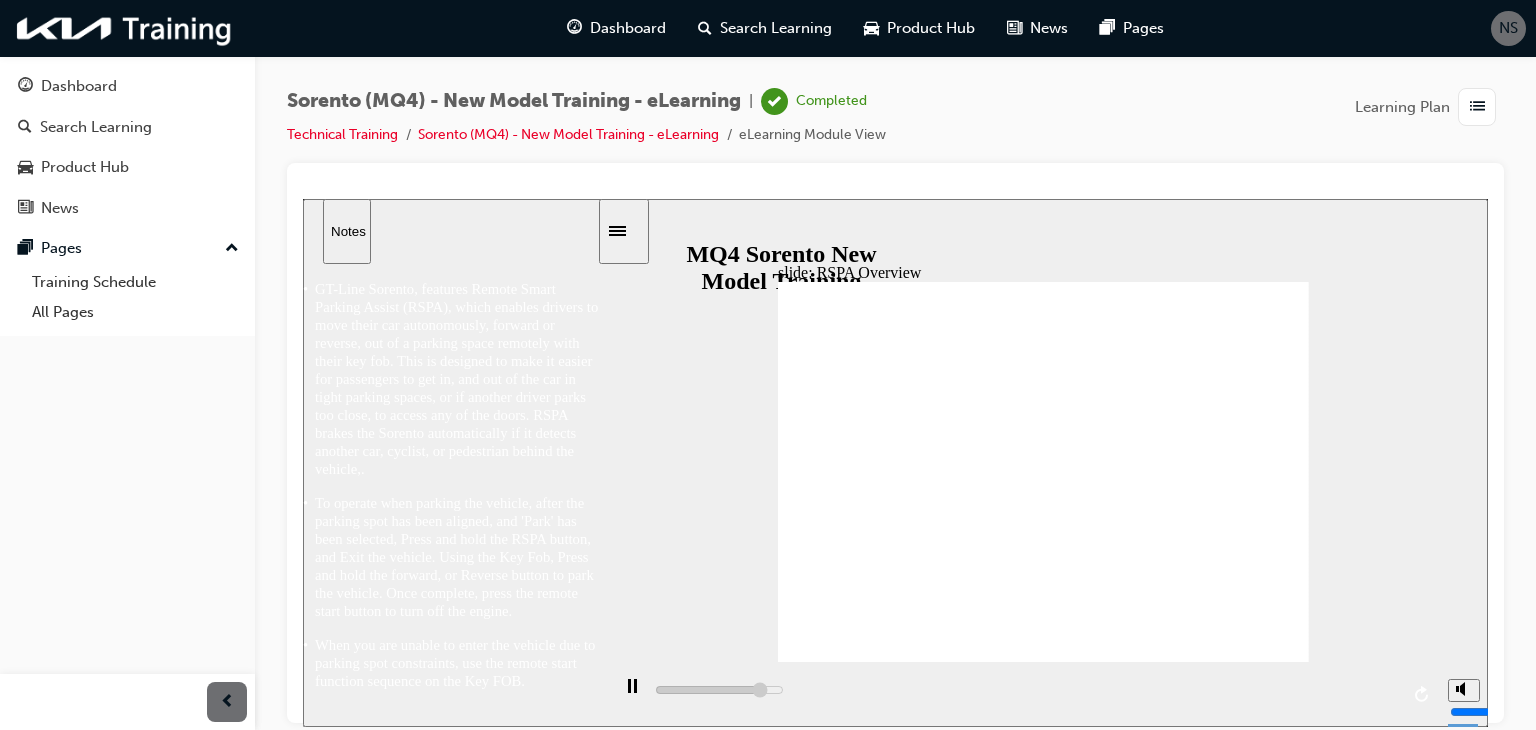 drag, startPoint x: 1263, startPoint y: 688, endPoint x: 1001, endPoint y: 700, distance: 262.27466 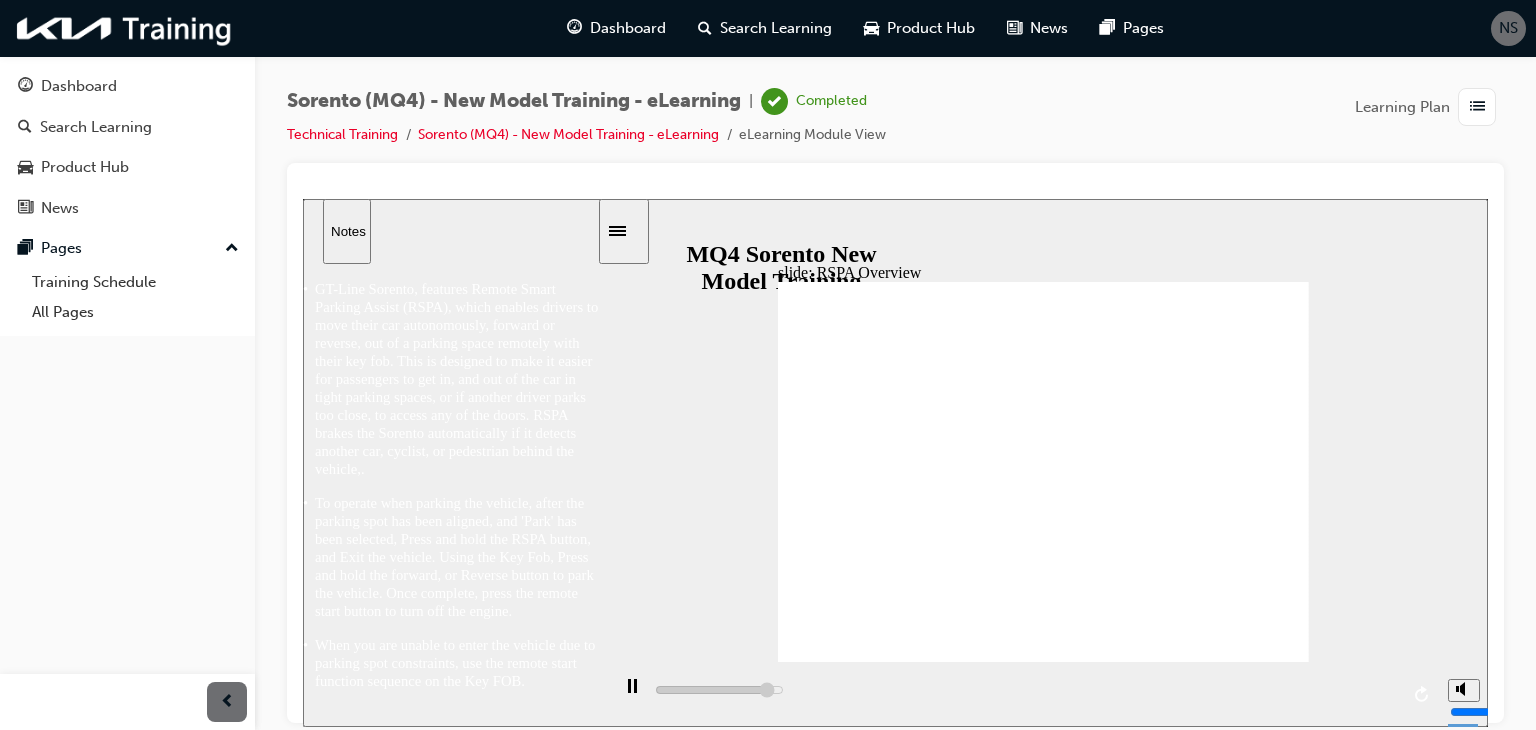 click 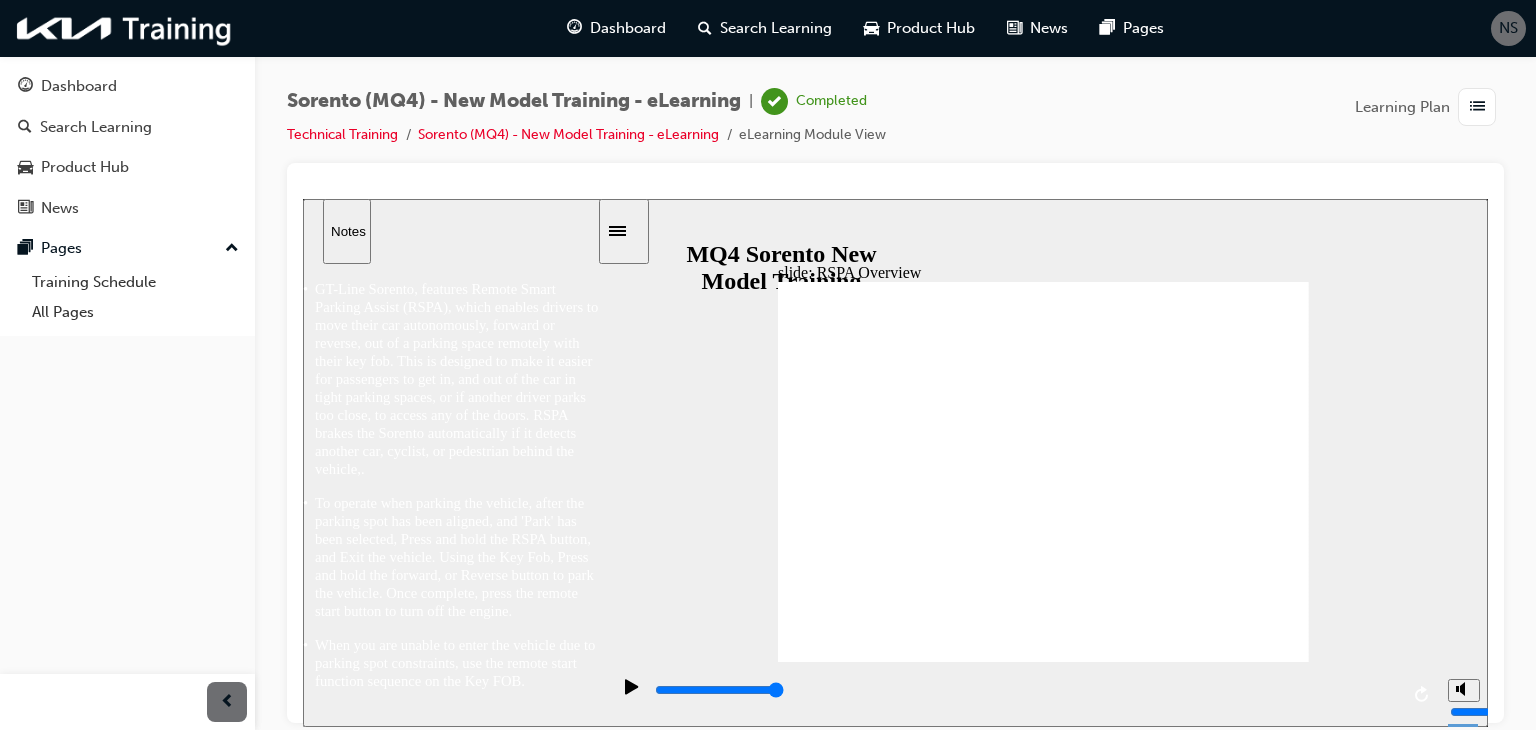 click 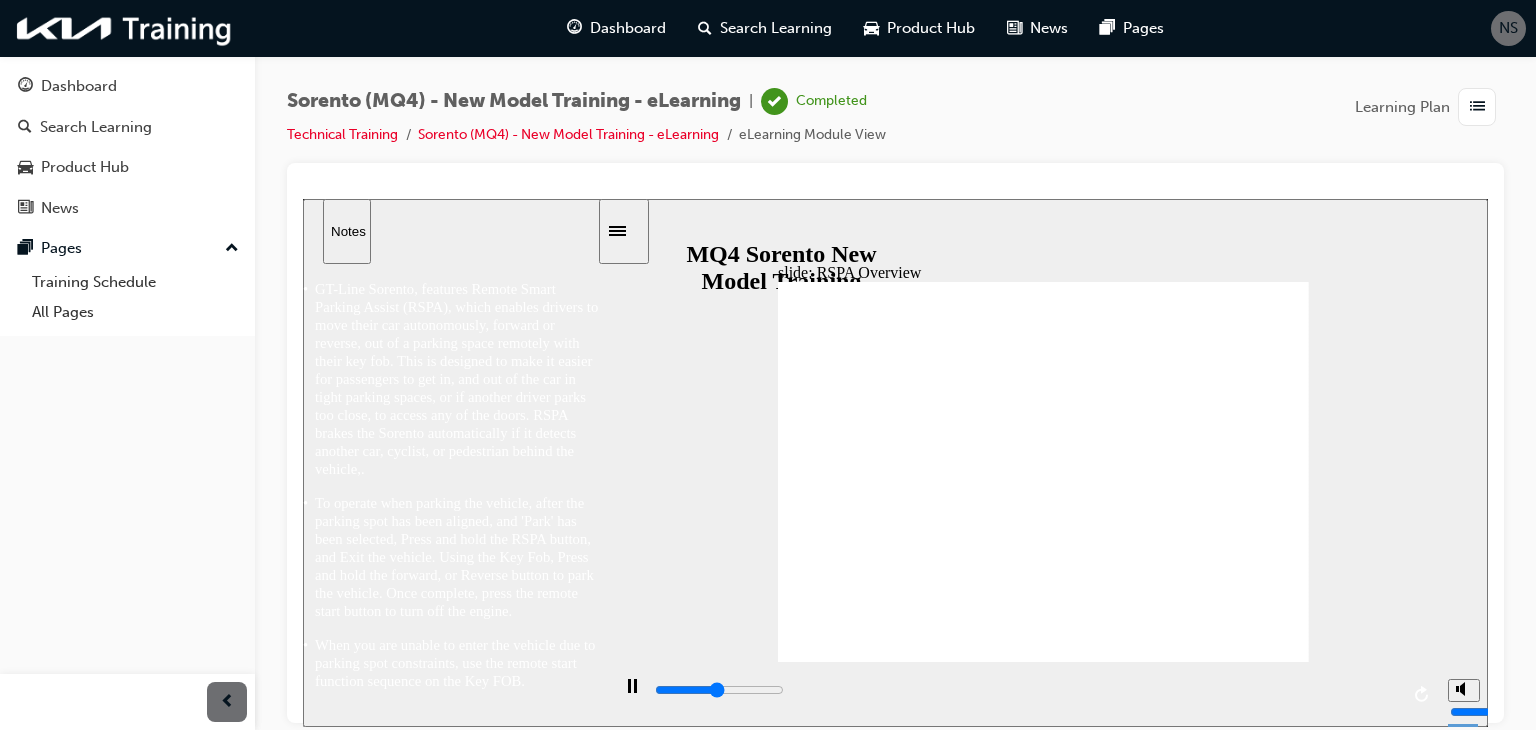 click 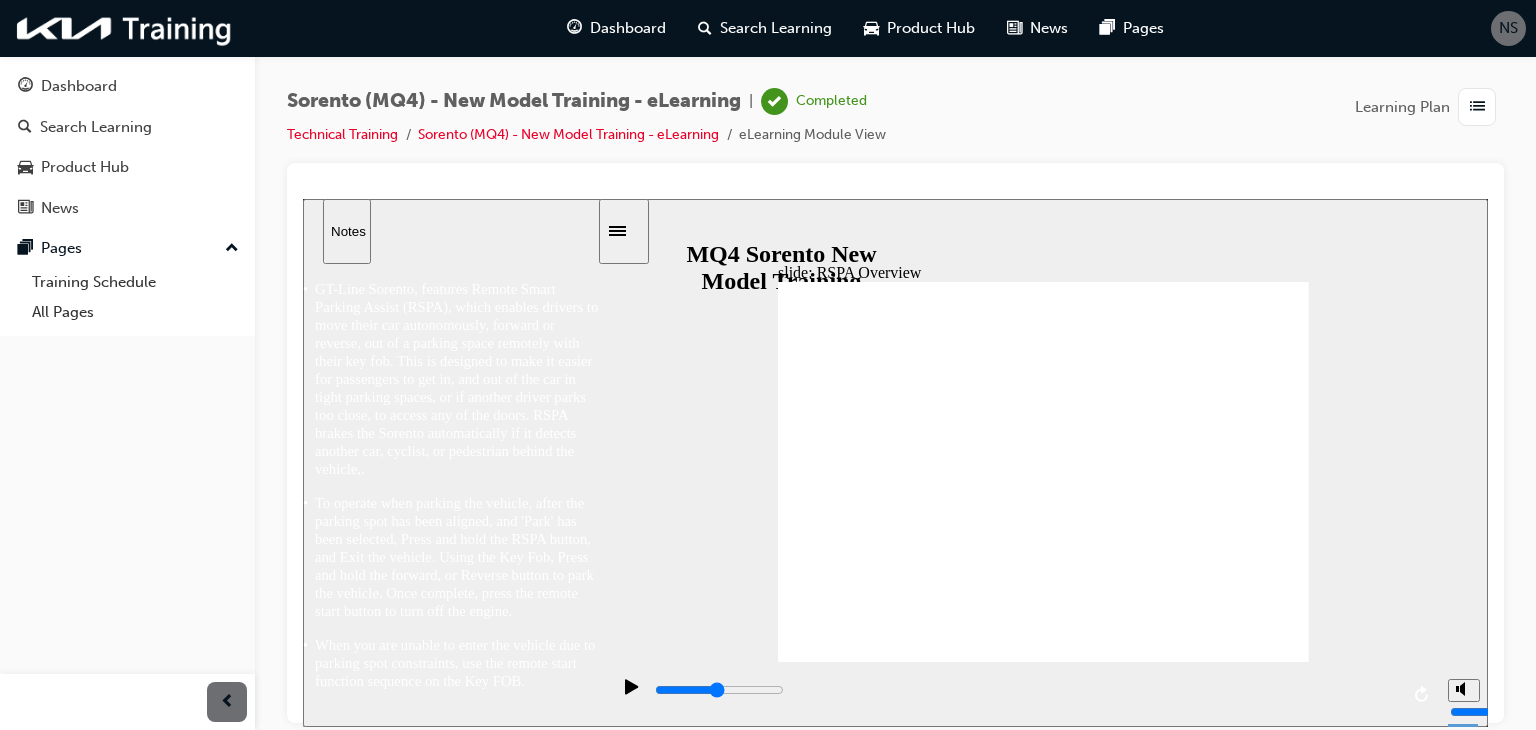 click 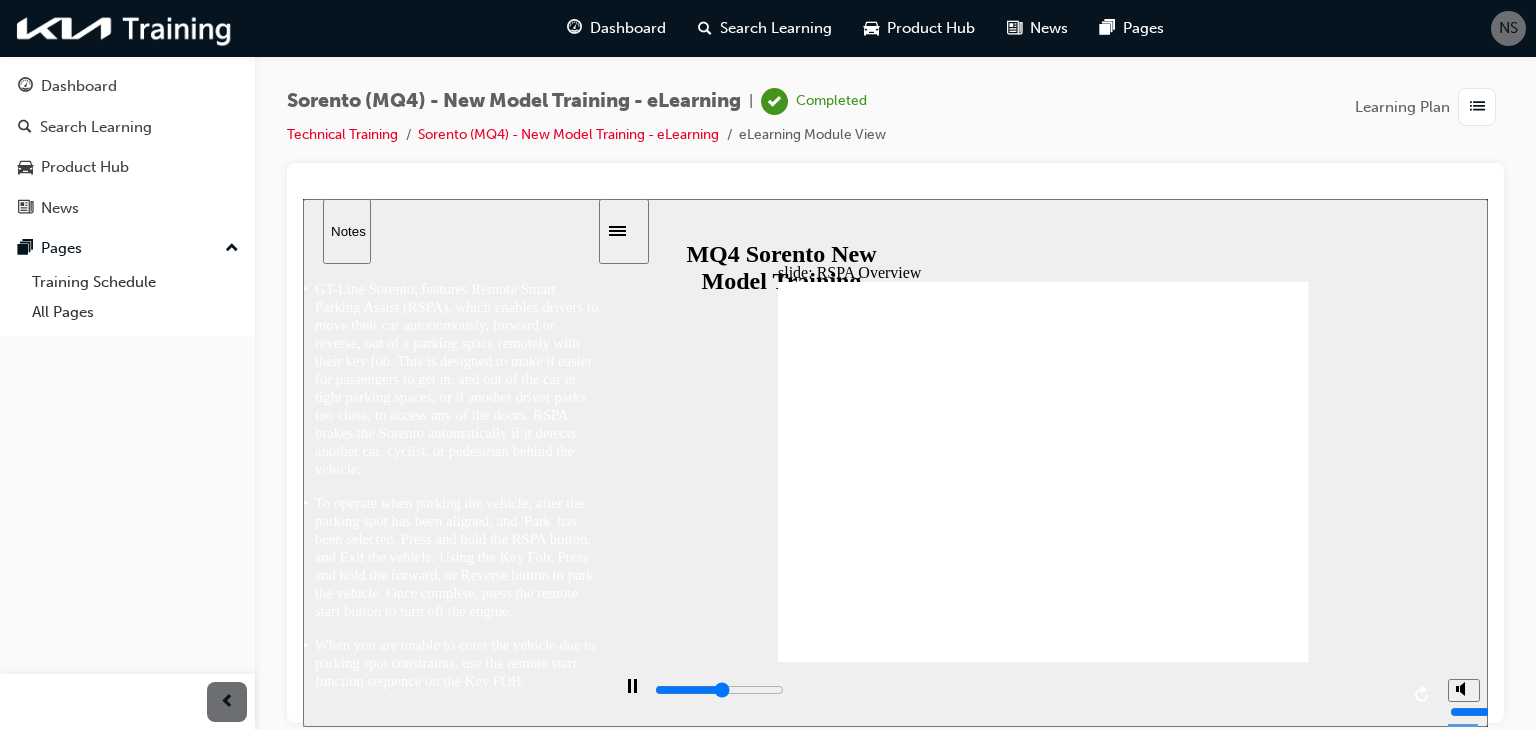 click 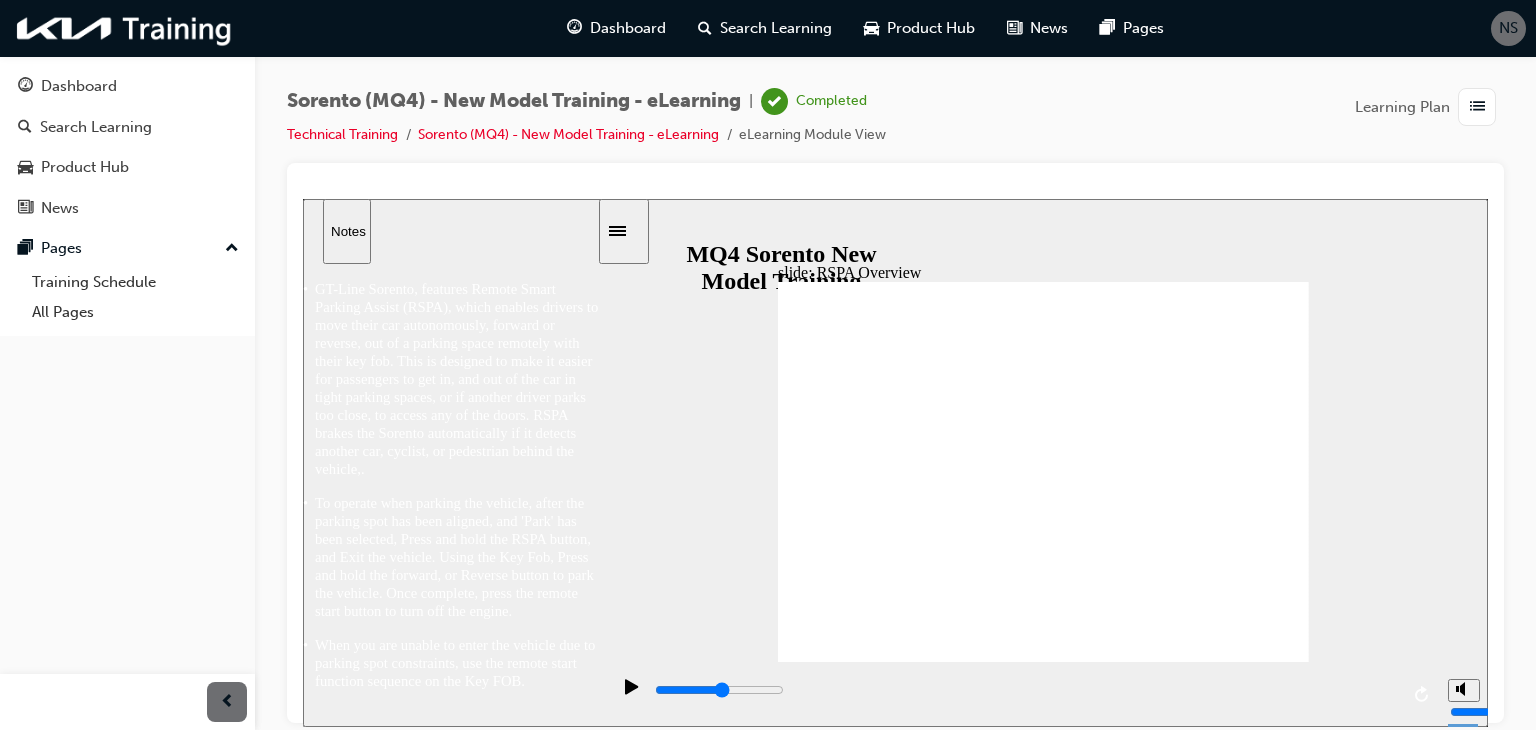 click 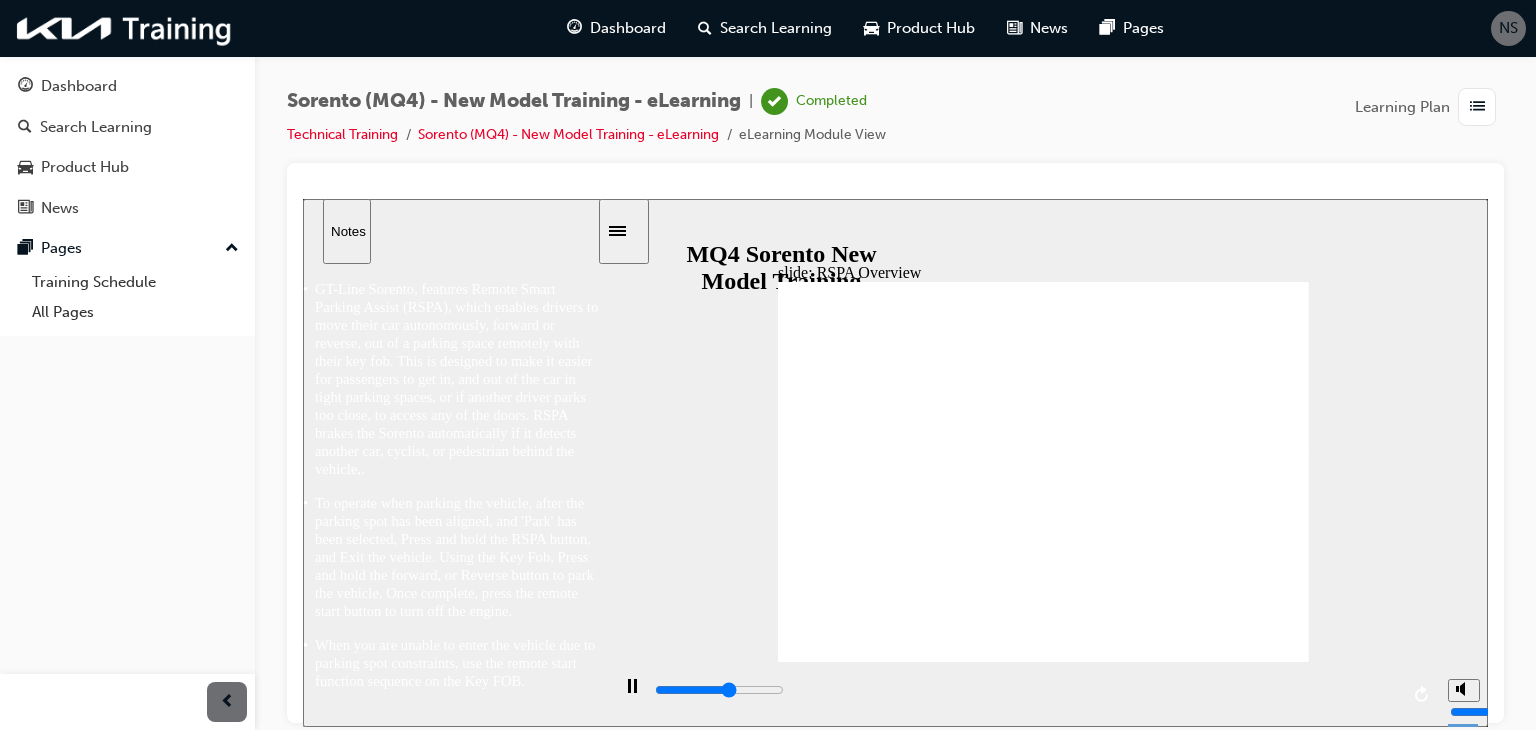 click 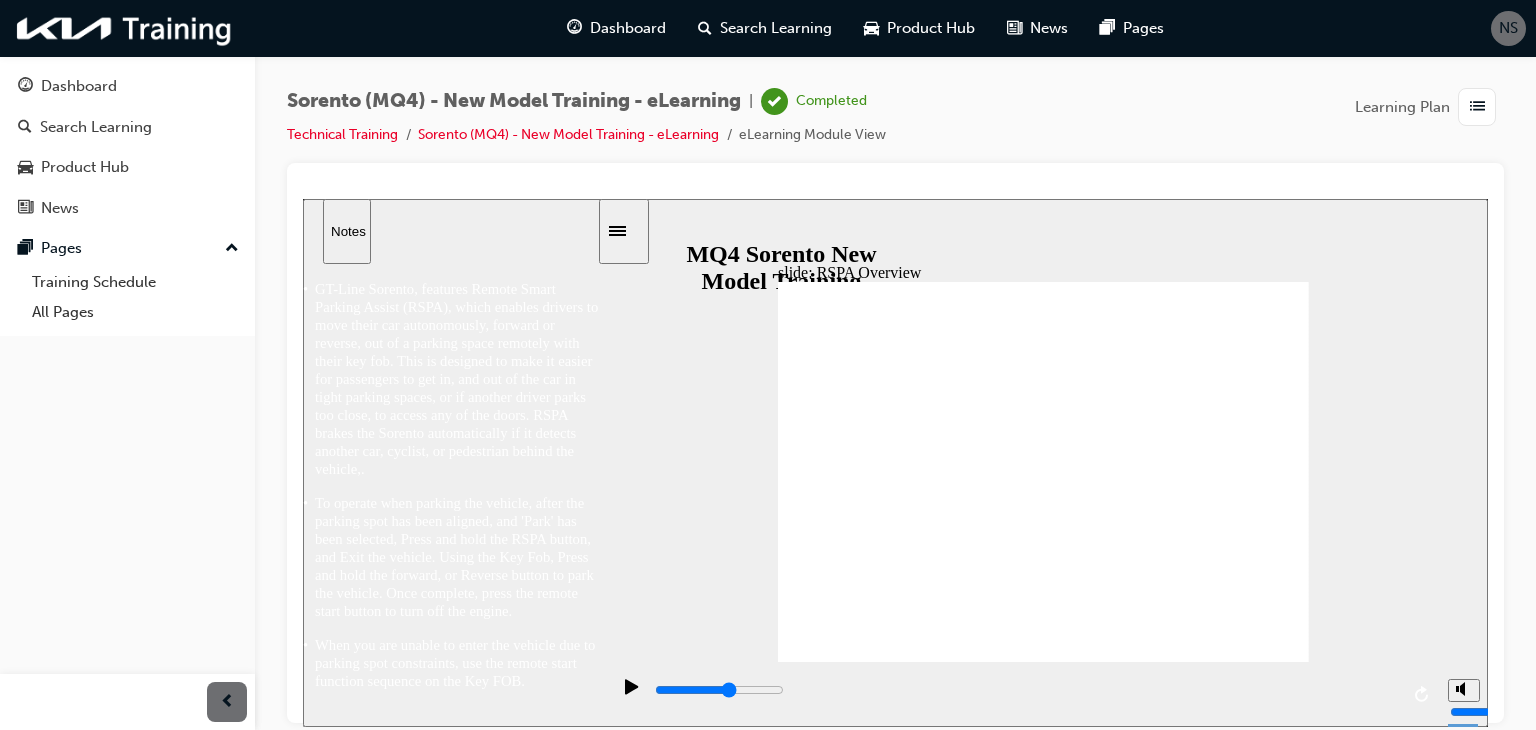 click 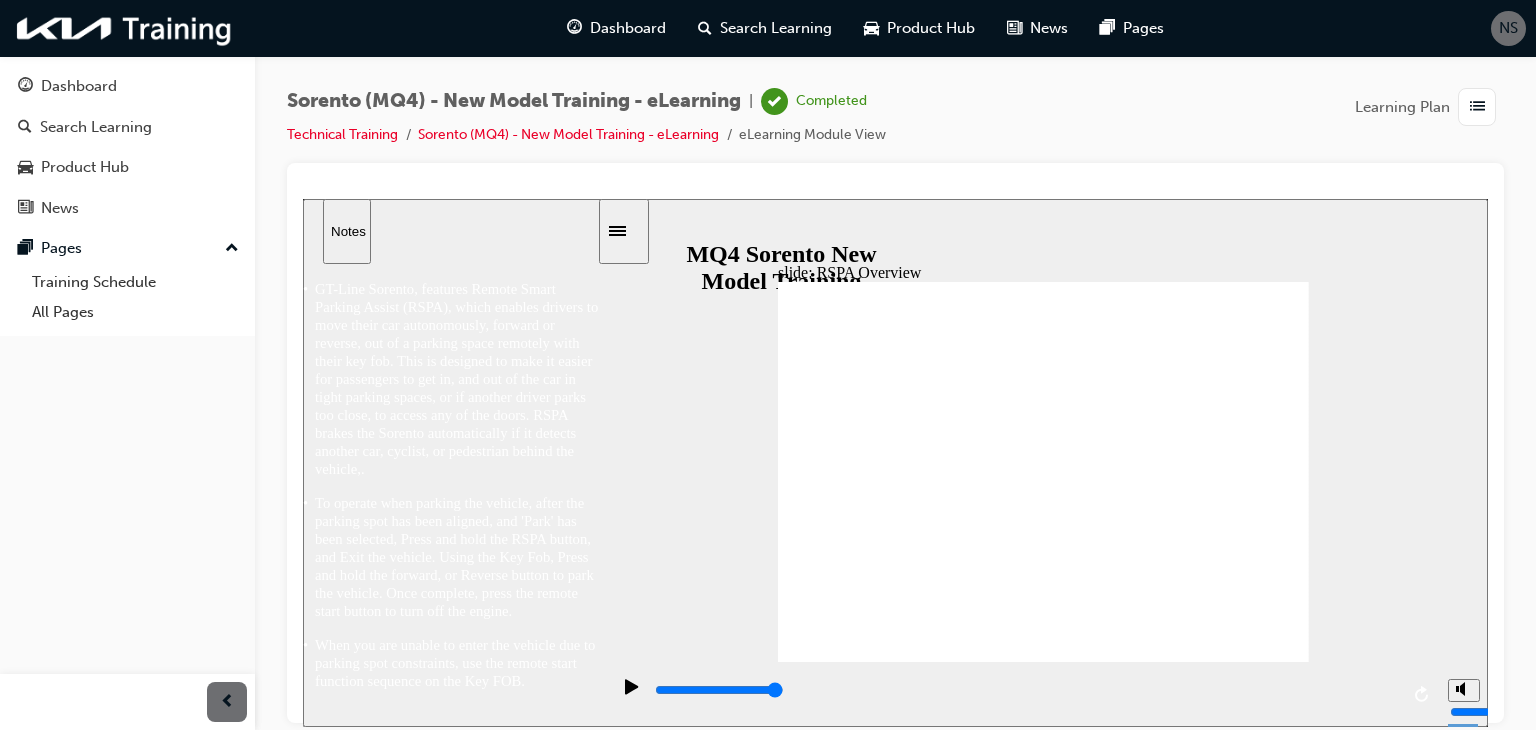 click at bounding box center (1025, 690) 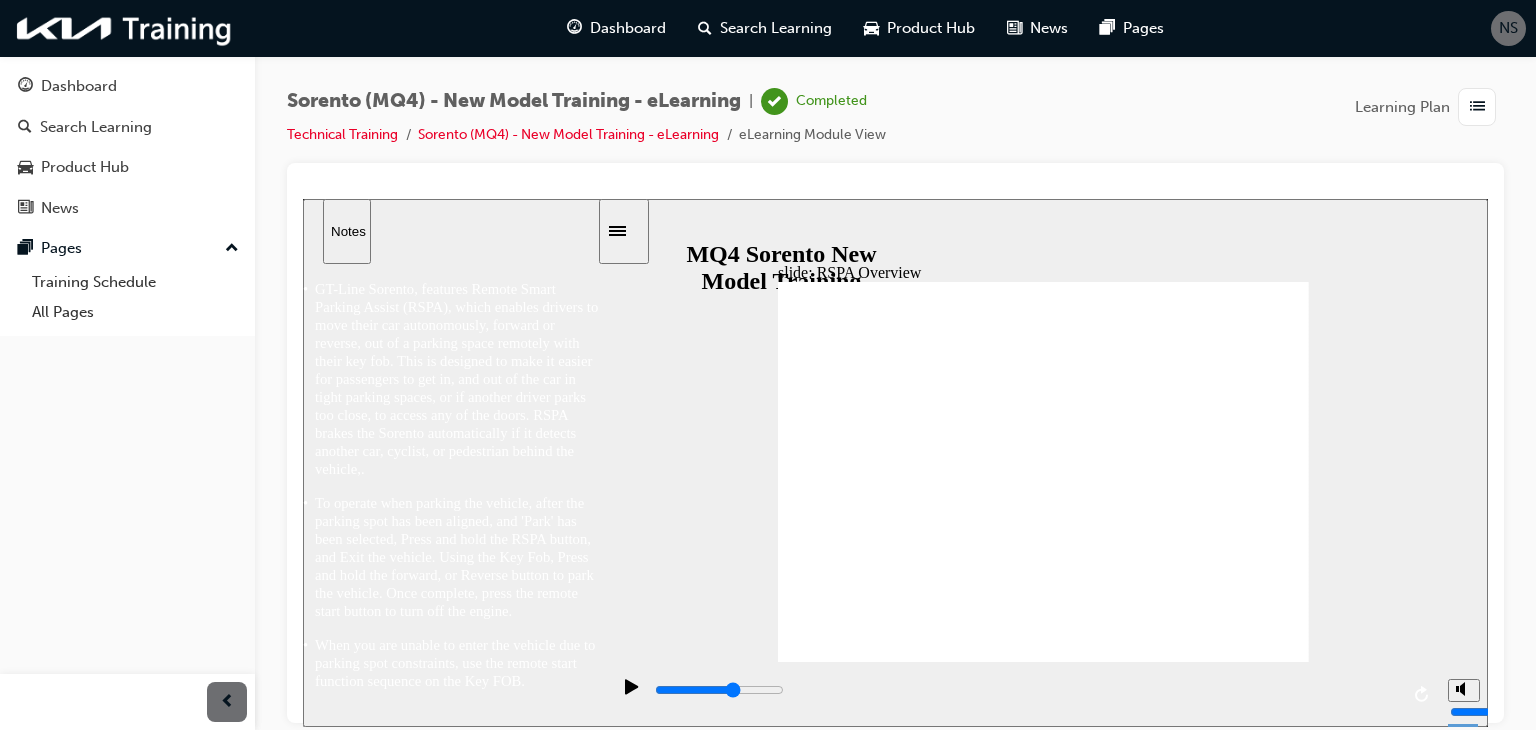click at bounding box center [1025, 690] 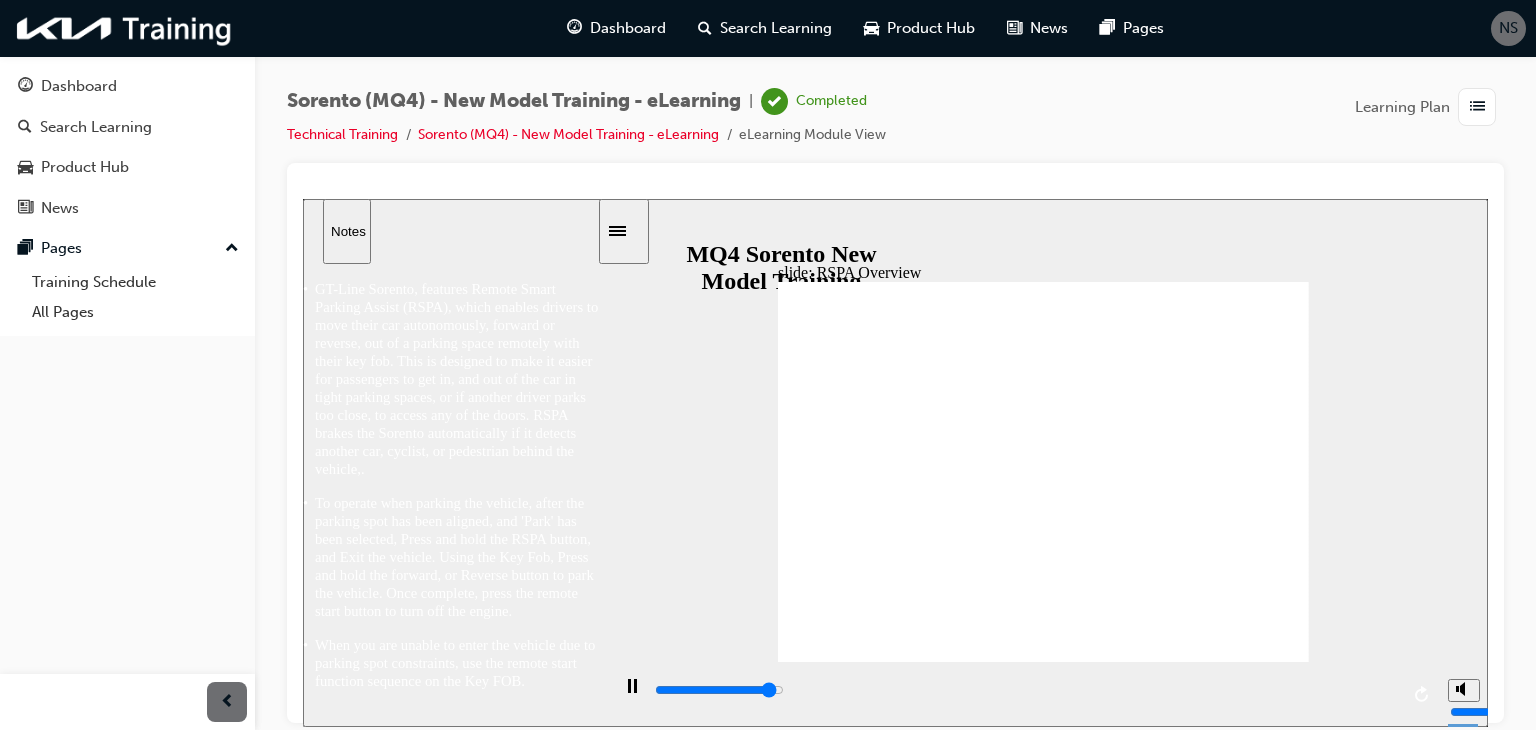 click 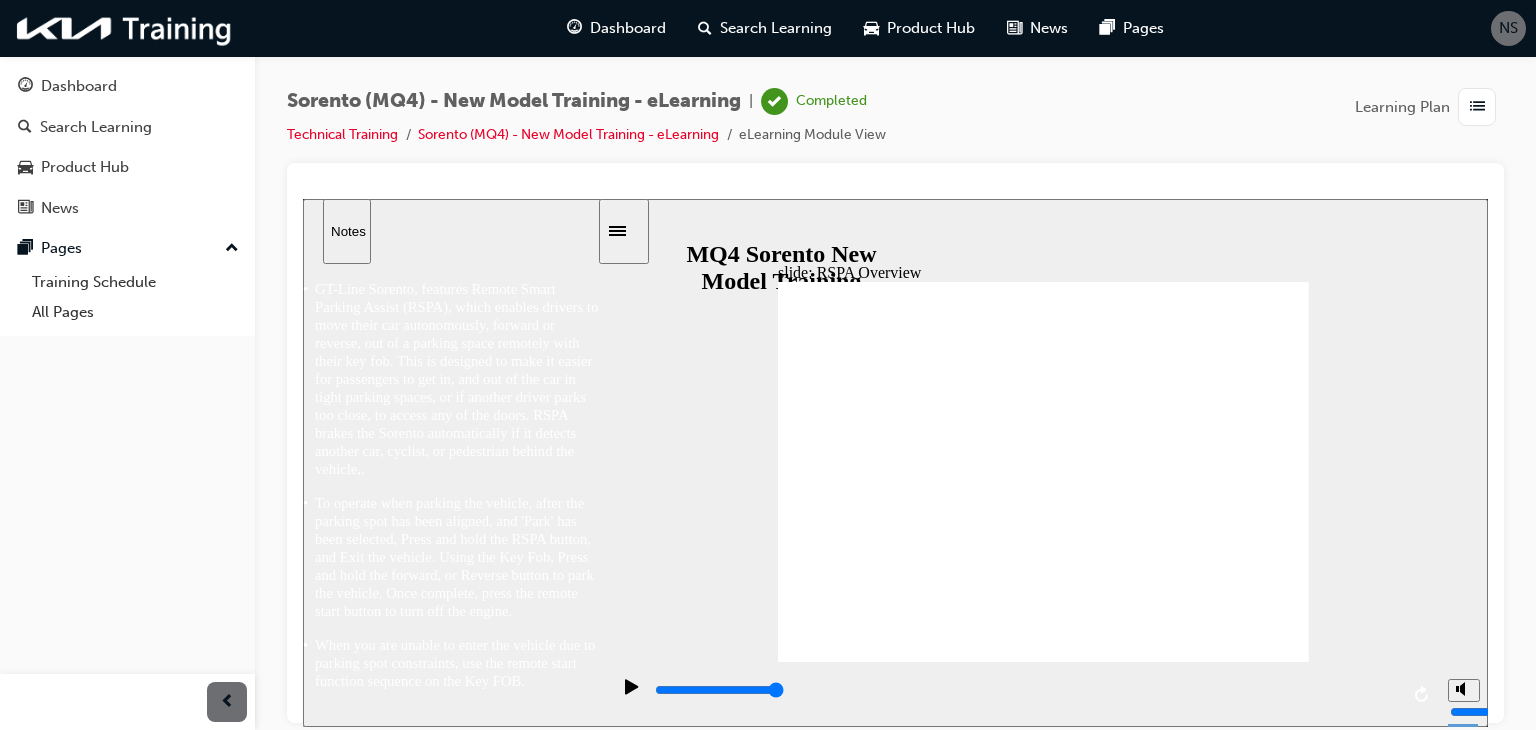 click 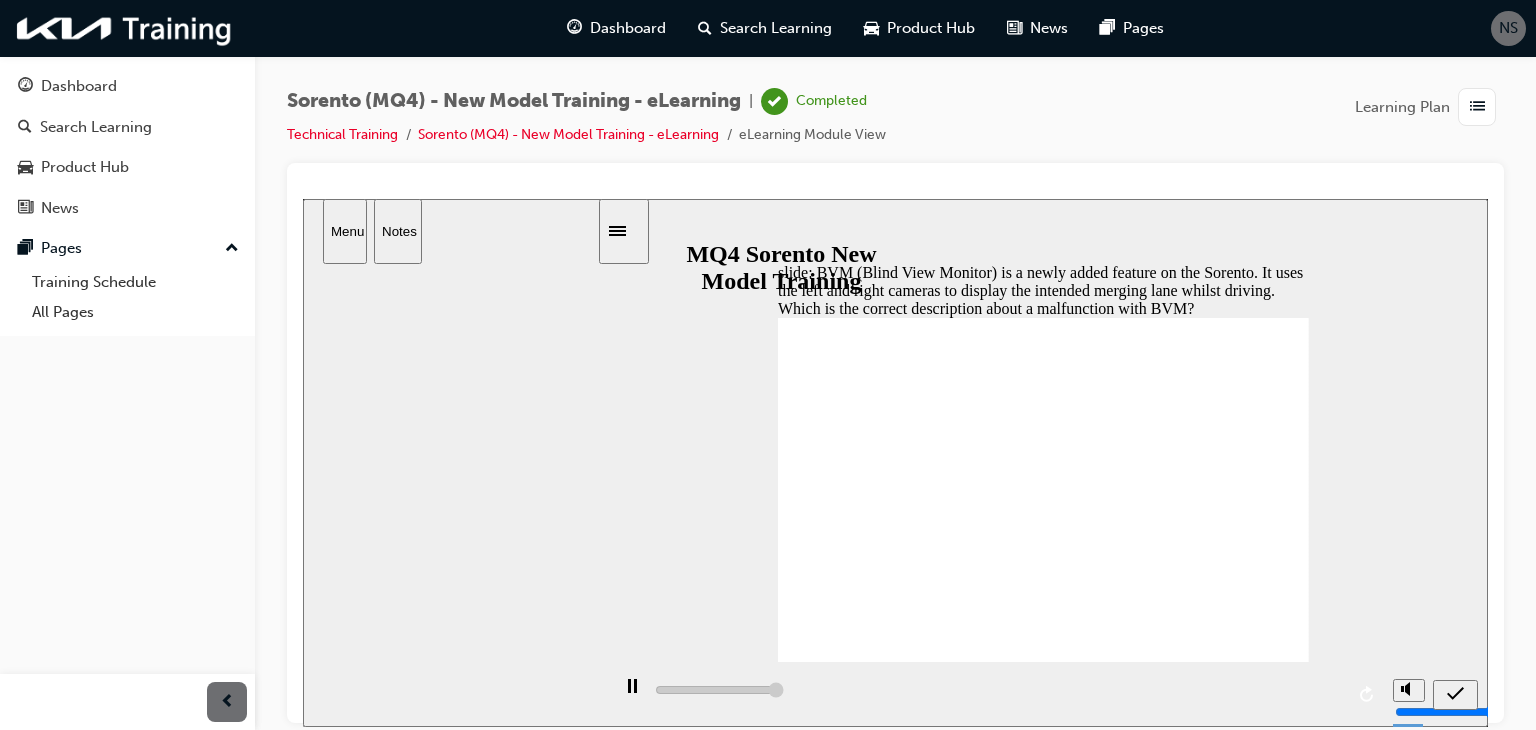 type on "5000" 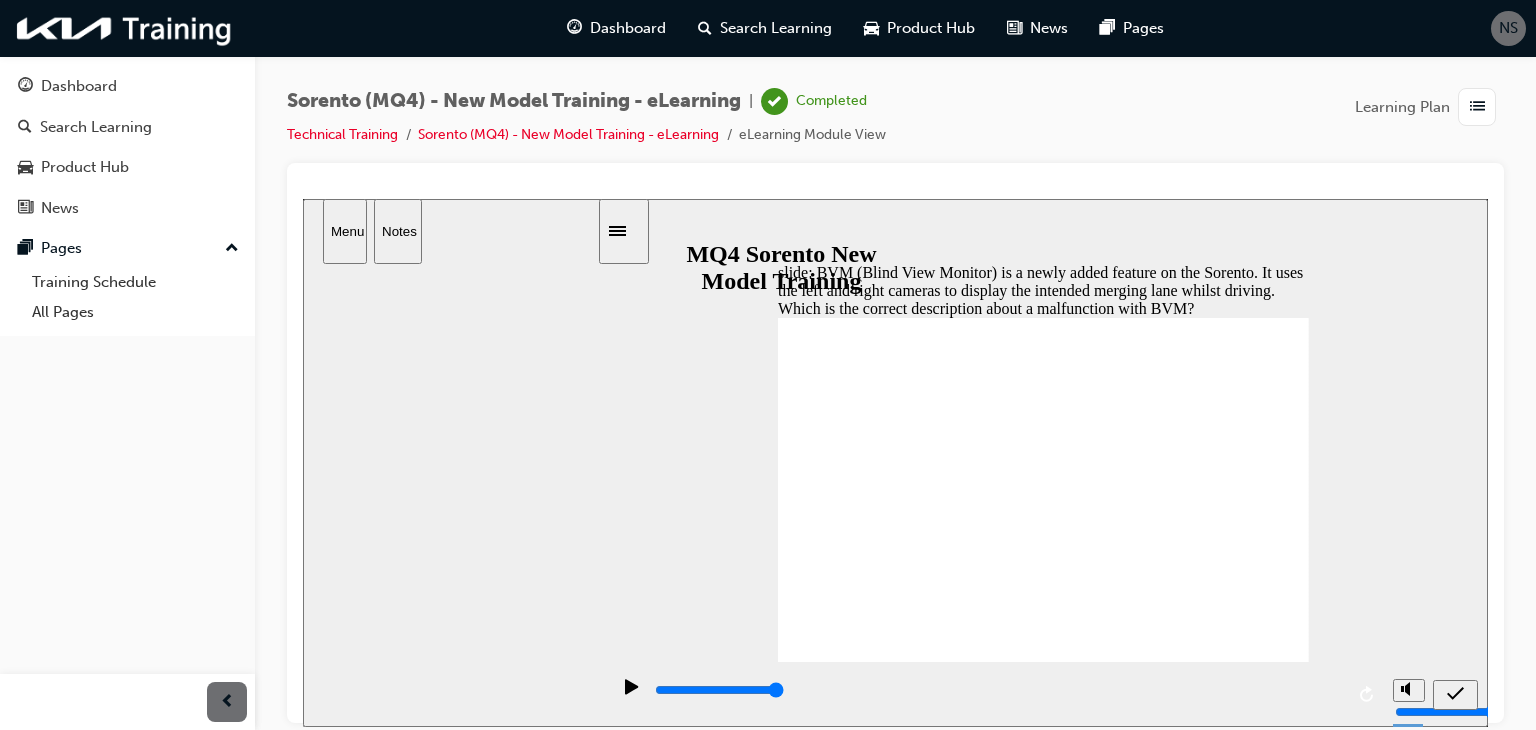 click 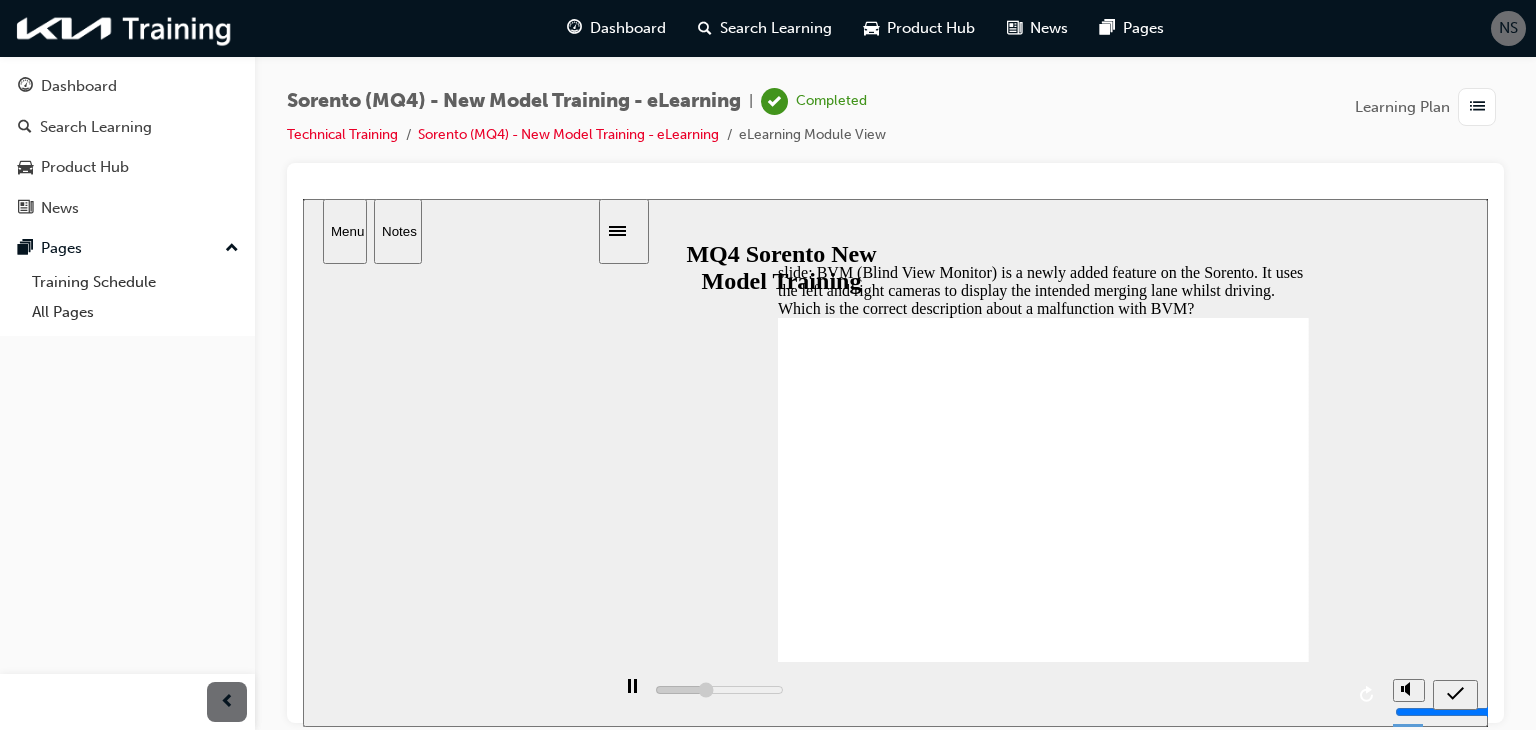 click 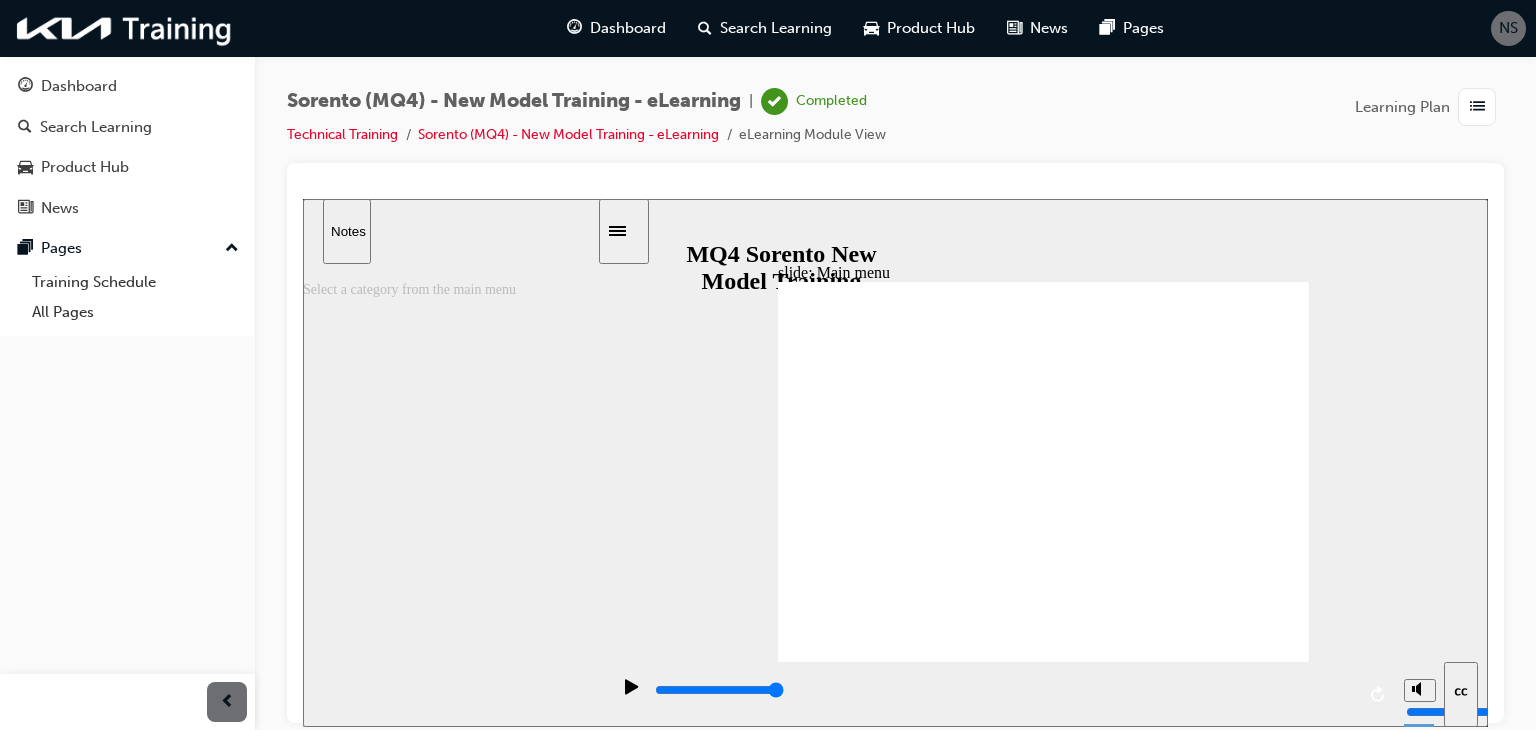 click 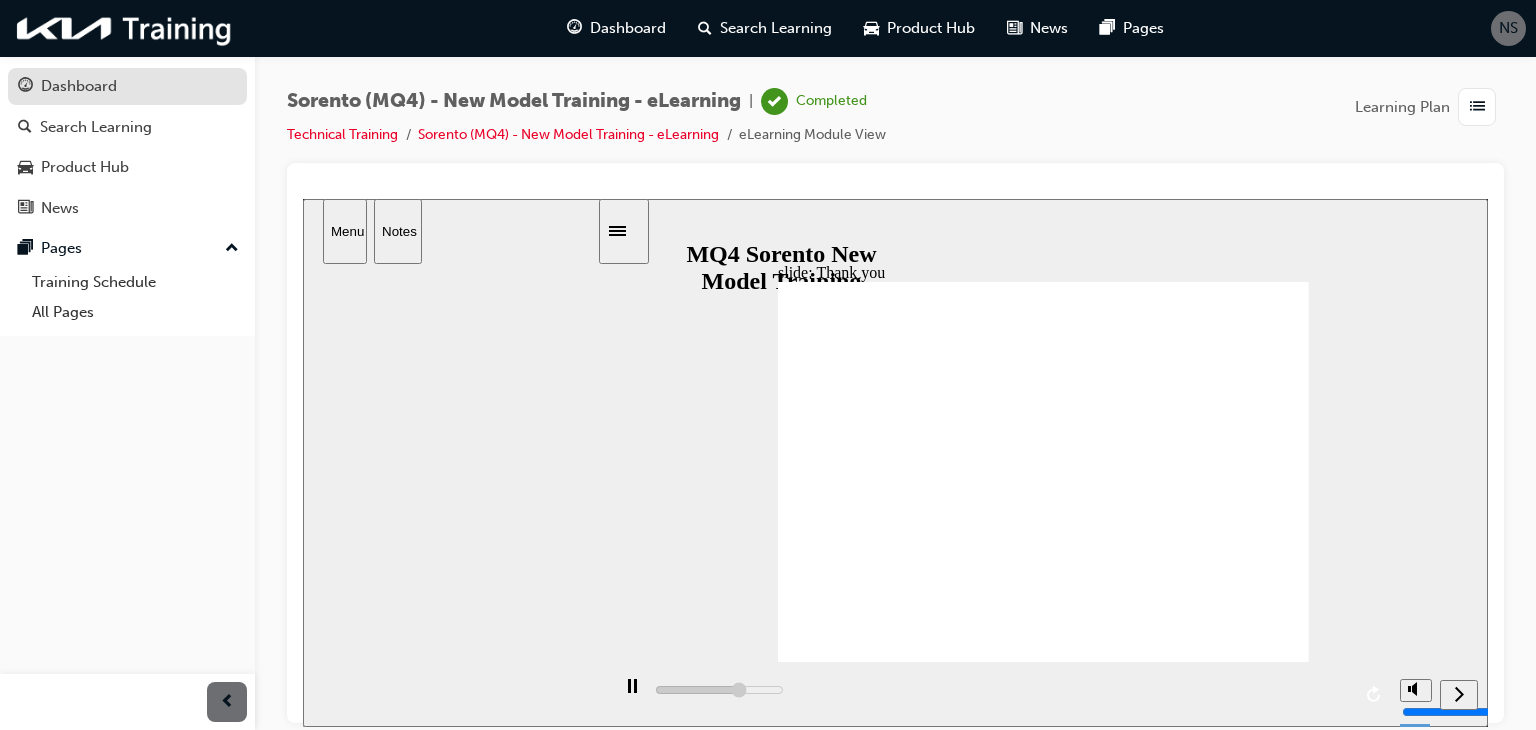 type on "4700" 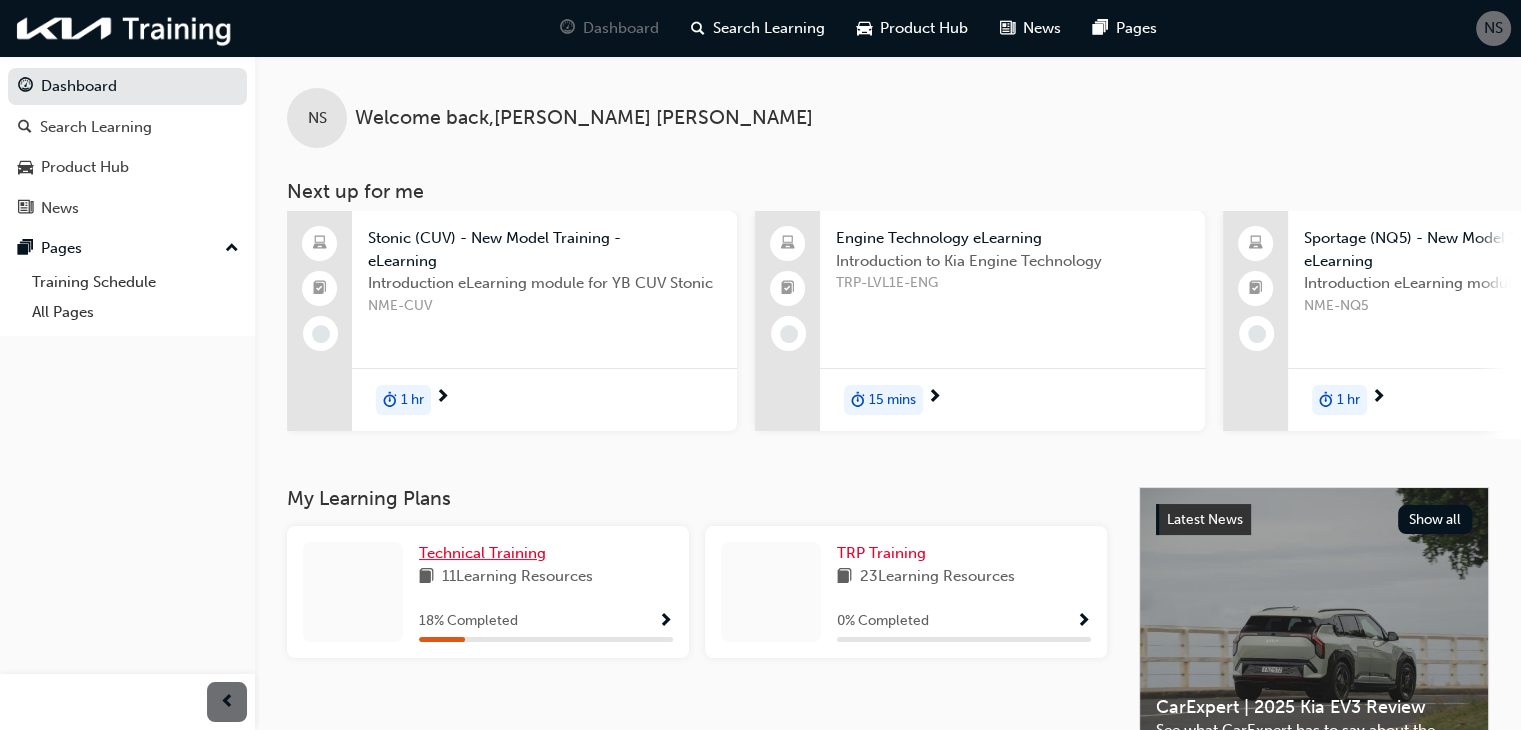 click on "Technical Training" at bounding box center [482, 553] 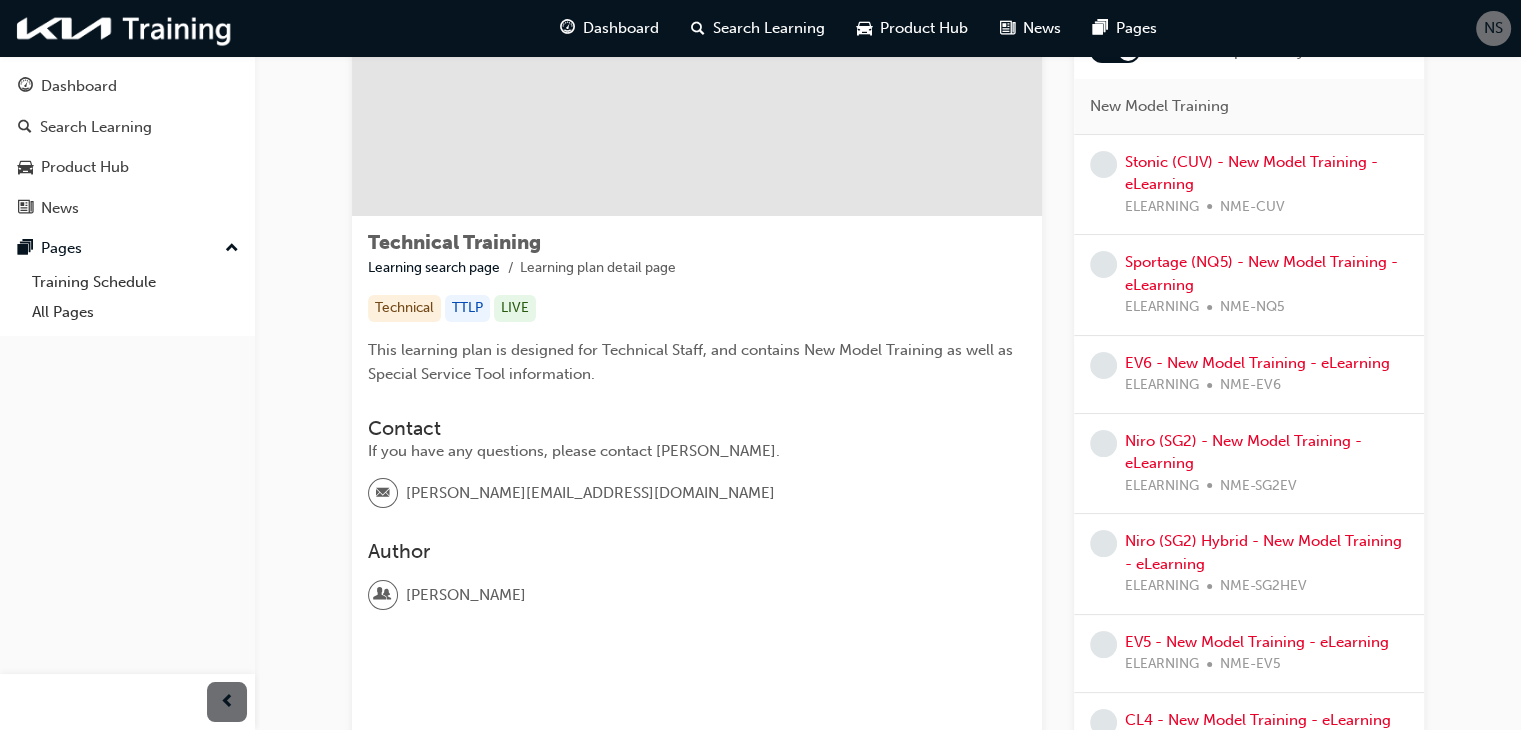 scroll, scrollTop: 200, scrollLeft: 0, axis: vertical 